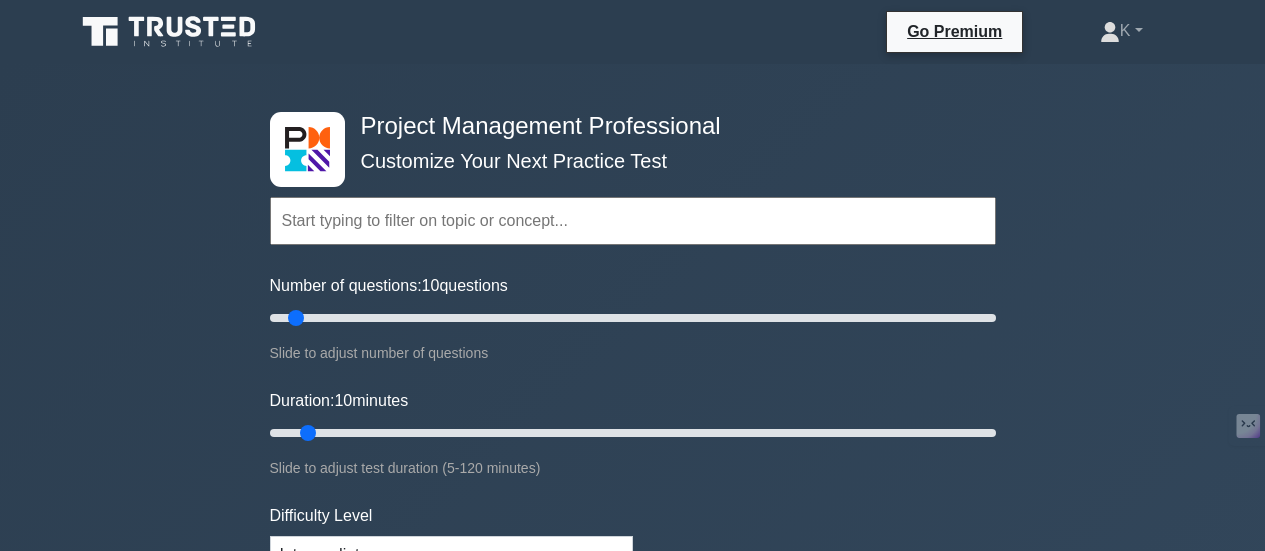 scroll, scrollTop: 0, scrollLeft: 0, axis: both 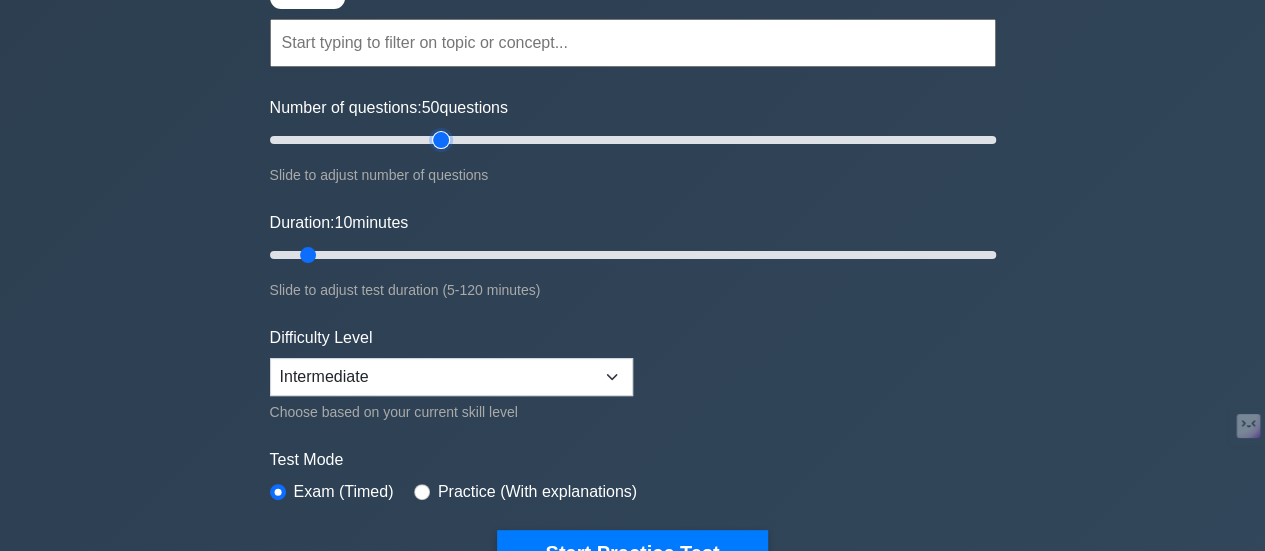 drag, startPoint x: 300, startPoint y: 137, endPoint x: 448, endPoint y: 147, distance: 148.33745 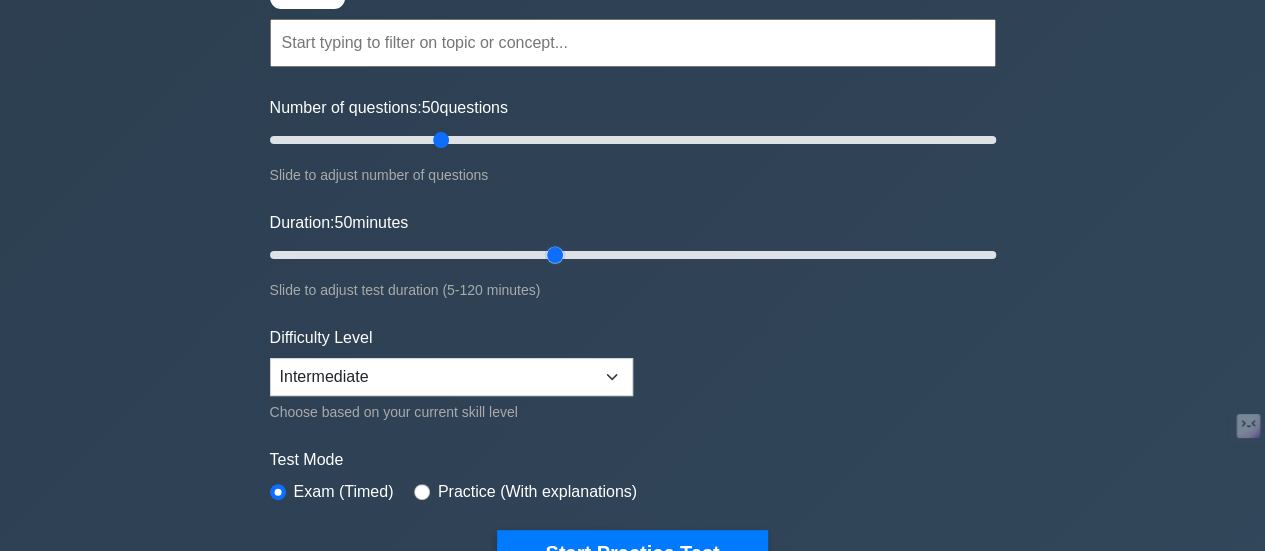 drag, startPoint x: 305, startPoint y: 251, endPoint x: 557, endPoint y: 258, distance: 252.0972 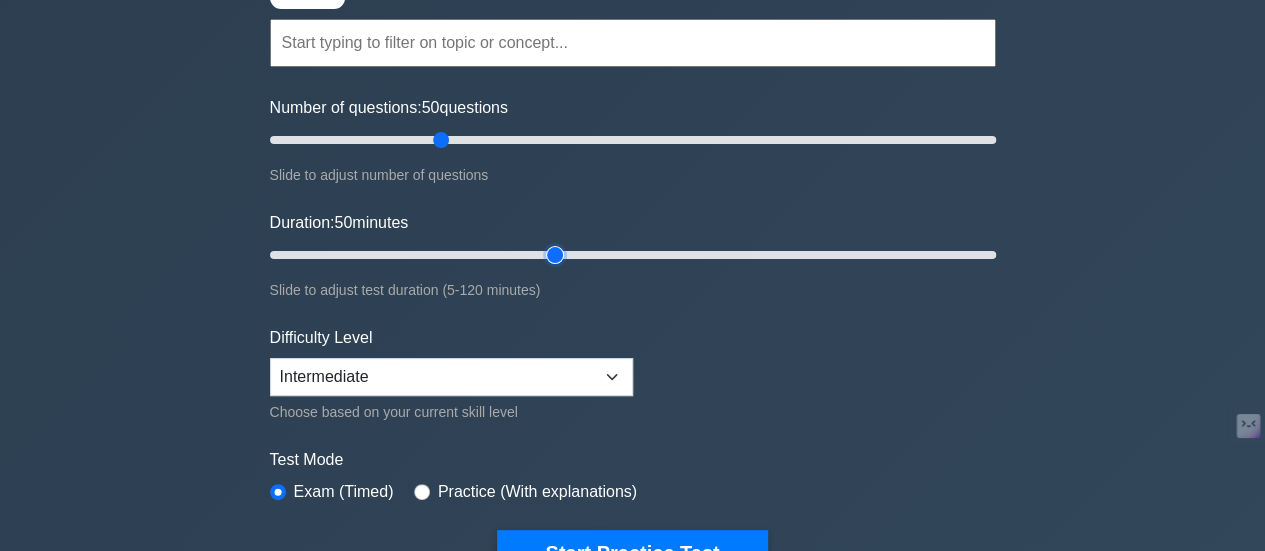 type on "50" 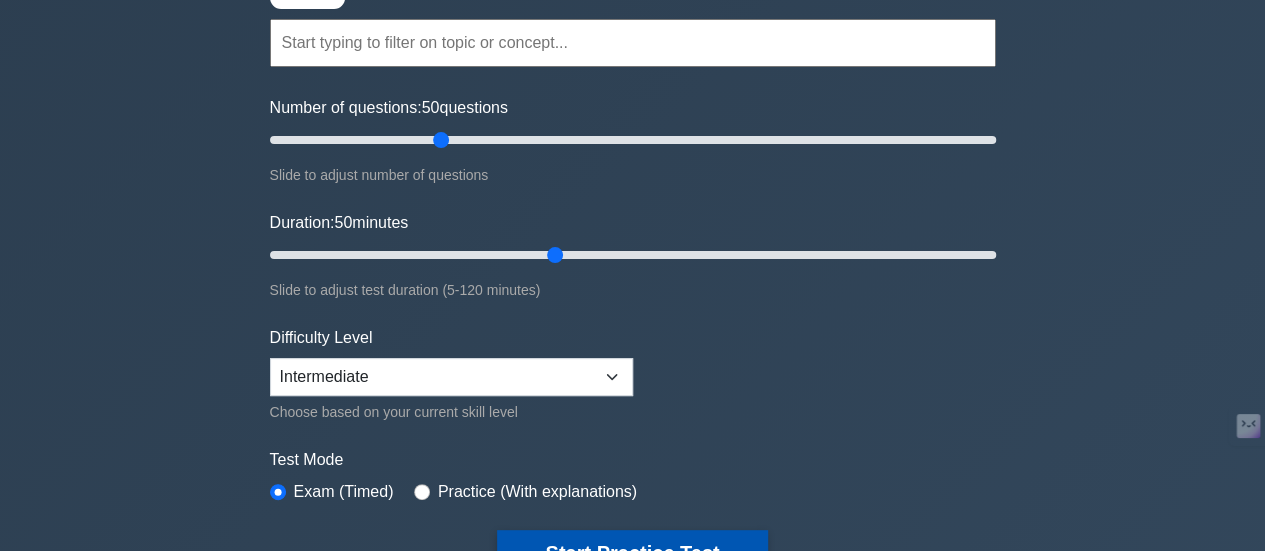 click on "Start Practice Test" at bounding box center (632, 553) 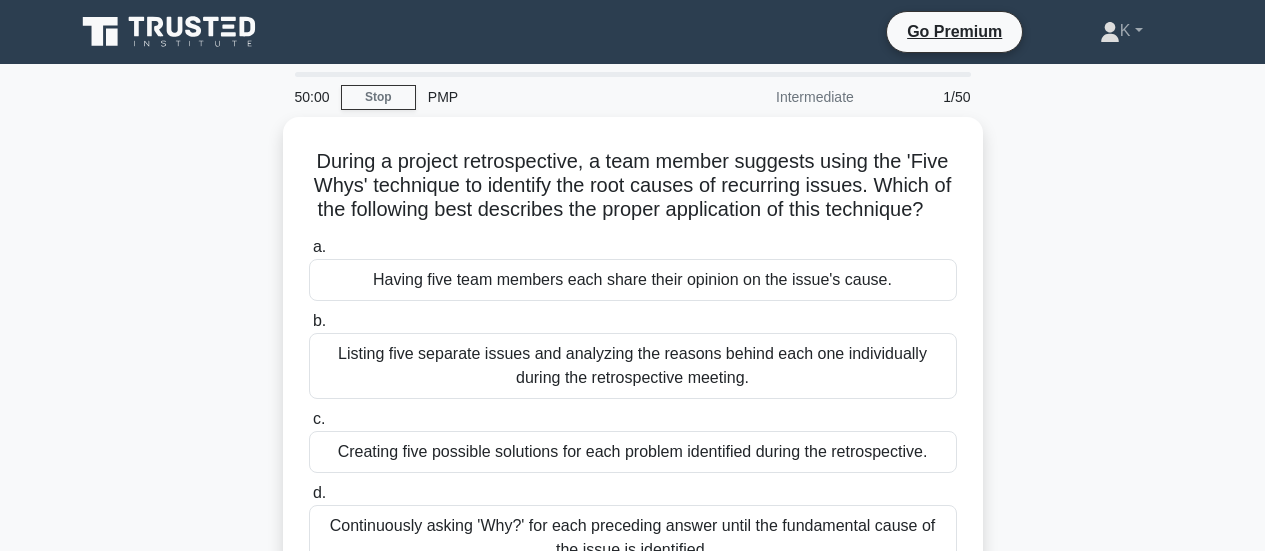 scroll, scrollTop: 0, scrollLeft: 0, axis: both 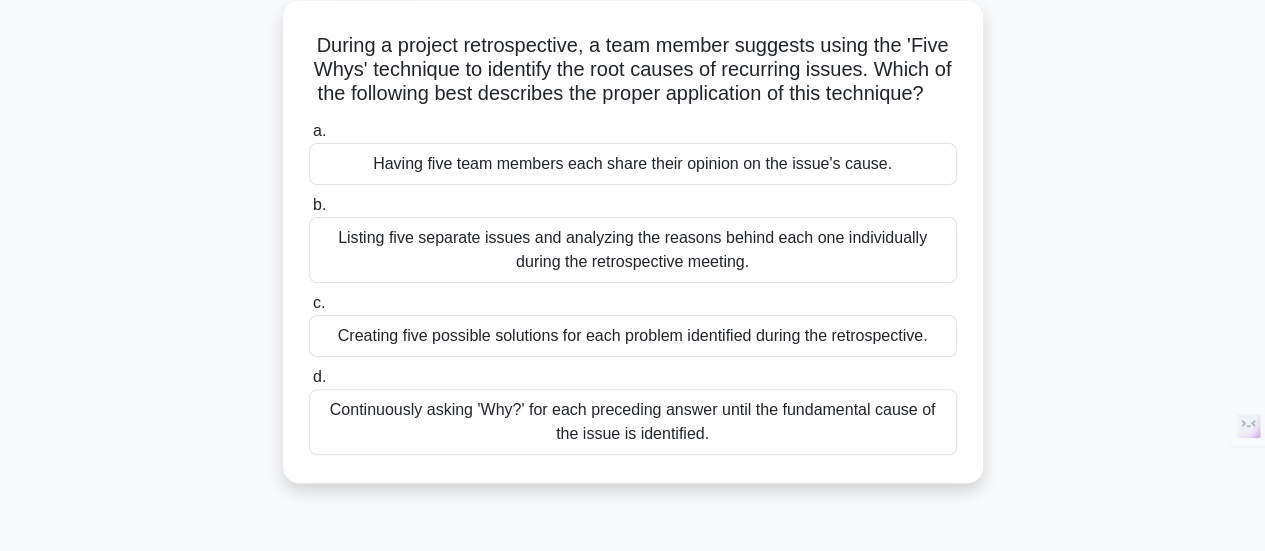 click on "Continuously asking 'Why?' for each preceding answer until the fundamental cause of the issue is identified." at bounding box center (633, 422) 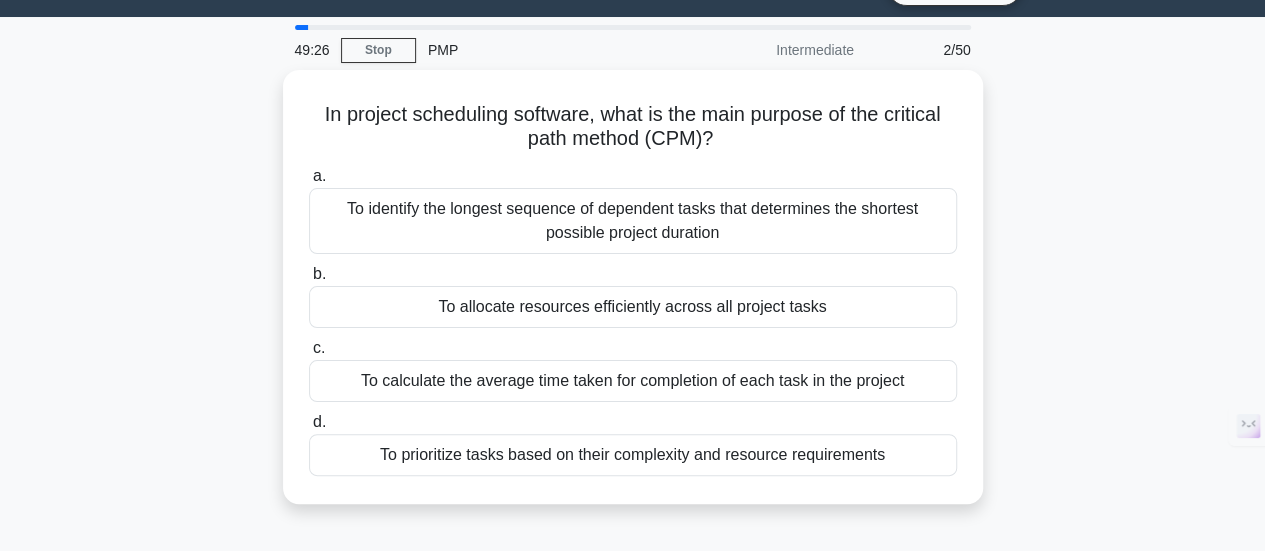 scroll, scrollTop: 0, scrollLeft: 0, axis: both 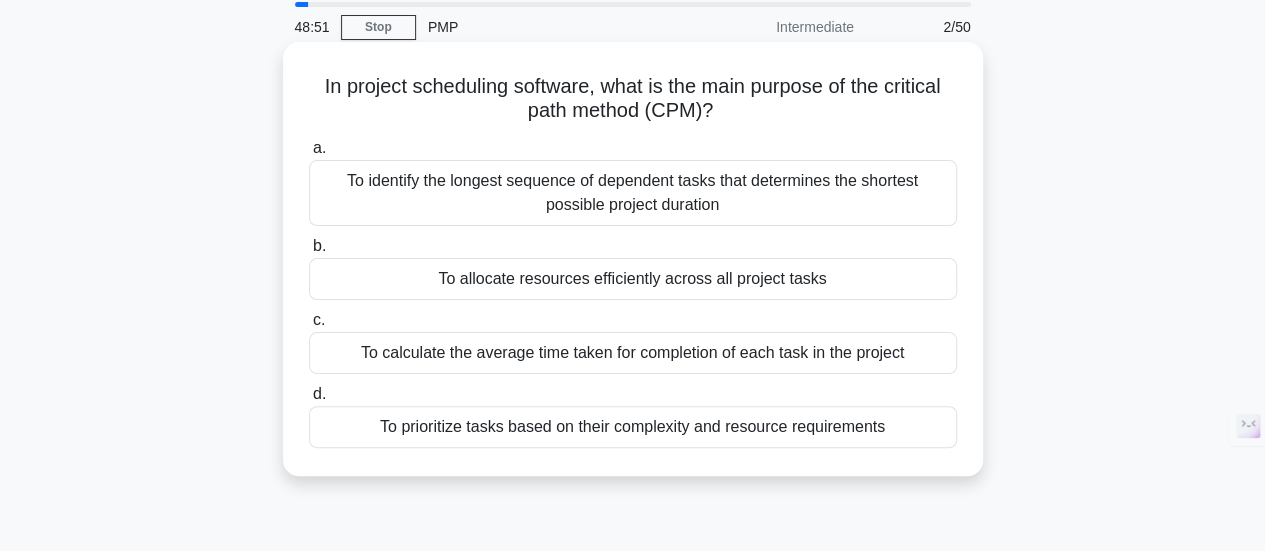 click on "To identify the longest sequence of dependent tasks that determines the shortest possible project duration" at bounding box center (633, 193) 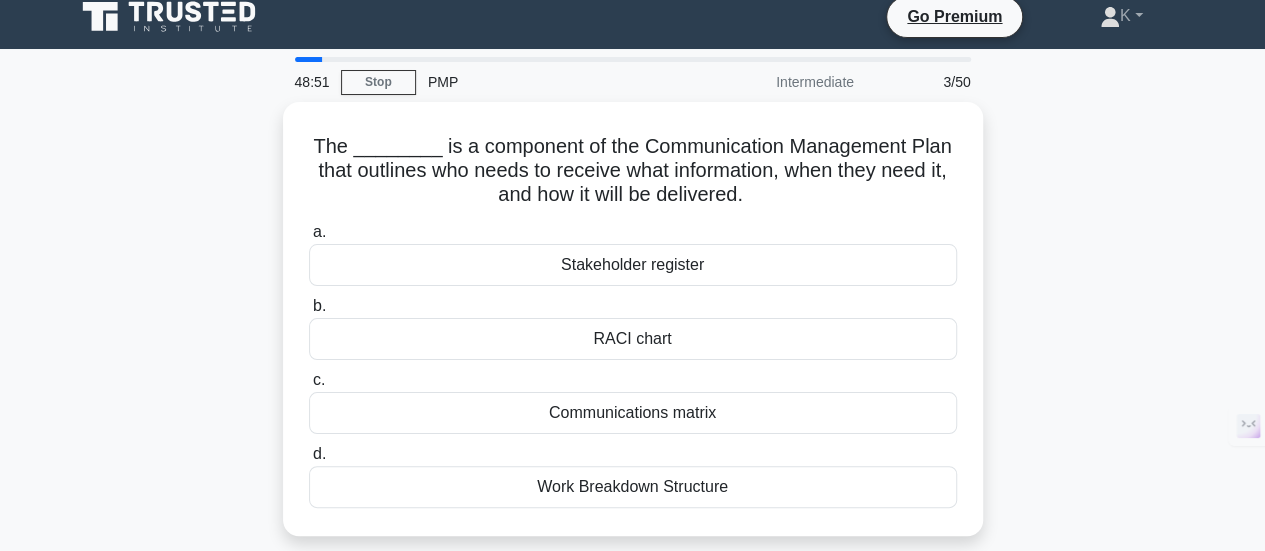 scroll, scrollTop: 0, scrollLeft: 0, axis: both 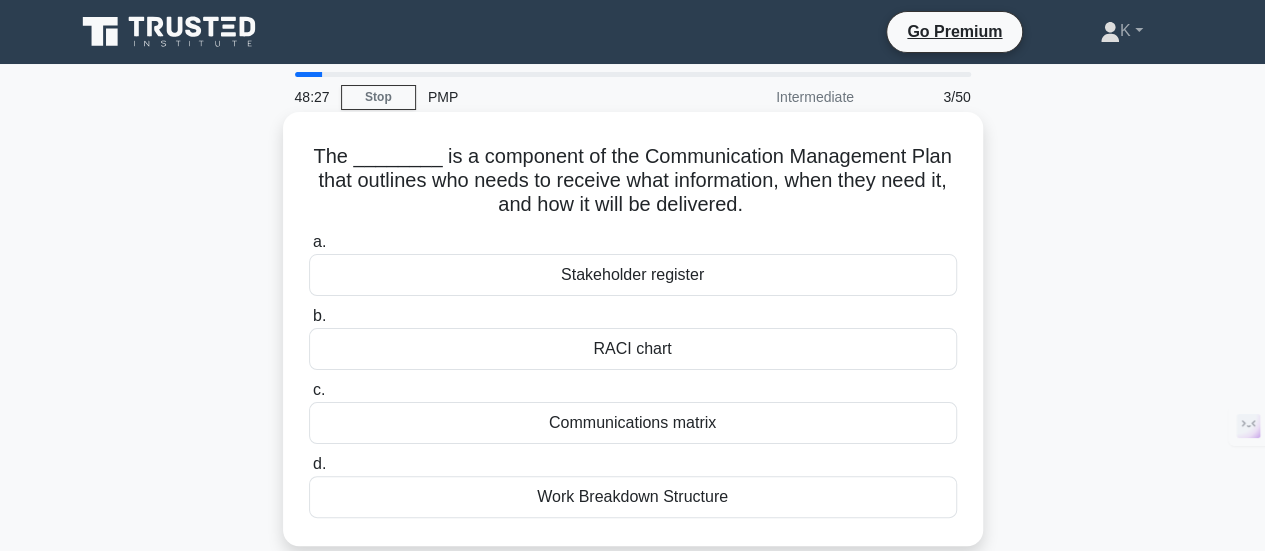 click on "Communications matrix" at bounding box center (633, 423) 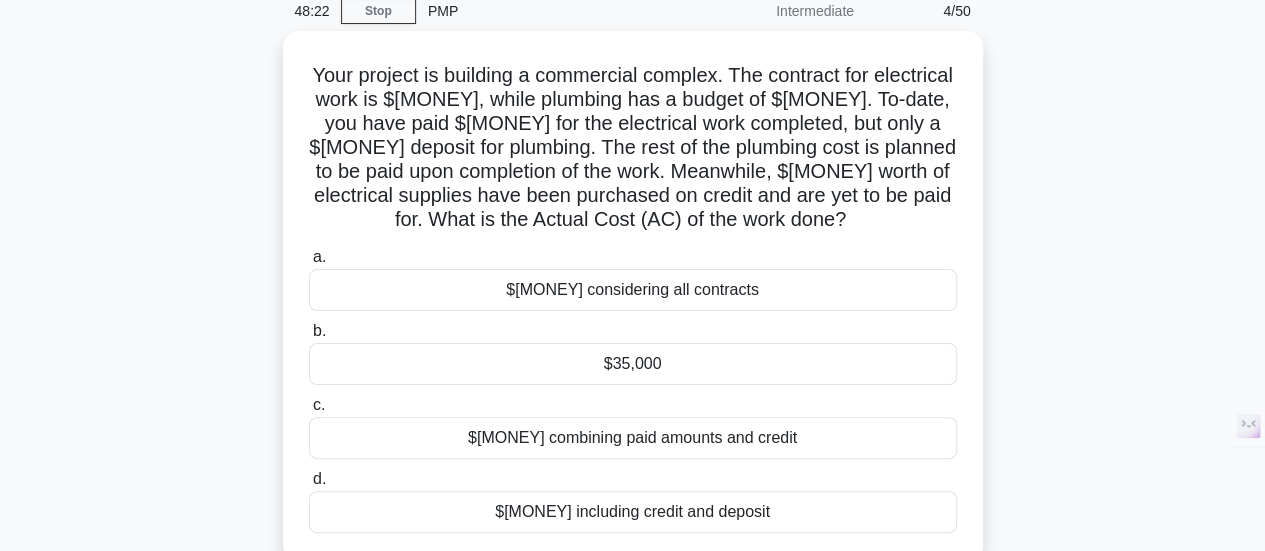 scroll, scrollTop: 88, scrollLeft: 0, axis: vertical 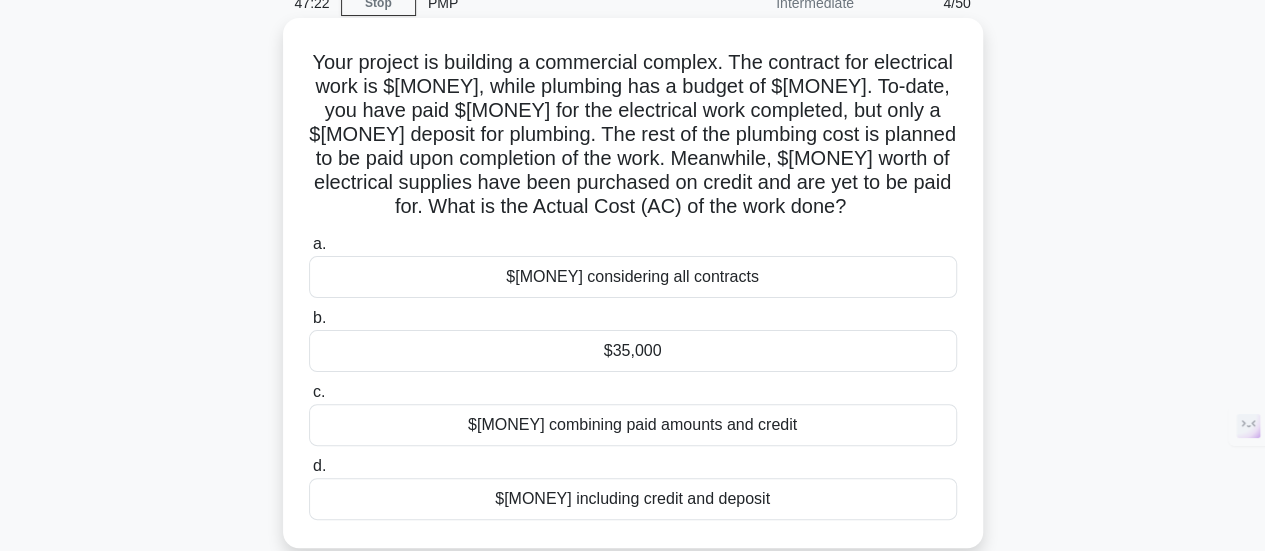 click on "$35,000" at bounding box center [633, 351] 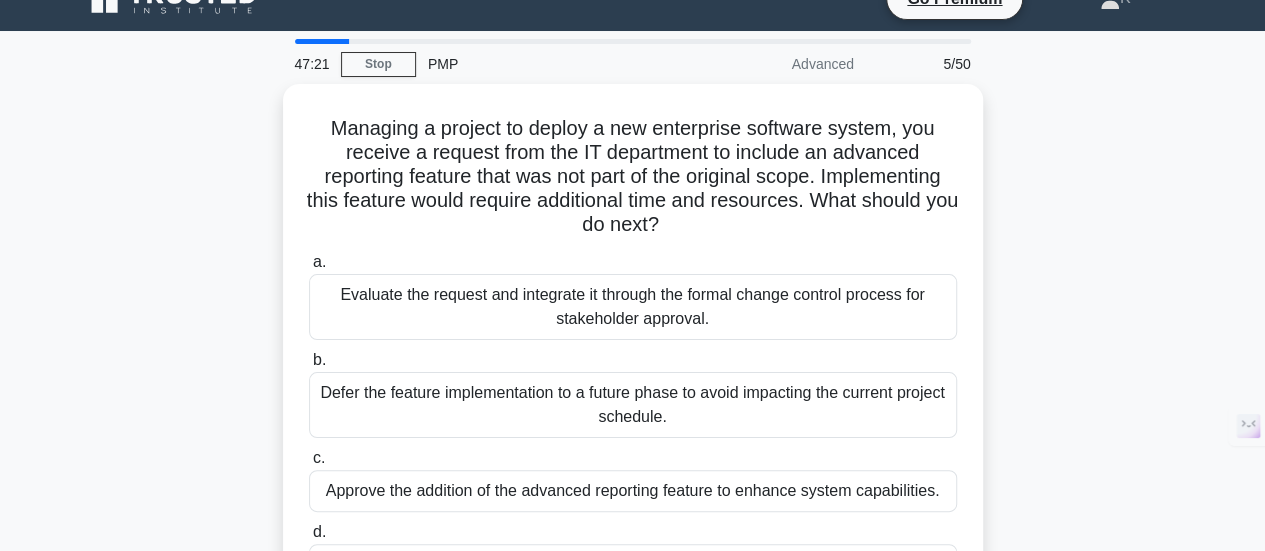 scroll, scrollTop: 0, scrollLeft: 0, axis: both 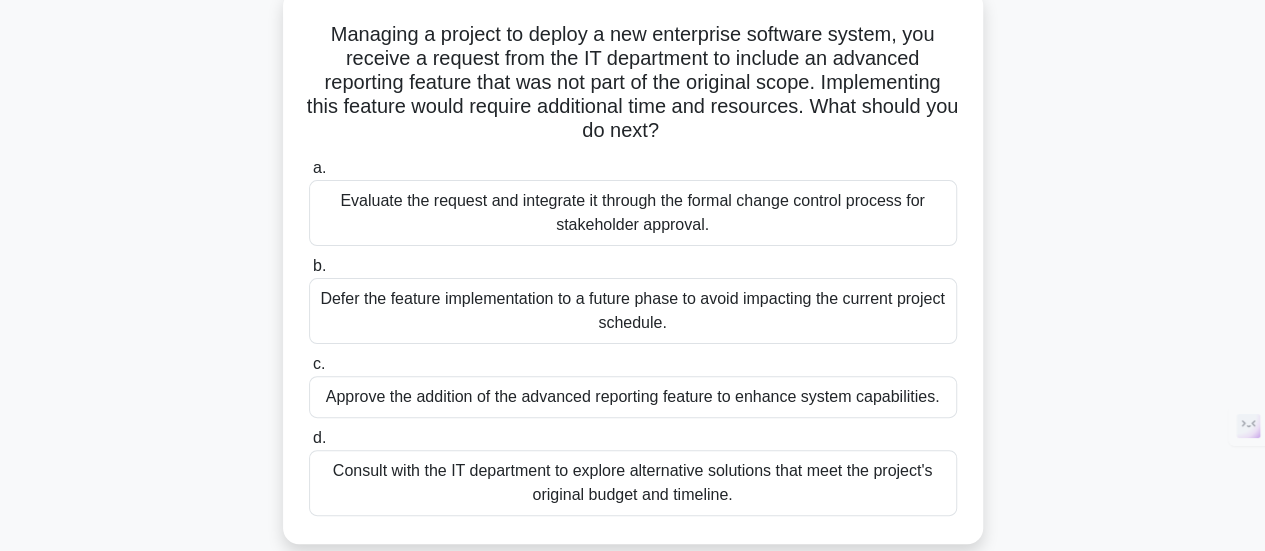 click on "Defer the feature implementation to a future phase to avoid impacting the current project schedule." at bounding box center (633, 311) 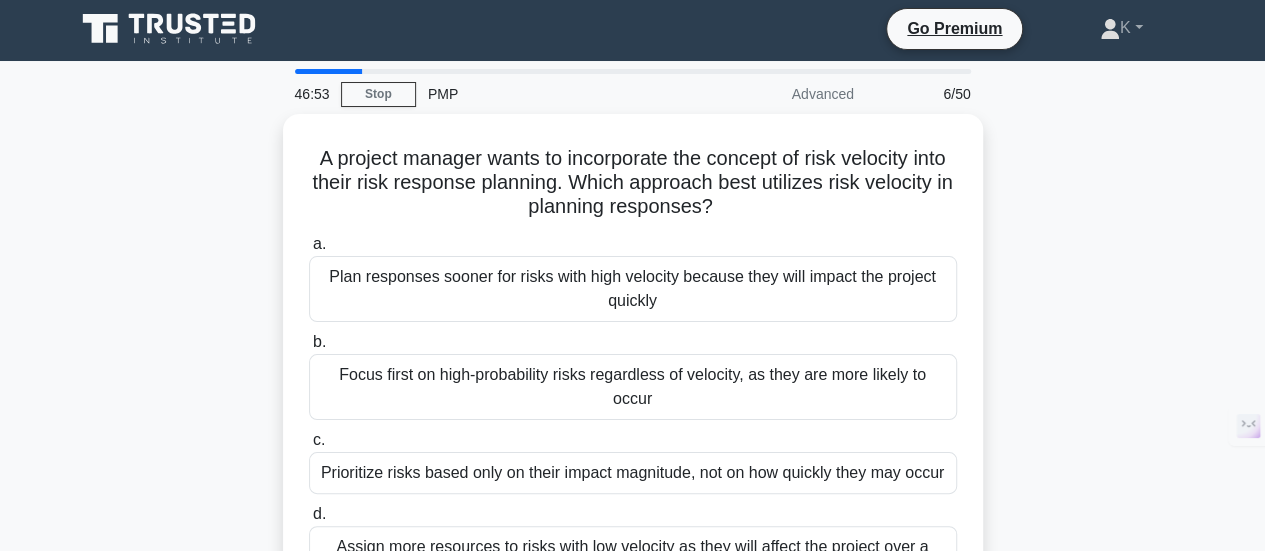 scroll, scrollTop: 0, scrollLeft: 0, axis: both 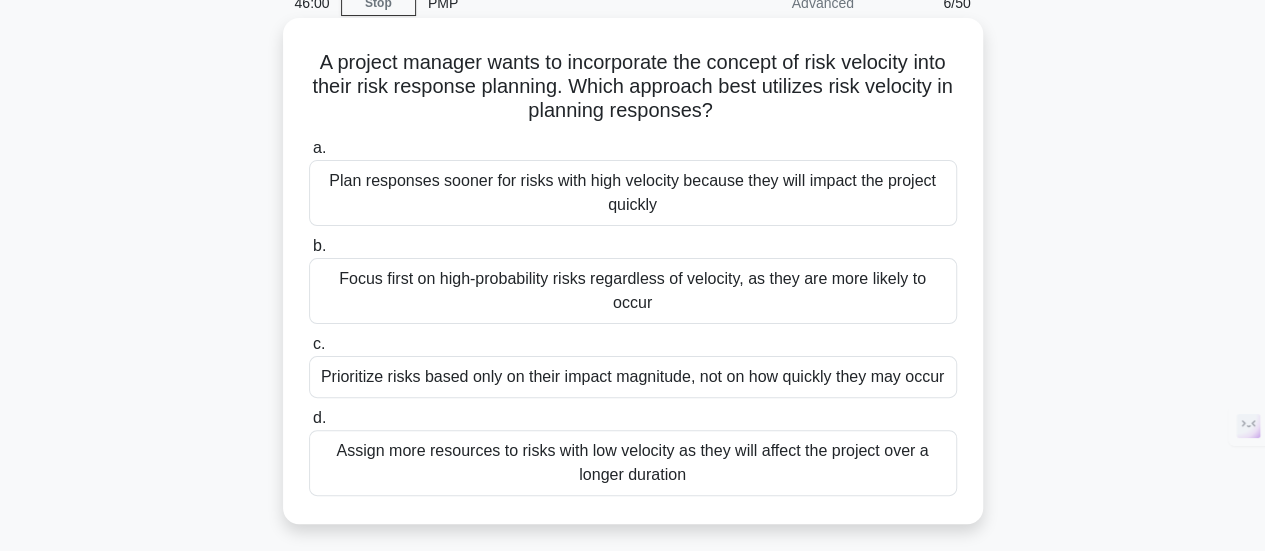 click on "Prioritize risks based only on their impact magnitude, not on how quickly they may occur" at bounding box center [633, 377] 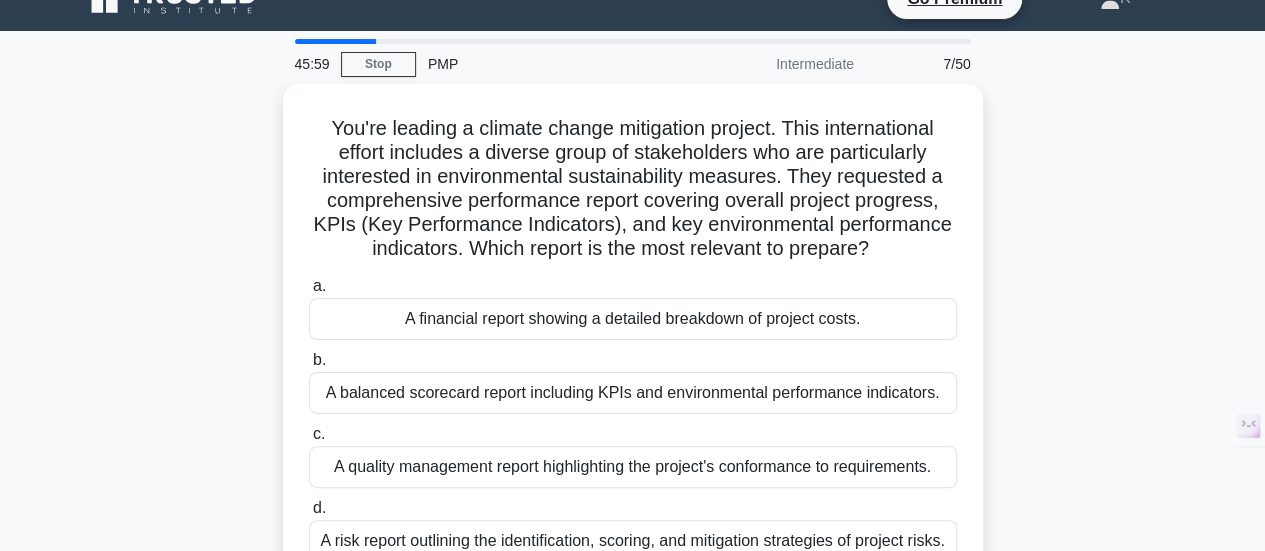 scroll, scrollTop: 0, scrollLeft: 0, axis: both 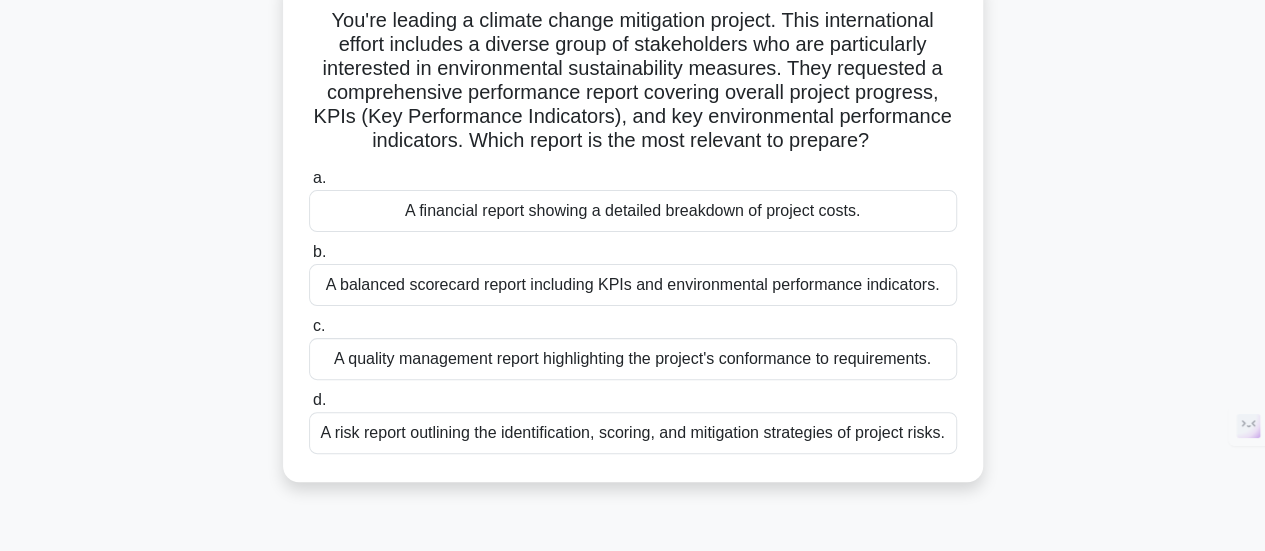 click on "A balanced scorecard report including KPIs and environmental performance indicators." at bounding box center [633, 285] 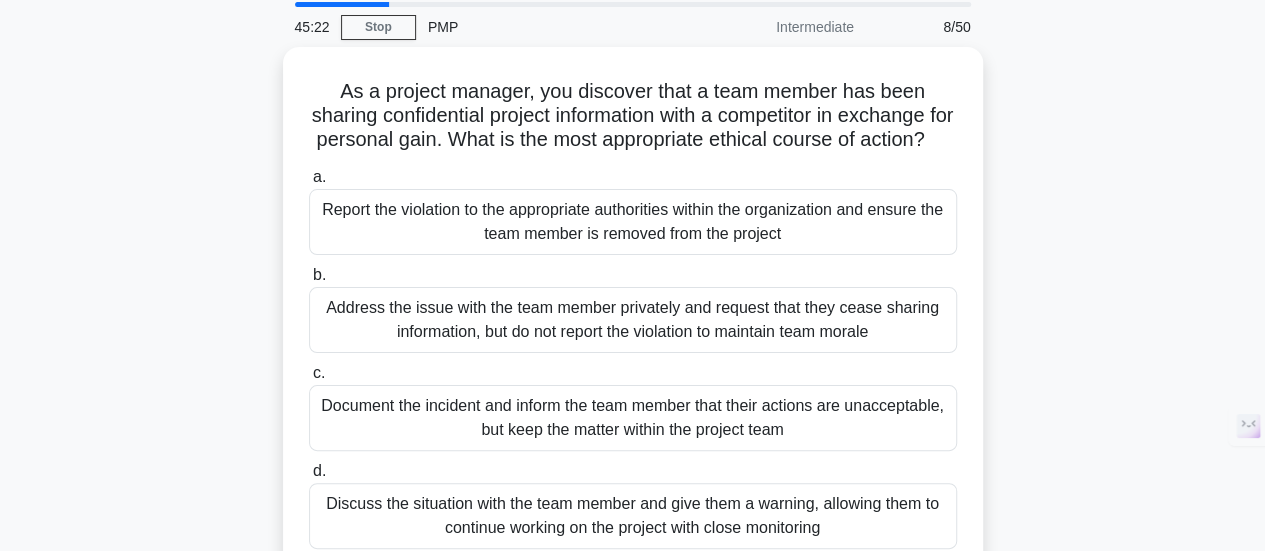 scroll, scrollTop: 0, scrollLeft: 0, axis: both 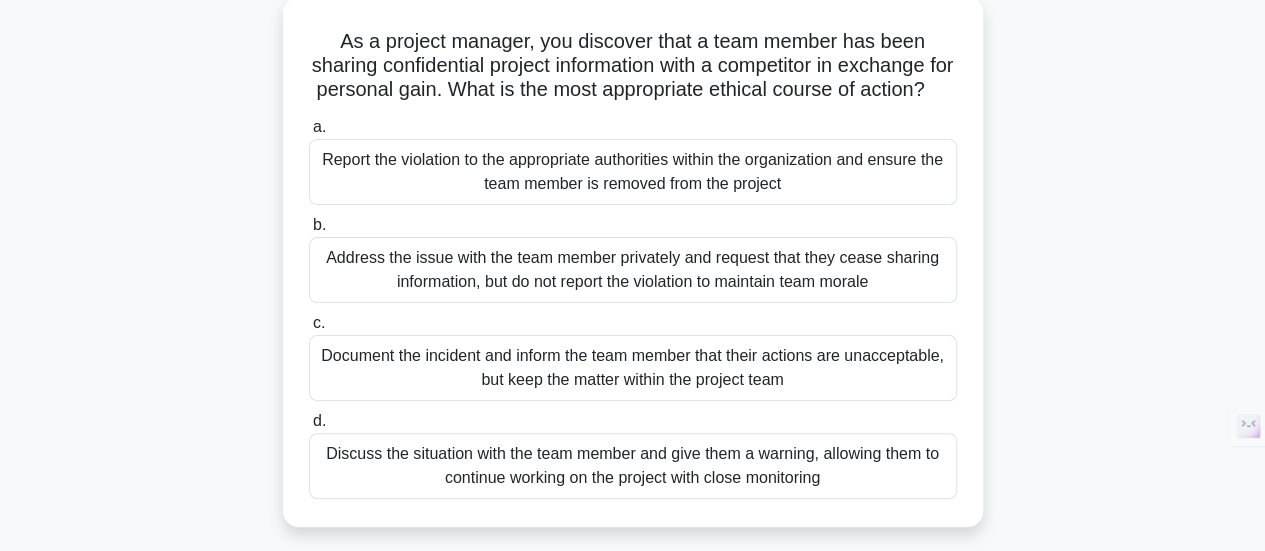 click on "Report the violation to the appropriate authorities within the organization and ensure the team member is removed from the project" at bounding box center (633, 172) 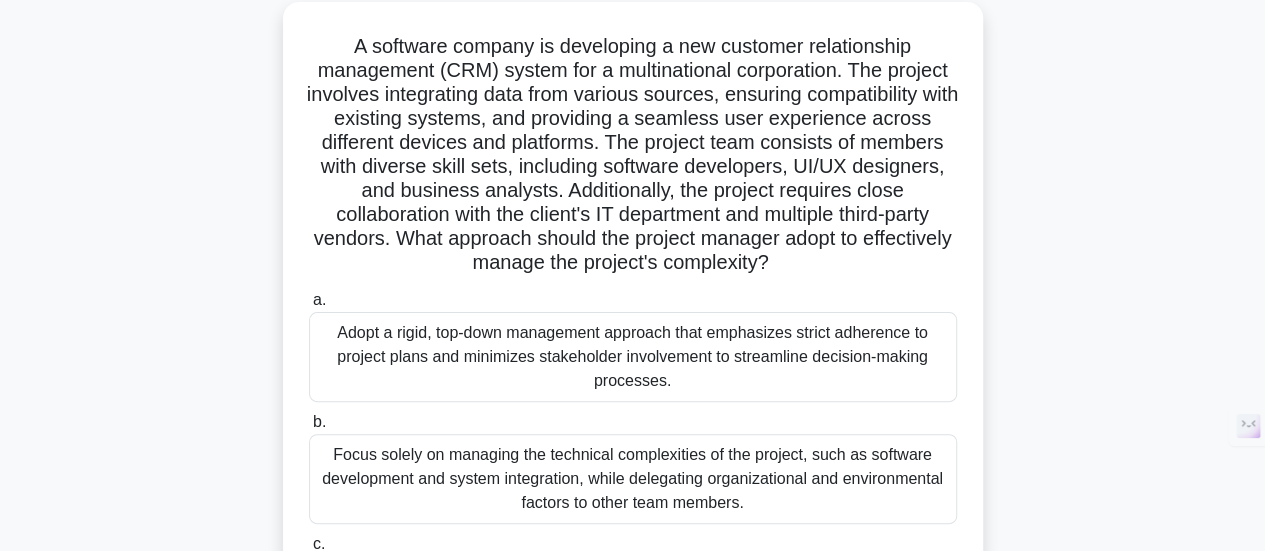 scroll, scrollTop: 0, scrollLeft: 0, axis: both 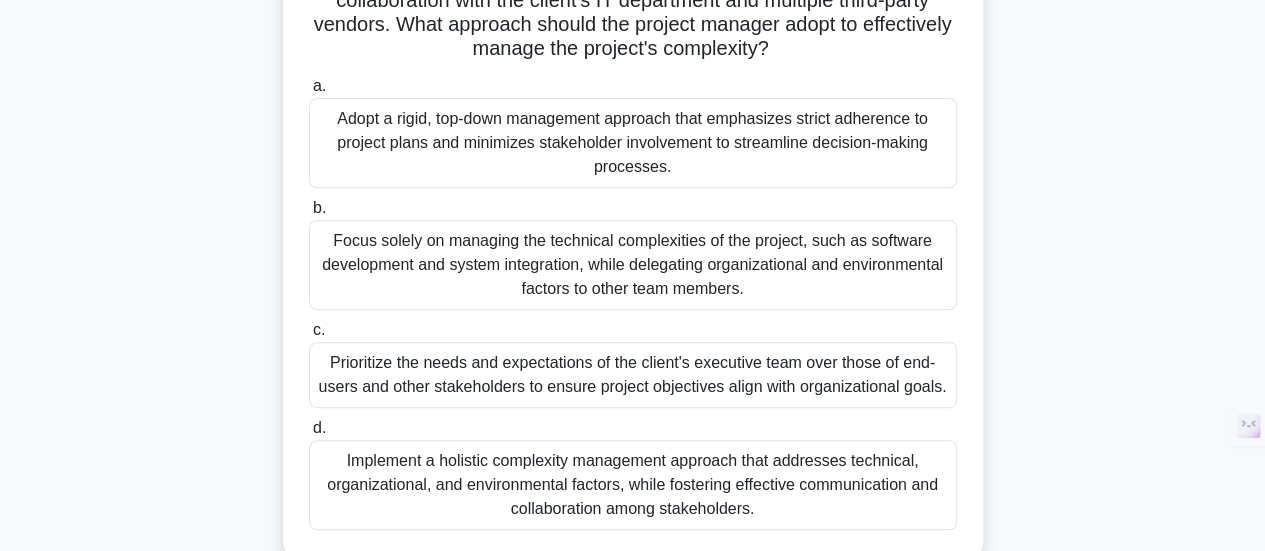 click on "Implement a holistic complexity management approach that addresses technical, organizational, and environmental factors, while fostering effective communication and collaboration among stakeholders." at bounding box center (633, 485) 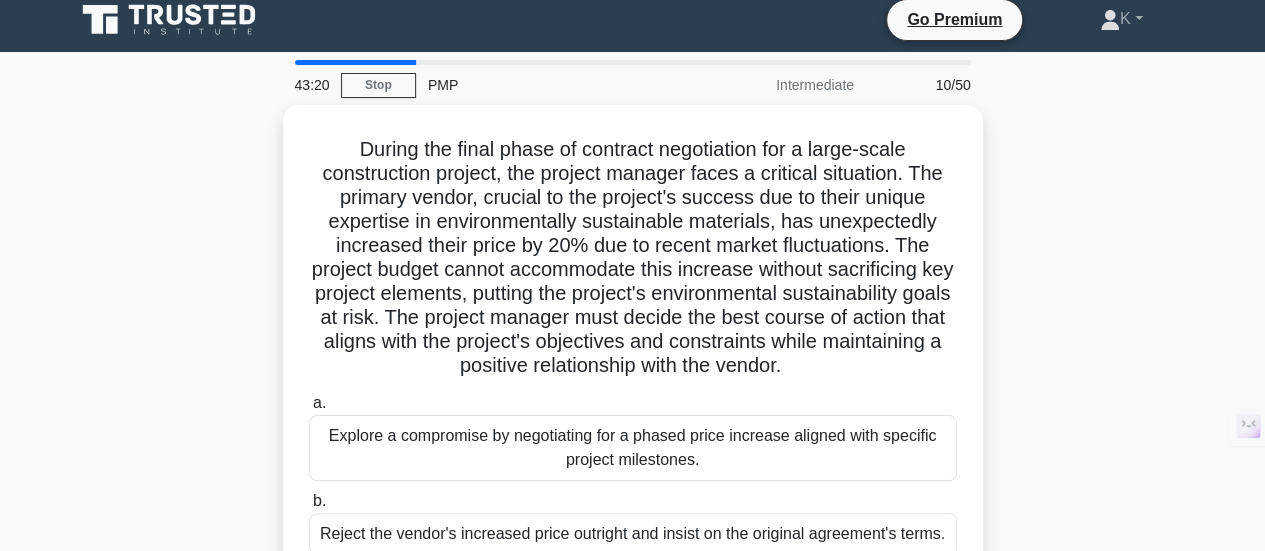 scroll, scrollTop: 0, scrollLeft: 0, axis: both 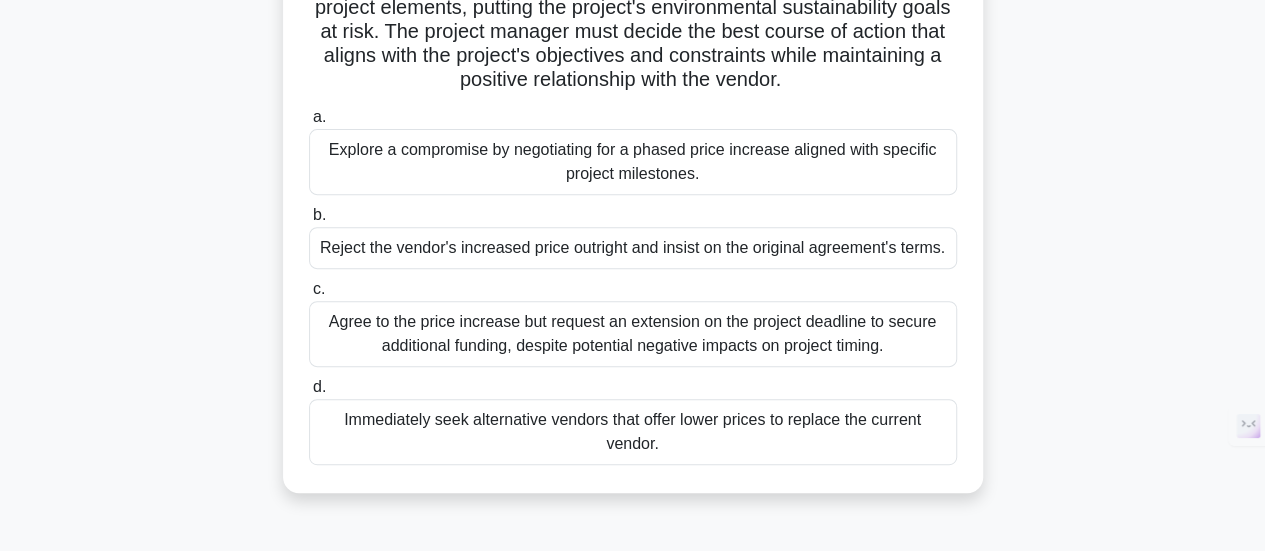 click on "Explore a compromise by negotiating for a phased price increase aligned with specific project milestones." at bounding box center [633, 162] 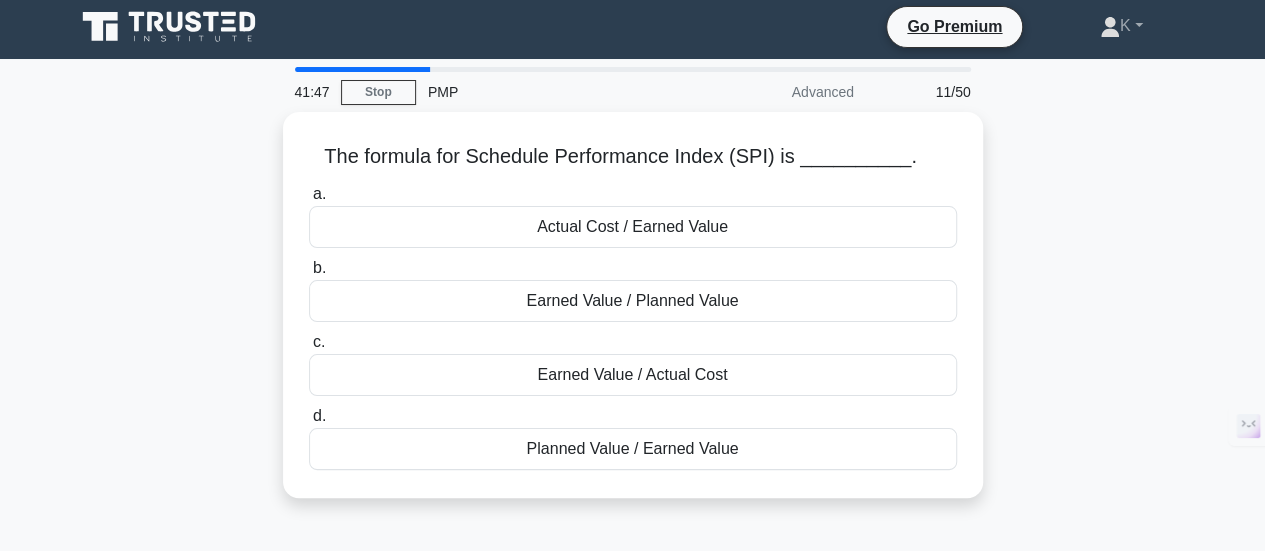 scroll, scrollTop: 0, scrollLeft: 0, axis: both 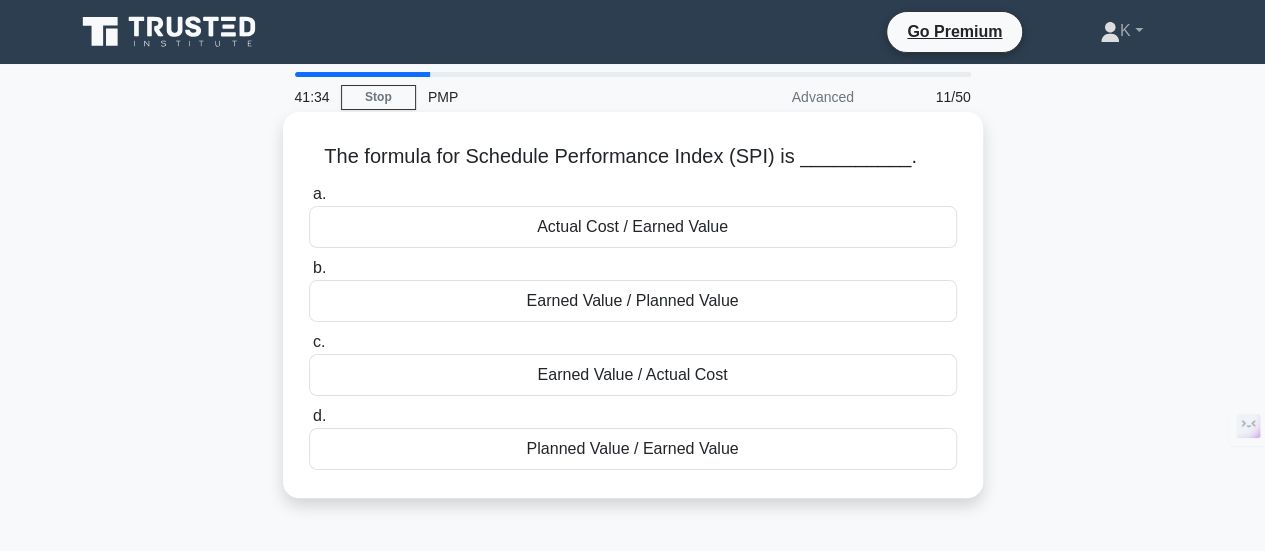 click on "Planned Value / Earned Value" at bounding box center [633, 449] 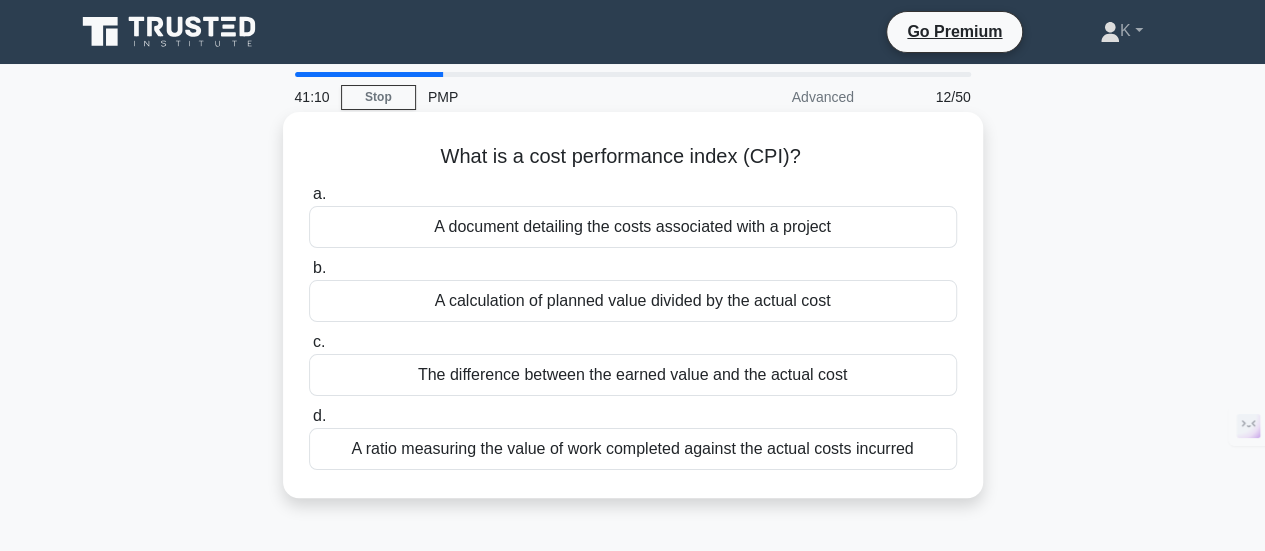 click on "The difference between the earned value and the actual cost" at bounding box center [633, 375] 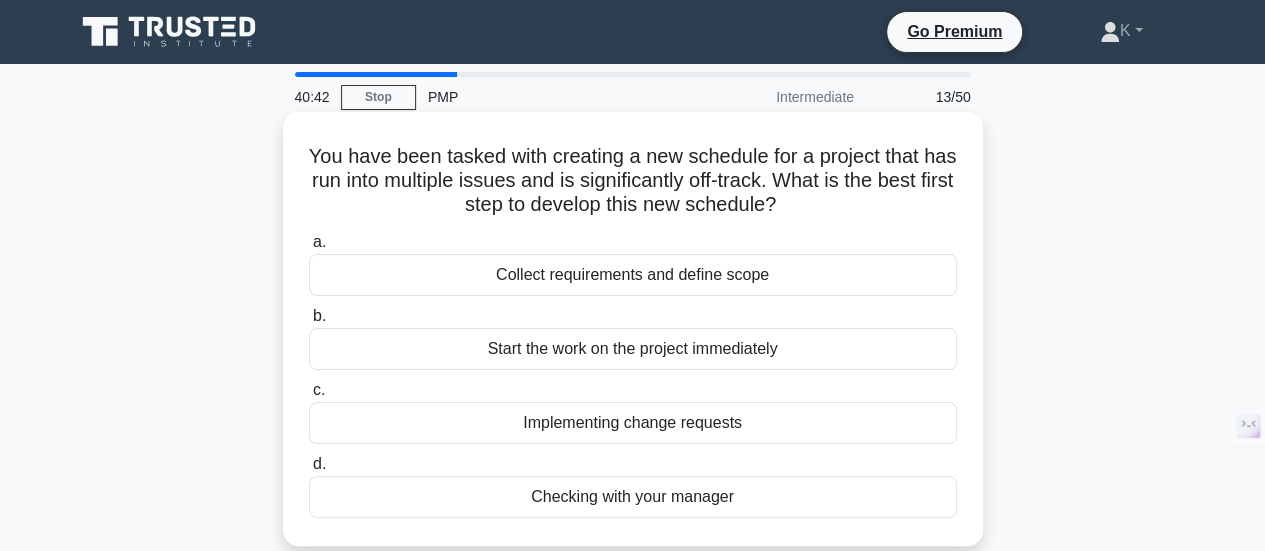 click on "Collect requirements and define scope" at bounding box center (633, 275) 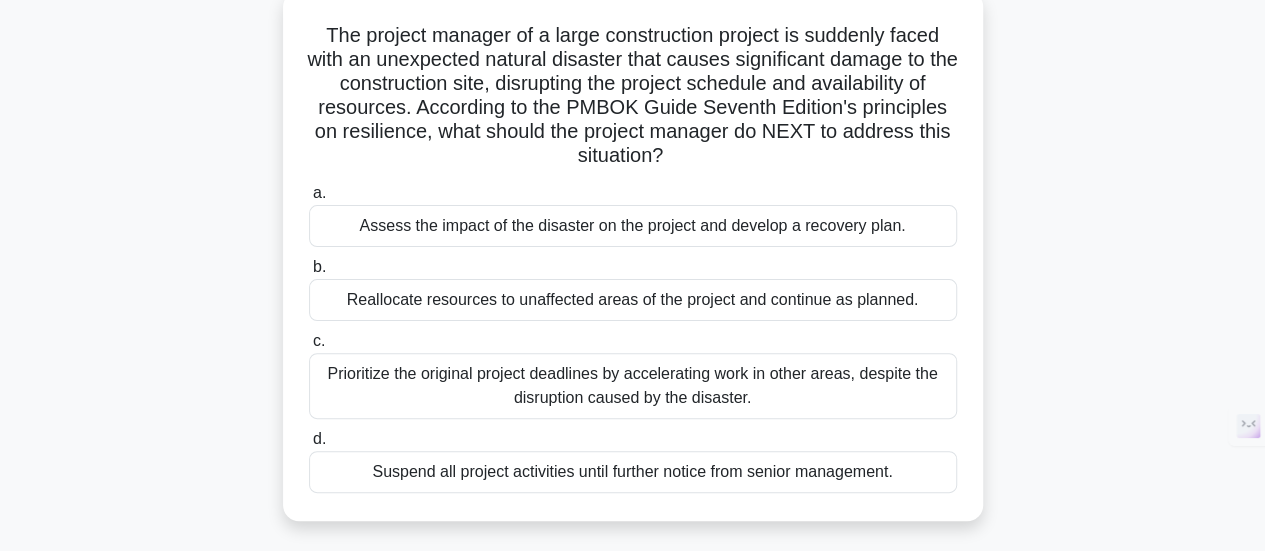 scroll, scrollTop: 130, scrollLeft: 0, axis: vertical 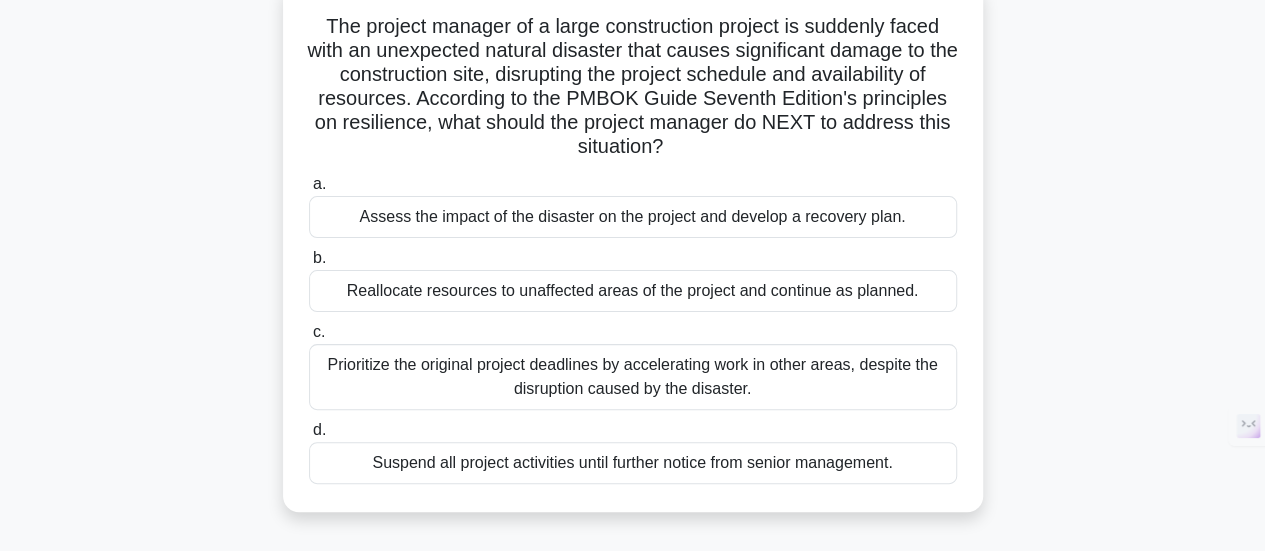 click on "Assess the impact of the disaster on the project and develop a recovery plan." at bounding box center (633, 217) 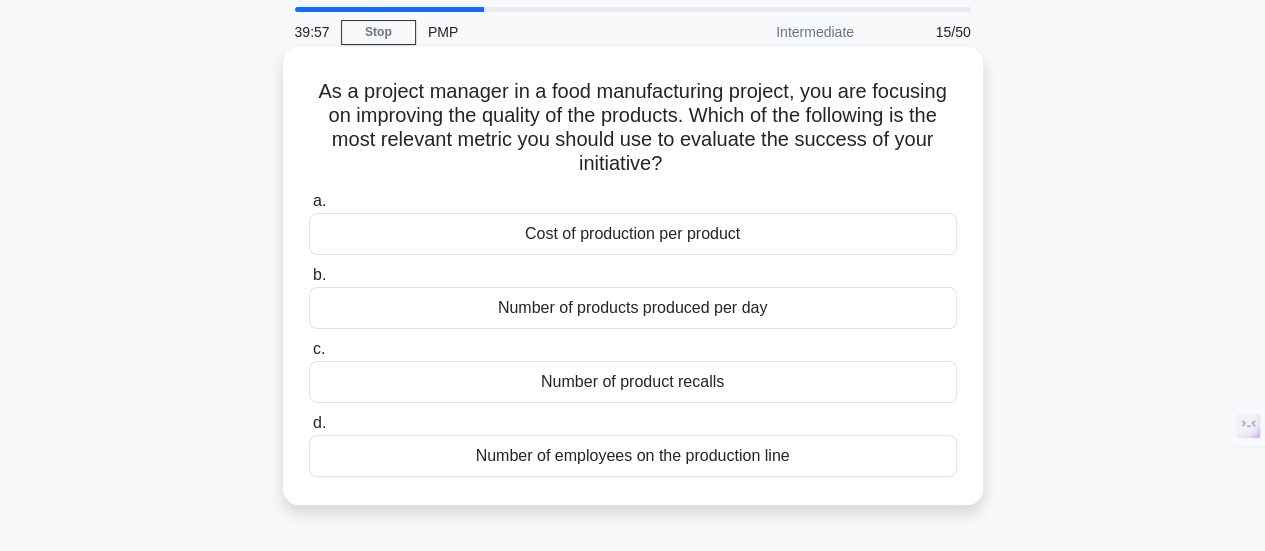 scroll, scrollTop: 0, scrollLeft: 0, axis: both 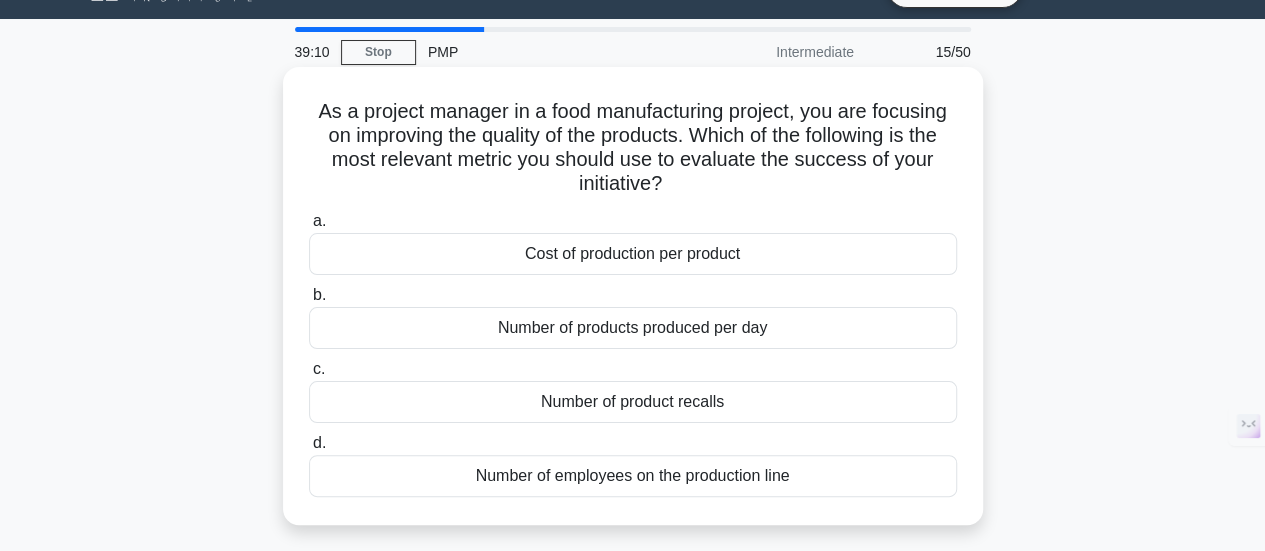 click on "Number of product recalls" at bounding box center (633, 402) 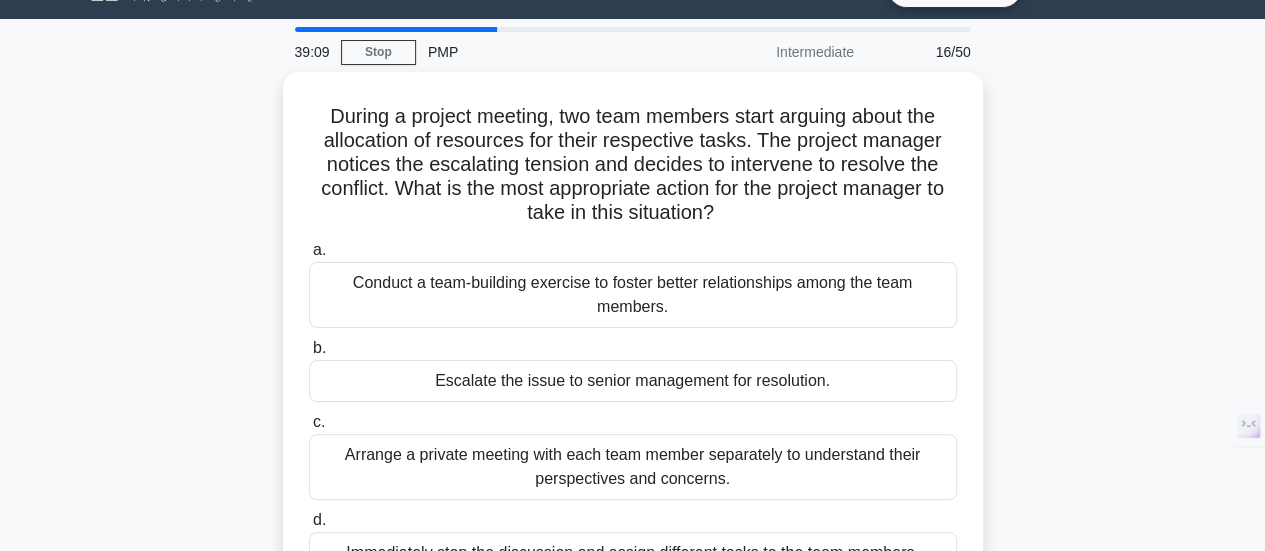 scroll, scrollTop: 0, scrollLeft: 0, axis: both 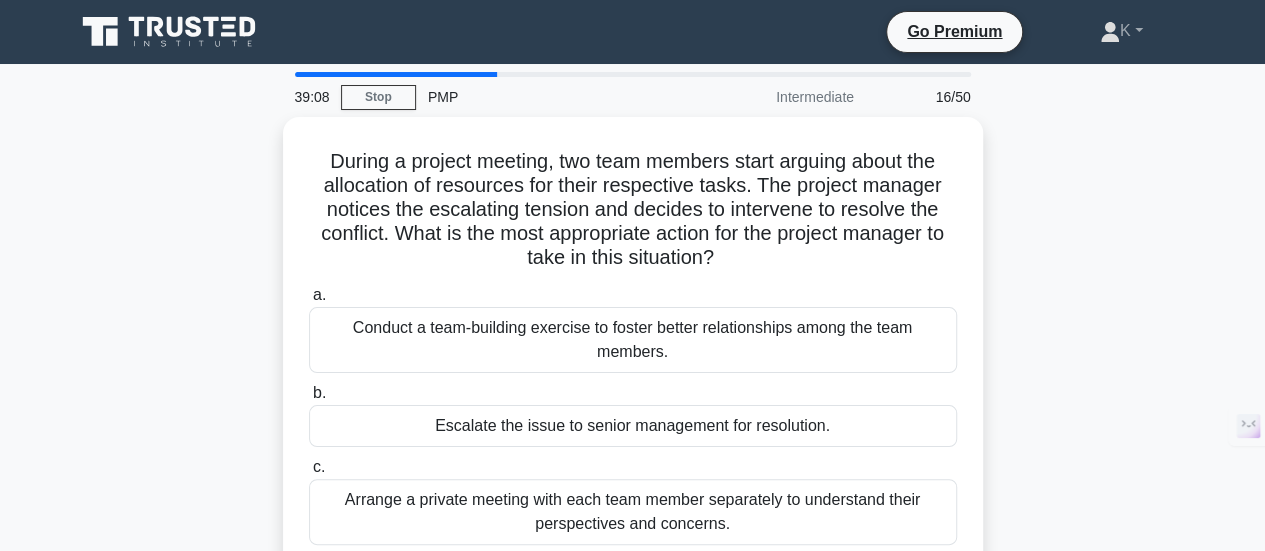 click on "During a project meeting, two team members start arguing about the allocation of resources for their respective tasks. The project manager notices the escalating tension and decides to intervene to resolve the conflict. What is the most appropriate action for the project manager to take in this situation?
.spinner_0XTQ{transform-origin:center;animation:spinner_y6GP .75s linear infinite}@keyframes spinner_y6GP{100%{transform:rotate(360deg)}}
a.
b. c. d." at bounding box center [633, 394] 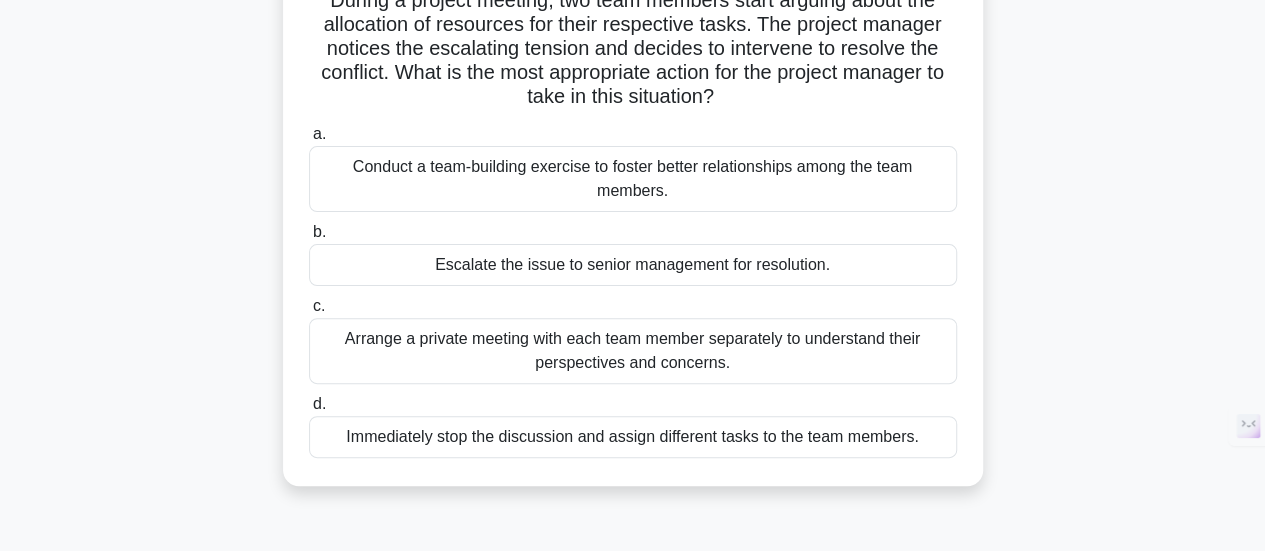scroll, scrollTop: 162, scrollLeft: 0, axis: vertical 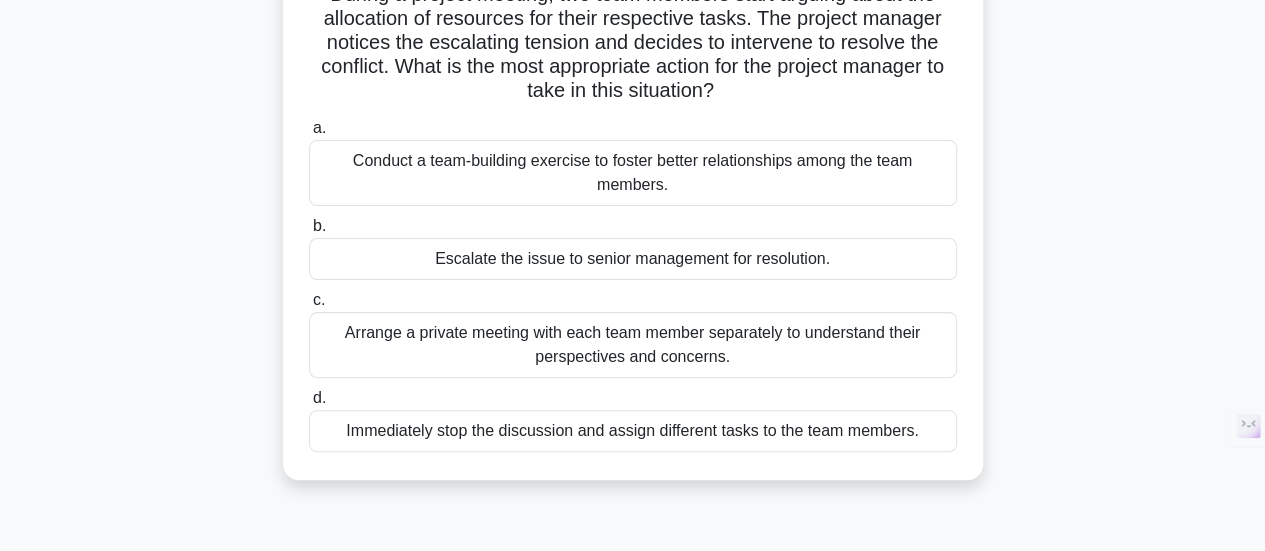 click on "Arrange a private meeting with each team member separately to understand their perspectives and concerns." at bounding box center [633, 345] 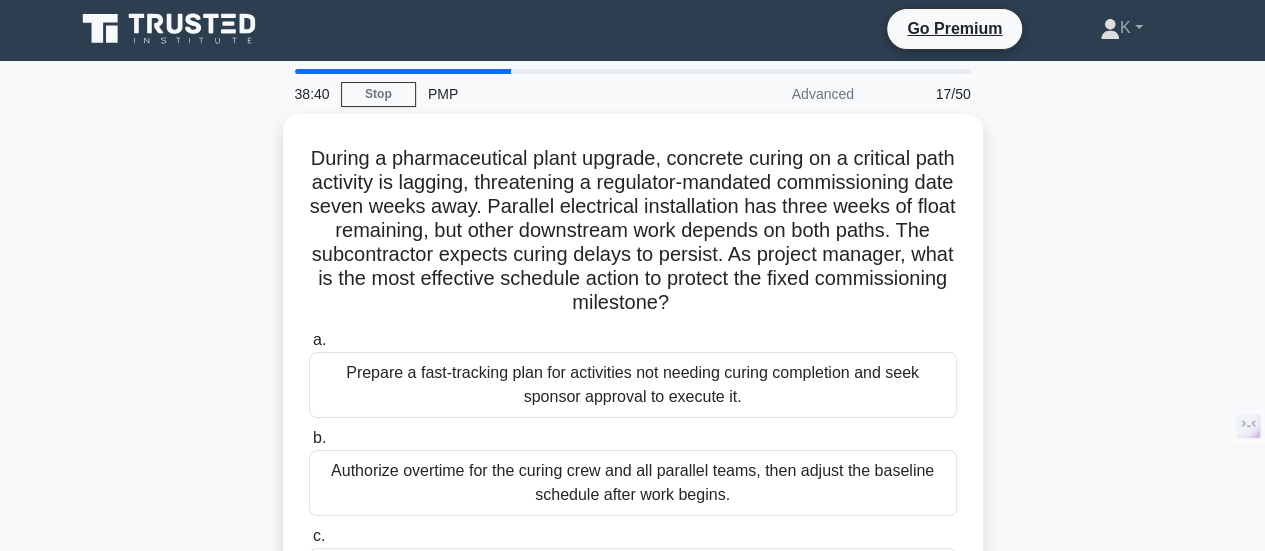 scroll, scrollTop: 0, scrollLeft: 0, axis: both 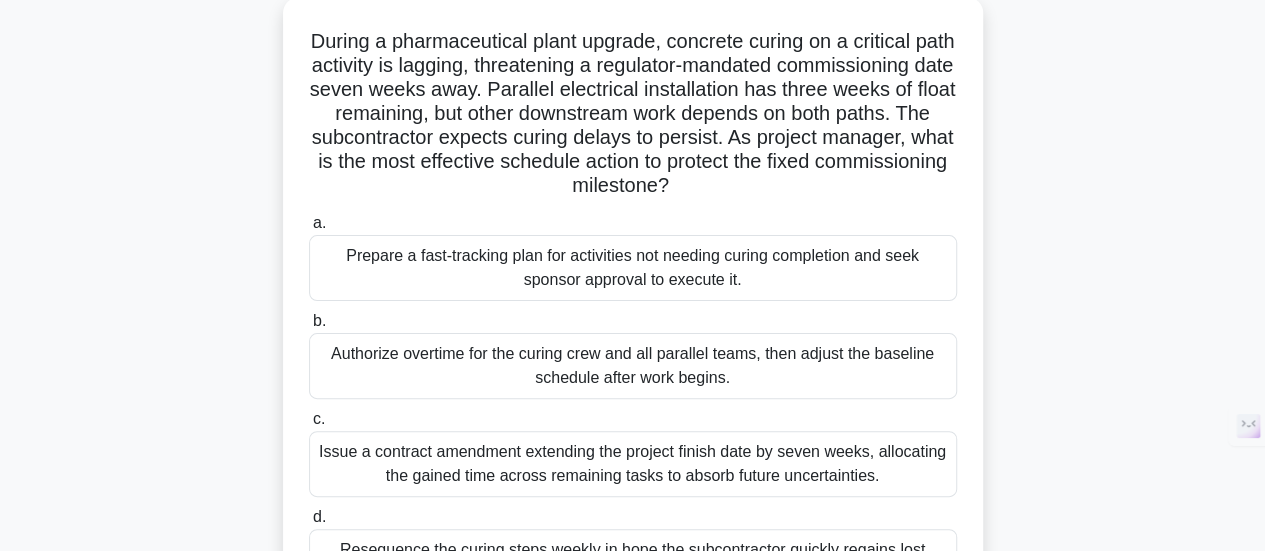 click on "Prepare a fast-tracking plan for activities not needing curing completion and seek sponsor approval to execute it." at bounding box center (633, 268) 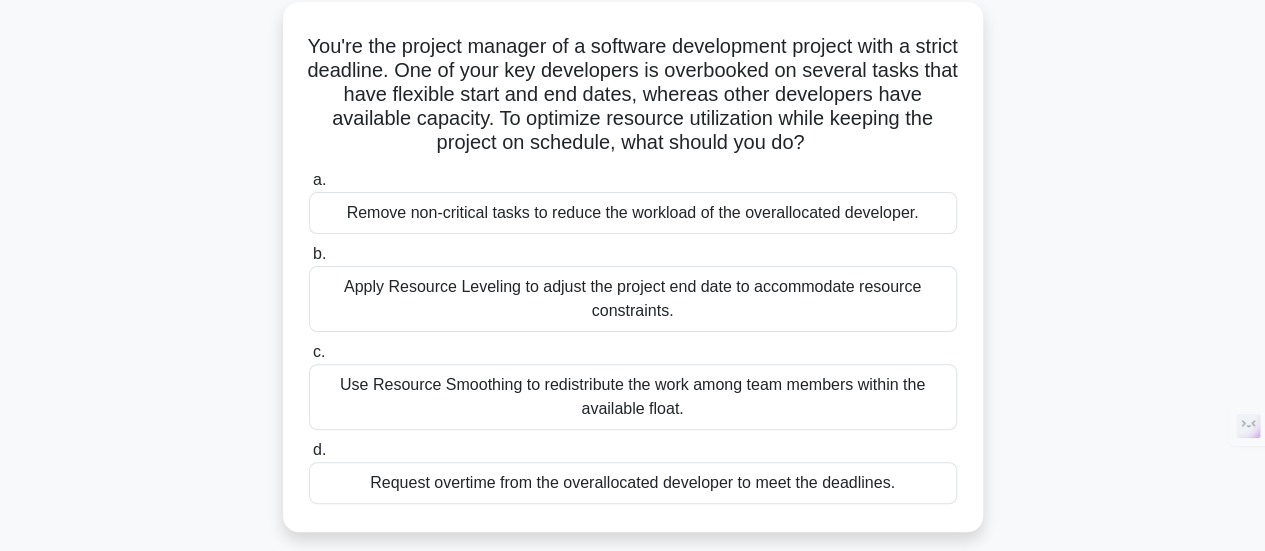 scroll, scrollTop: 0, scrollLeft: 0, axis: both 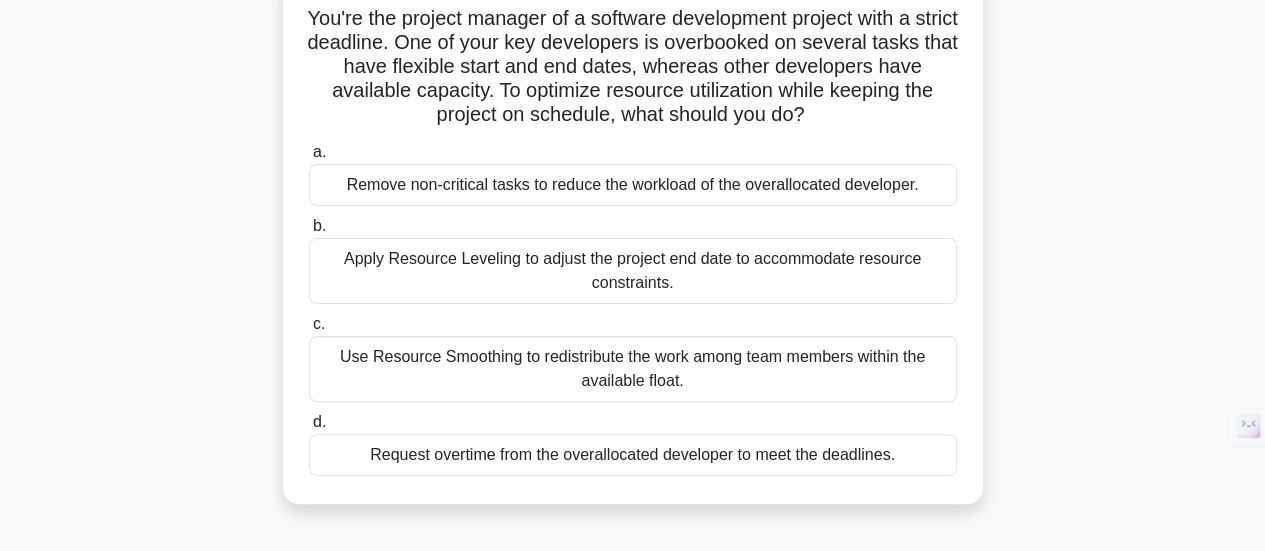 click on "Apply Resource Leveling to adjust the project end date to accommodate resource constraints." at bounding box center (633, 271) 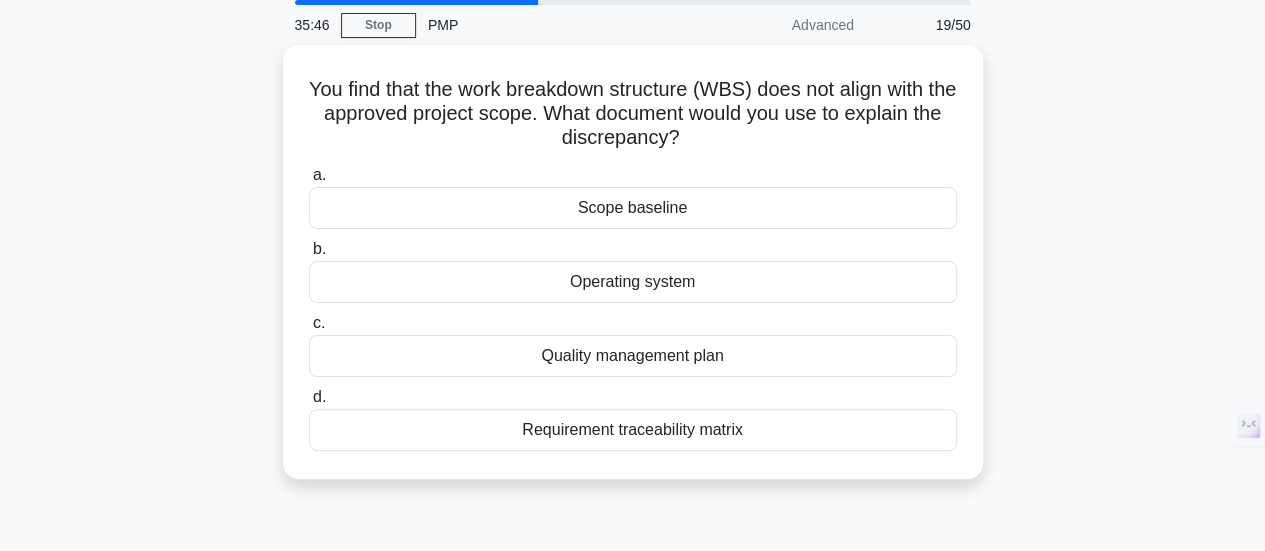 scroll, scrollTop: 0, scrollLeft: 0, axis: both 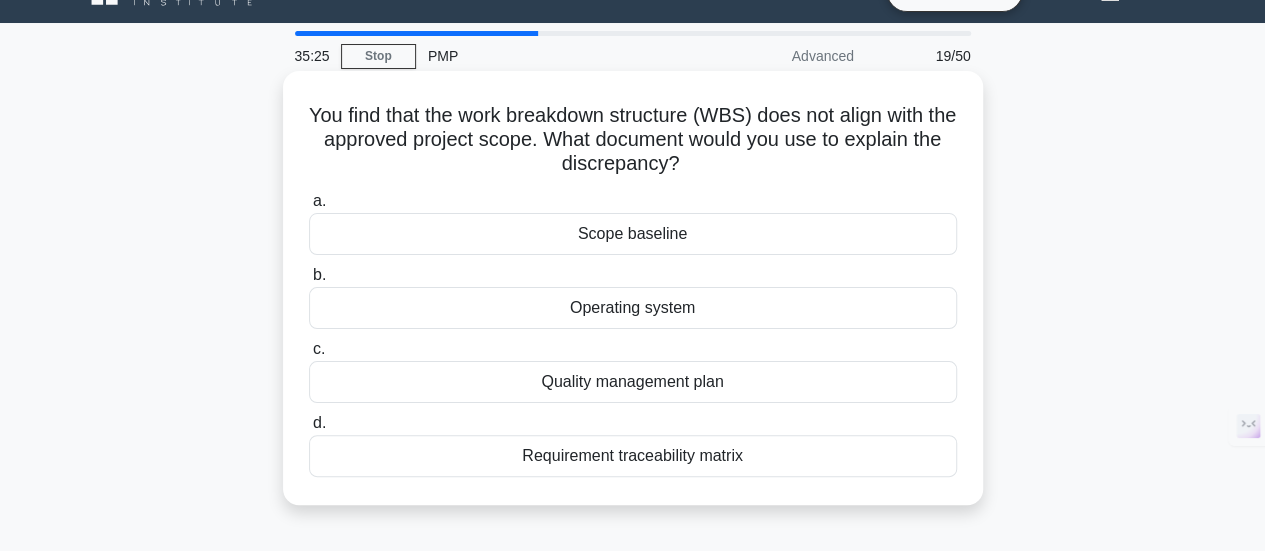 click on "Scope baseline" at bounding box center [633, 234] 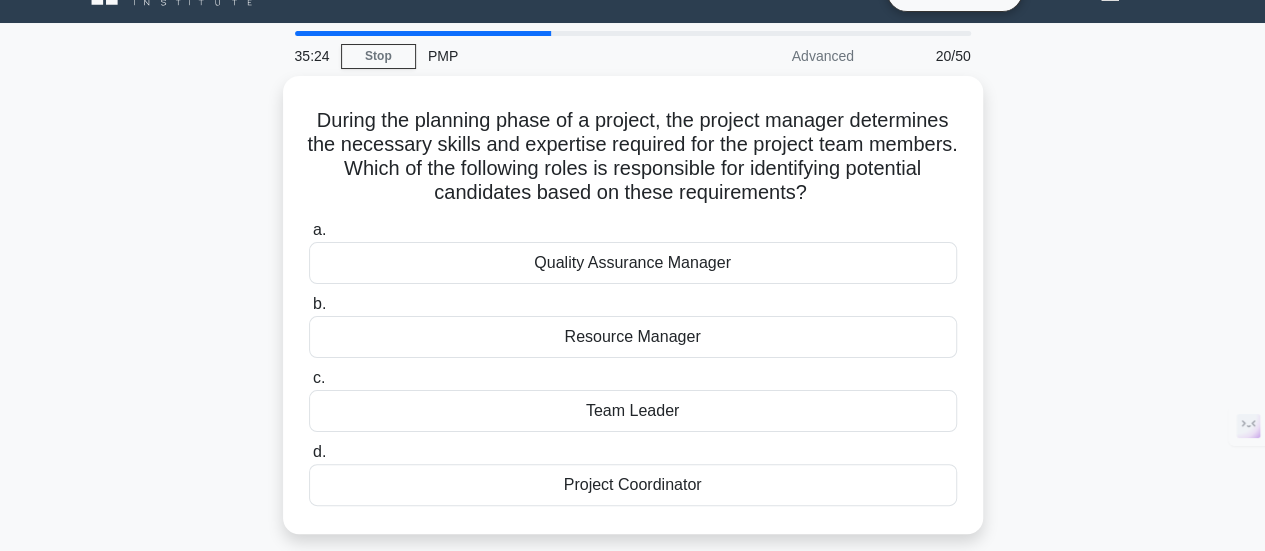 scroll, scrollTop: 0, scrollLeft: 0, axis: both 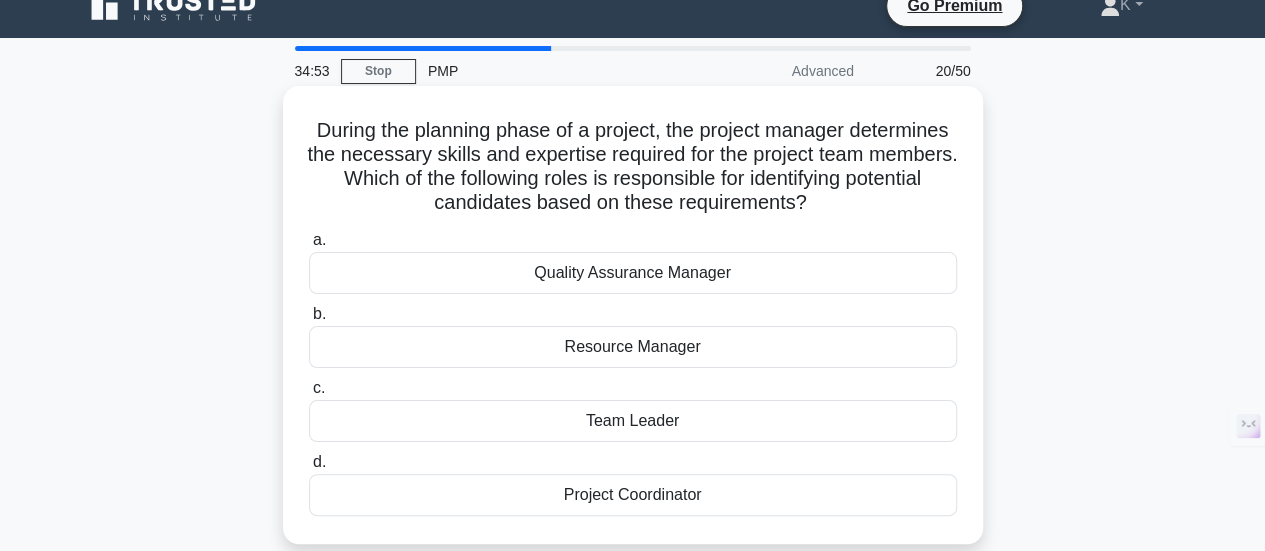 click on "Resource Manager" at bounding box center (633, 347) 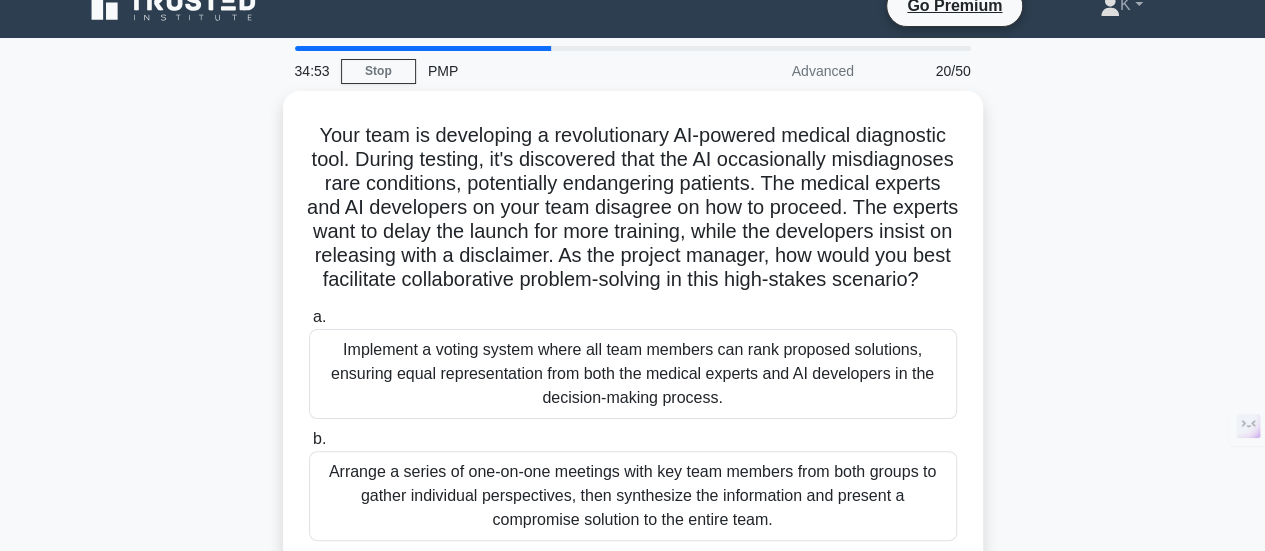 scroll, scrollTop: 0, scrollLeft: 0, axis: both 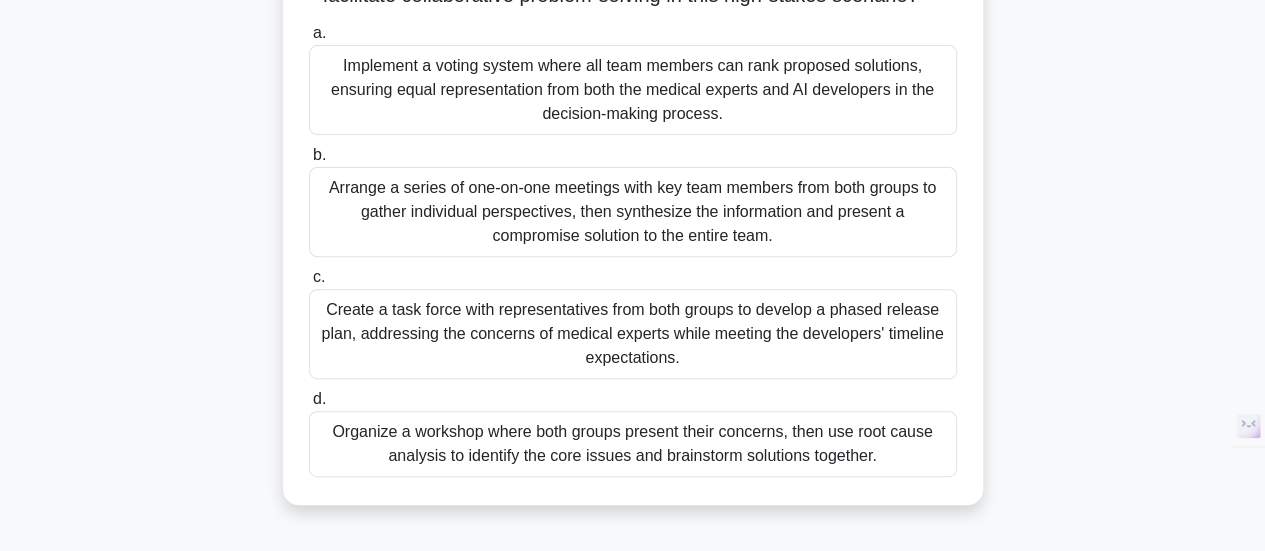 click on "Organize a workshop where both groups present their concerns, then use root cause analysis to identify the core issues and brainstorm solutions together." at bounding box center (633, 444) 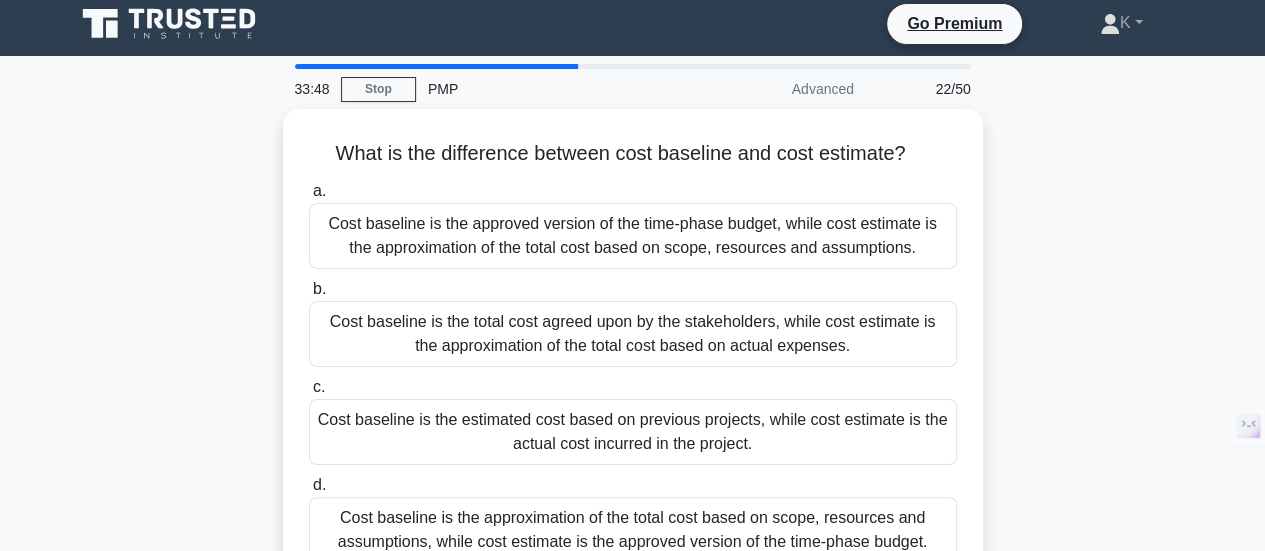 scroll, scrollTop: 0, scrollLeft: 0, axis: both 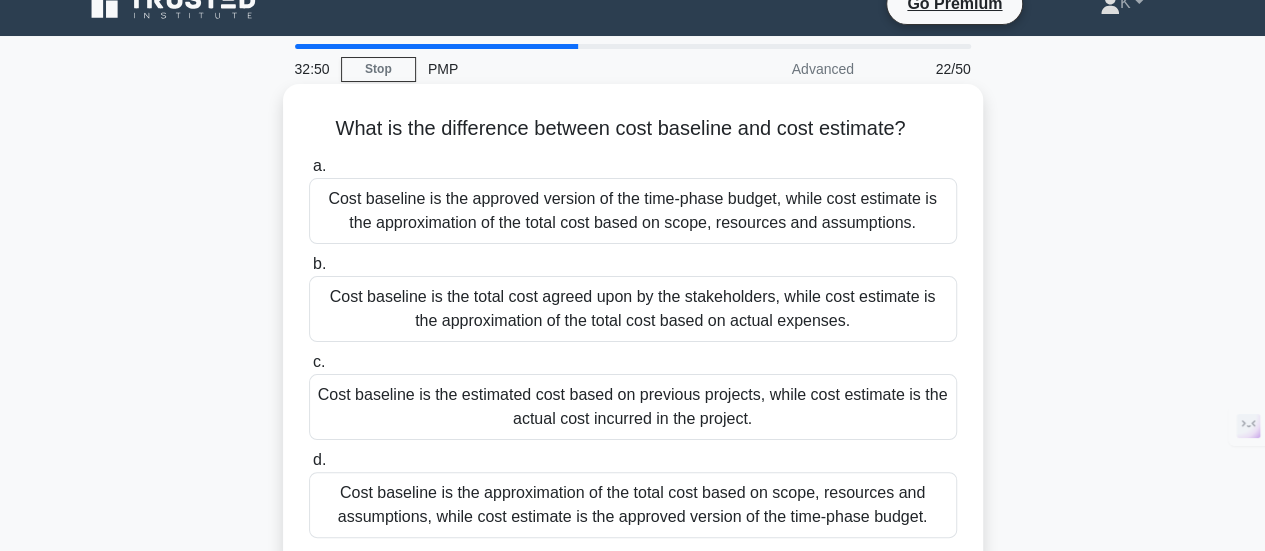click on "Cost baseline is the approved version of the time-phase budget, while cost estimate is the approximation of the total cost based on scope, resources and assumptions." at bounding box center (633, 211) 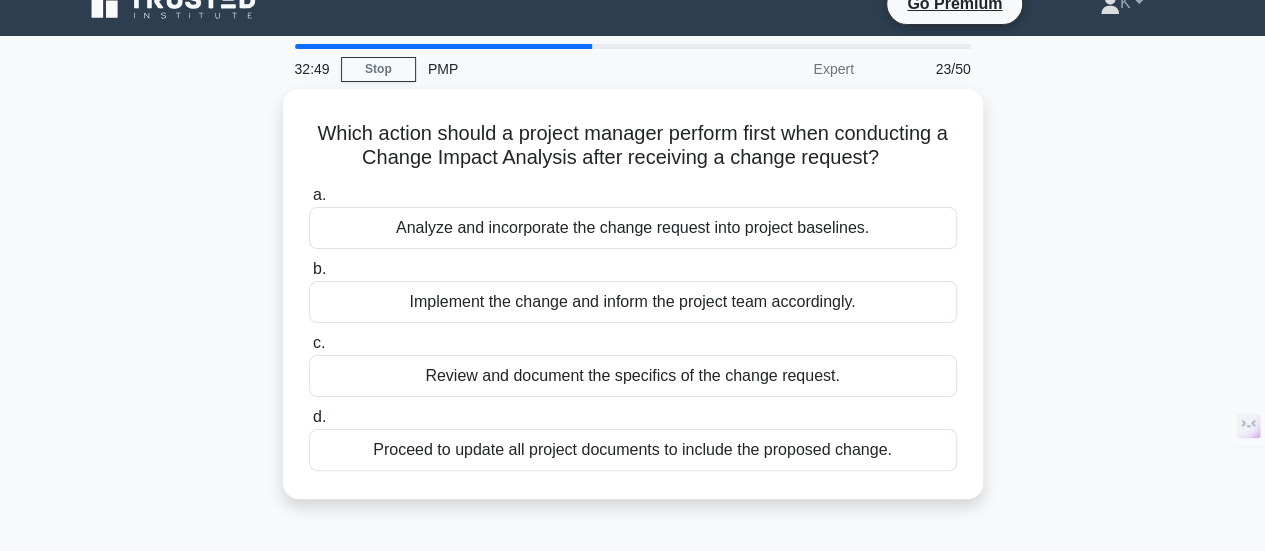 scroll, scrollTop: 0, scrollLeft: 0, axis: both 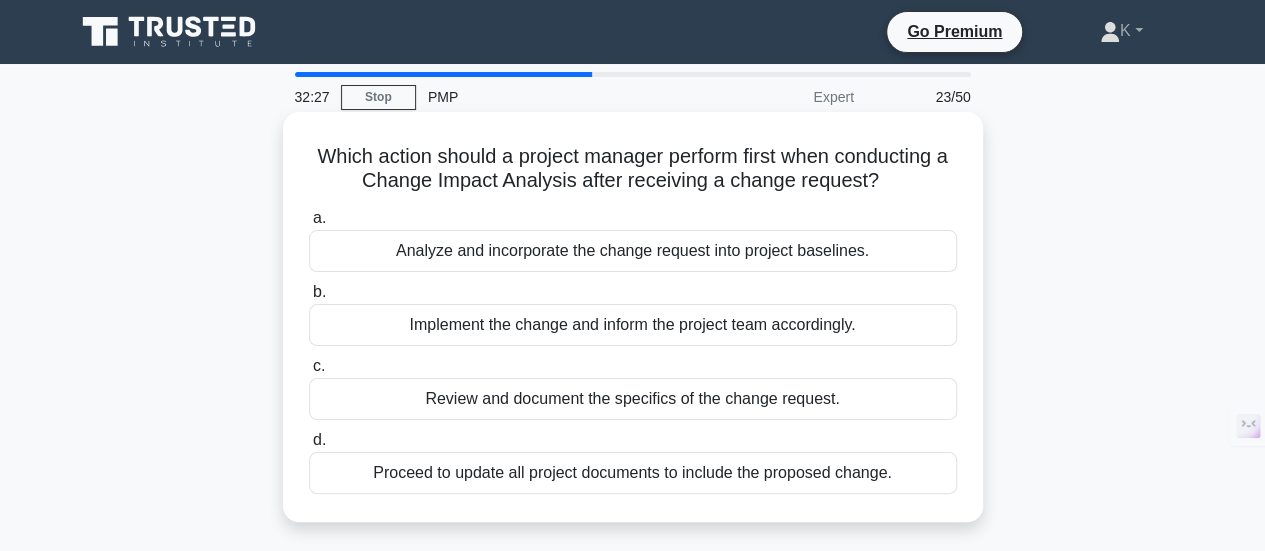 click on "Review and document the specifics of the change request." at bounding box center [633, 399] 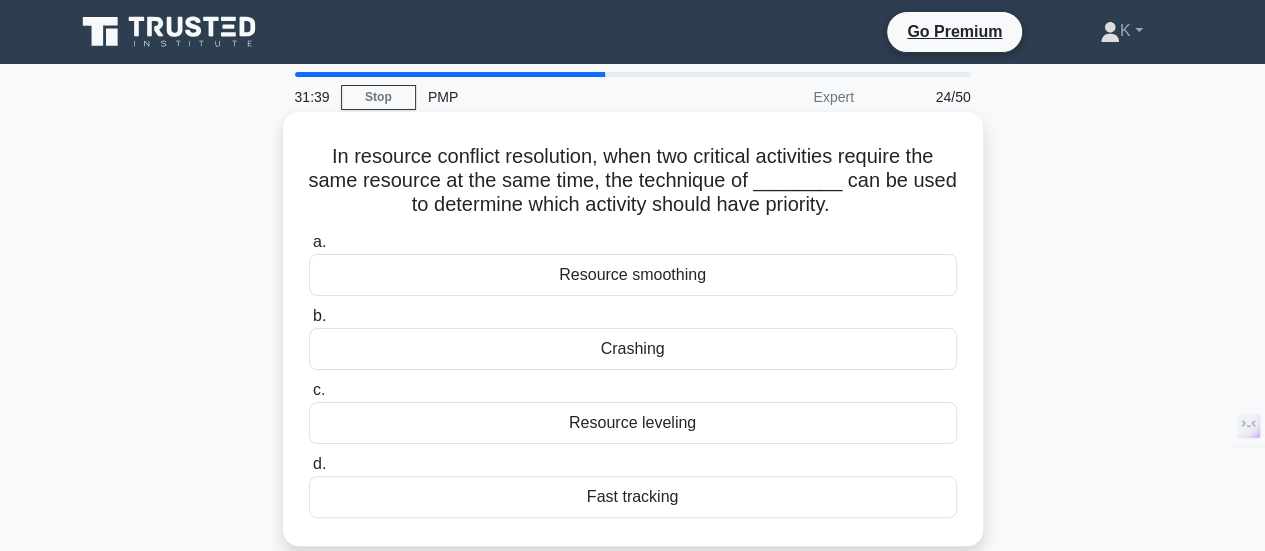 click on "Resource smoothing" at bounding box center [633, 275] 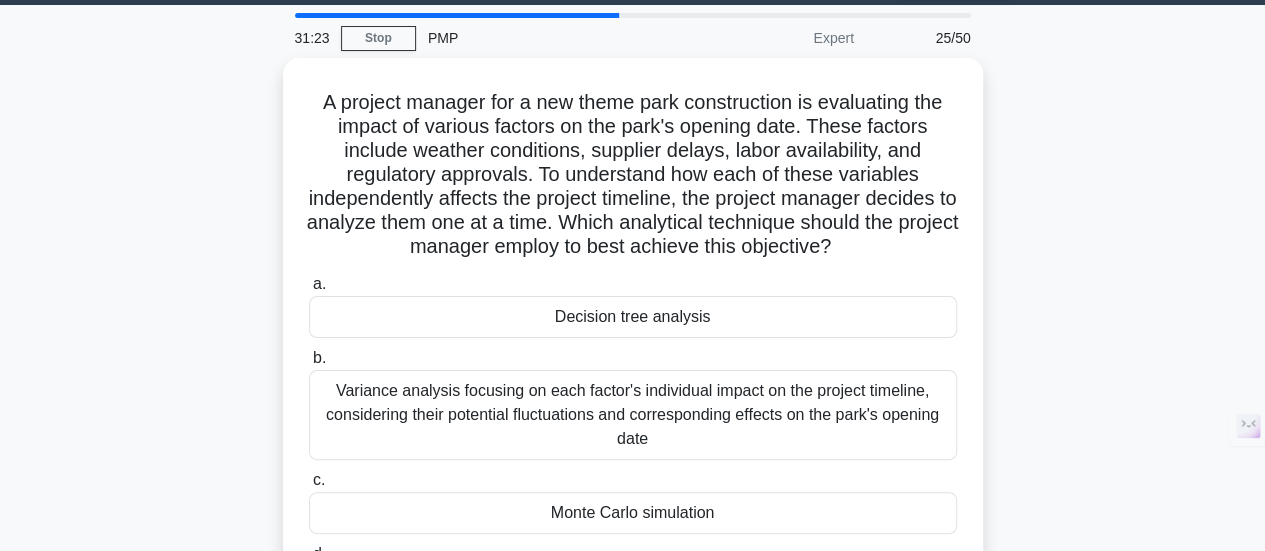 scroll, scrollTop: 62, scrollLeft: 0, axis: vertical 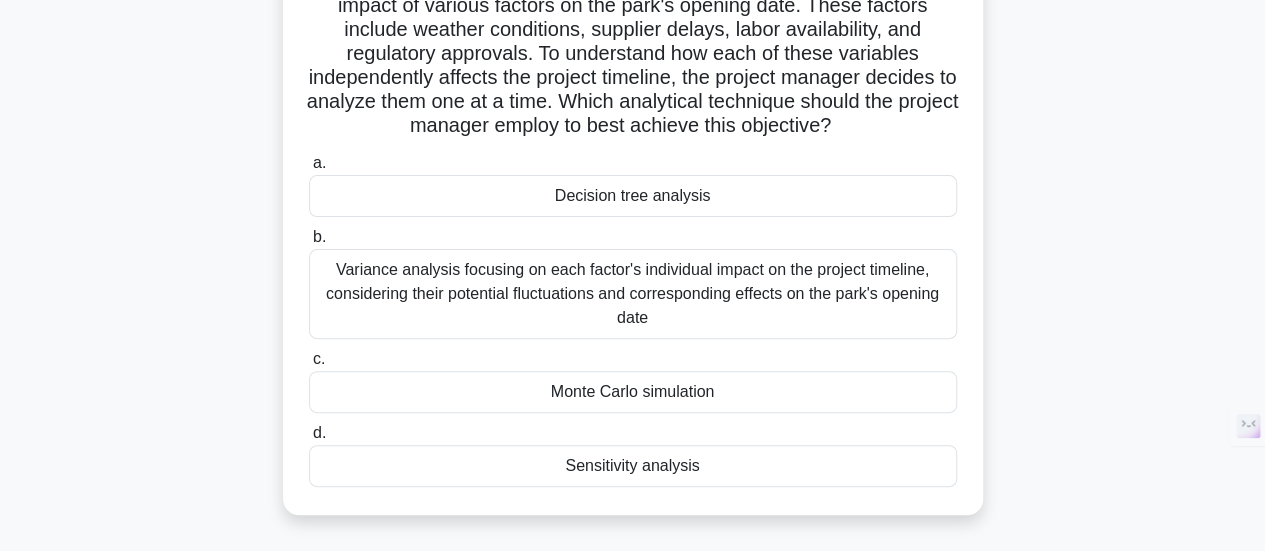 click on "Variance analysis focusing on each factor's individual impact on the project timeline, considering their potential fluctuations and corresponding effects on the park's opening date" at bounding box center [633, 294] 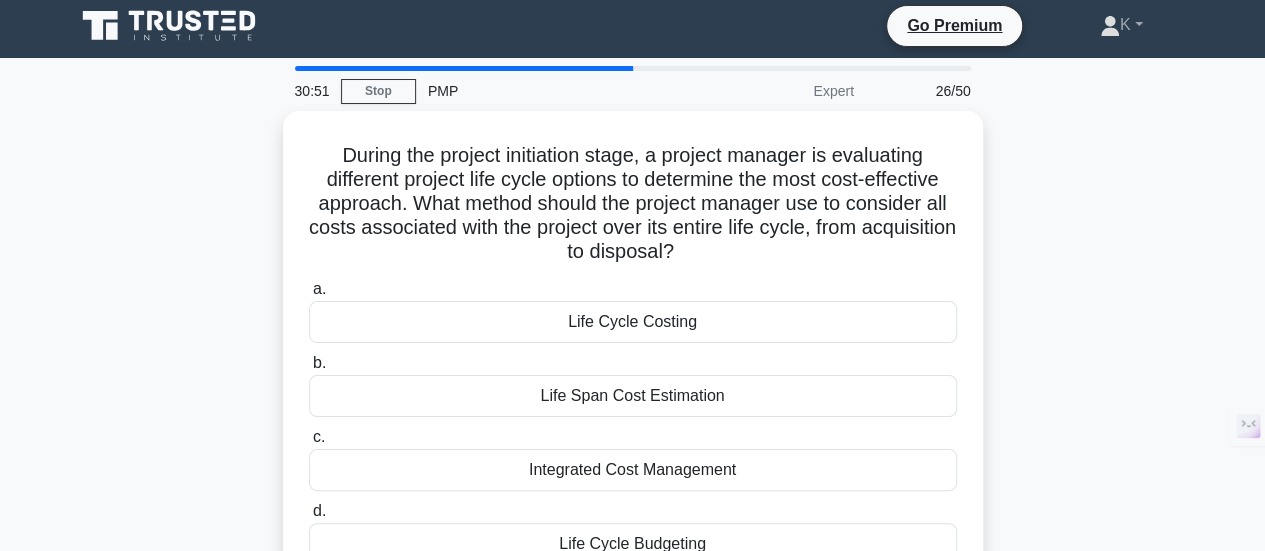 scroll, scrollTop: 0, scrollLeft: 0, axis: both 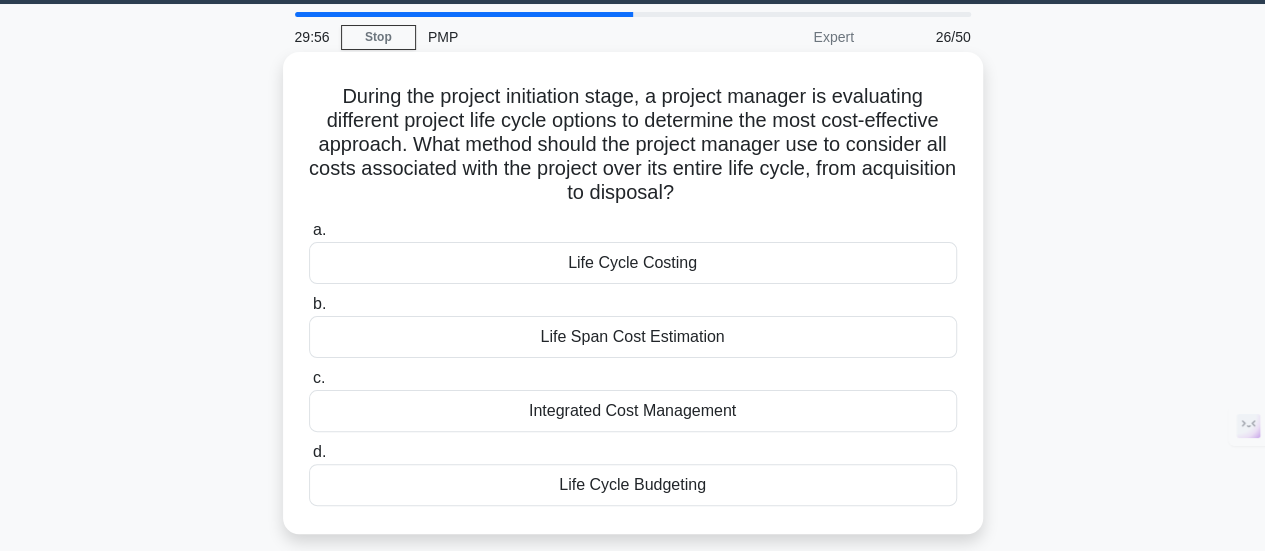click on "Life Cycle Costing" at bounding box center [633, 263] 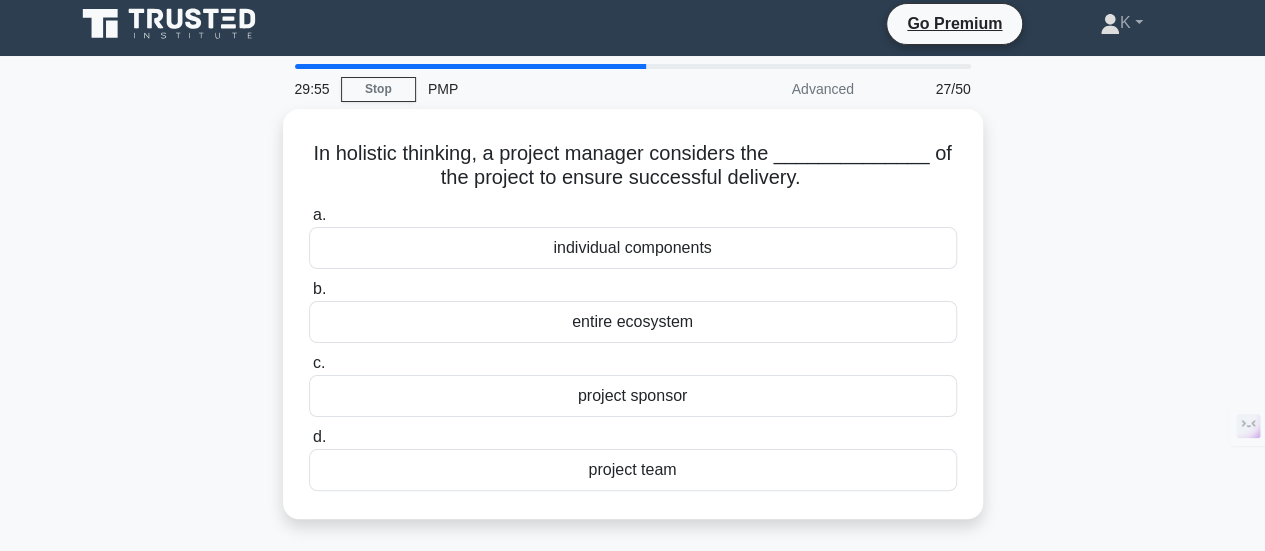 scroll, scrollTop: 0, scrollLeft: 0, axis: both 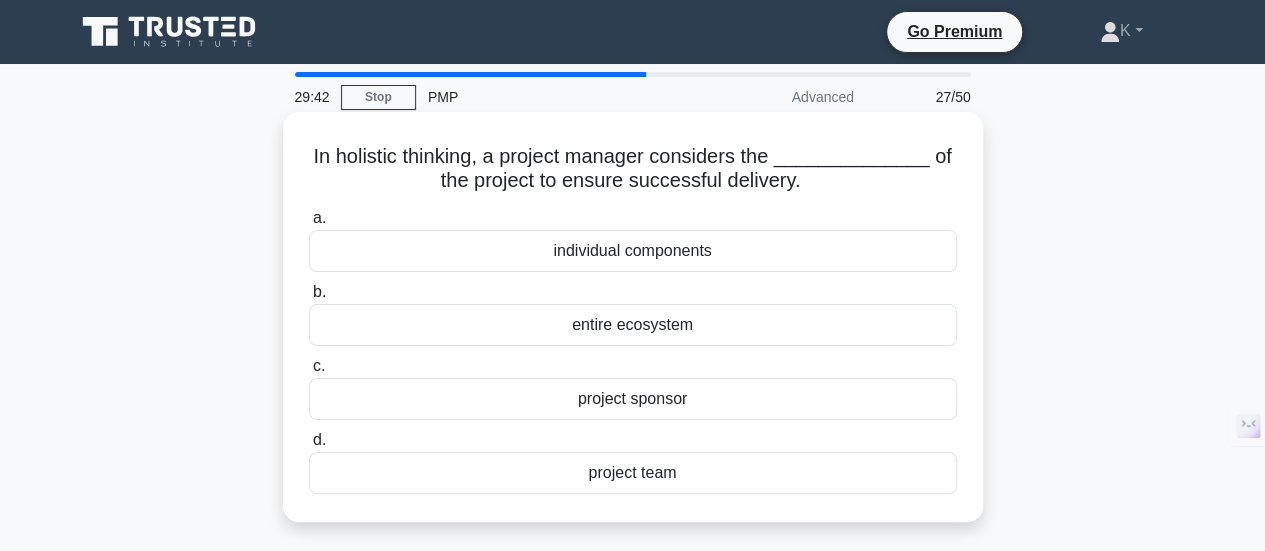 click on "entire ecosystem" at bounding box center [633, 325] 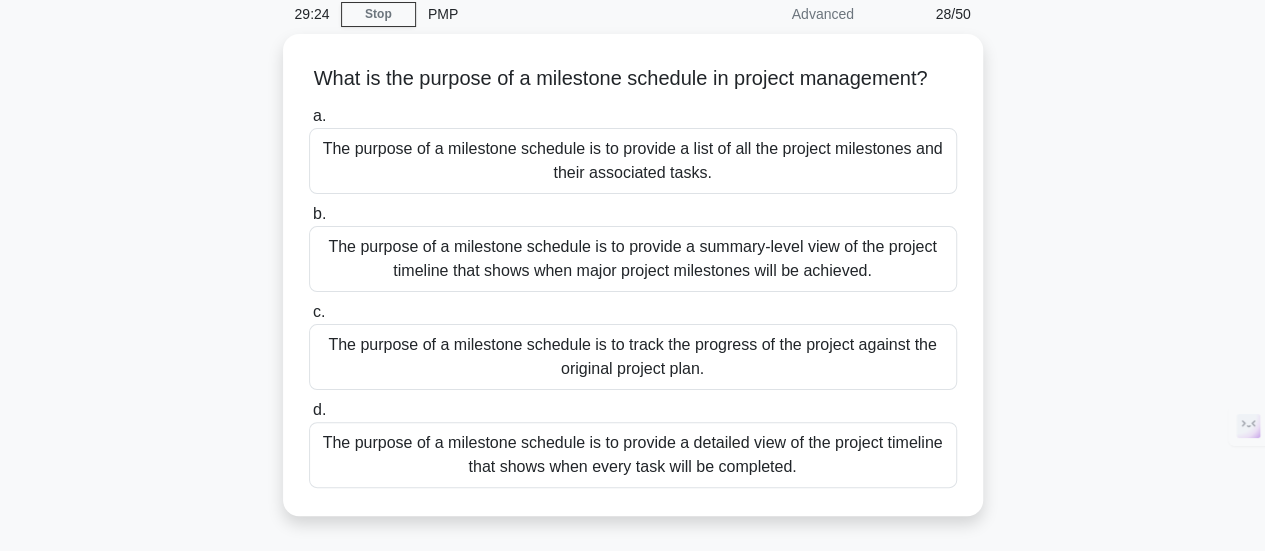 scroll, scrollTop: 87, scrollLeft: 0, axis: vertical 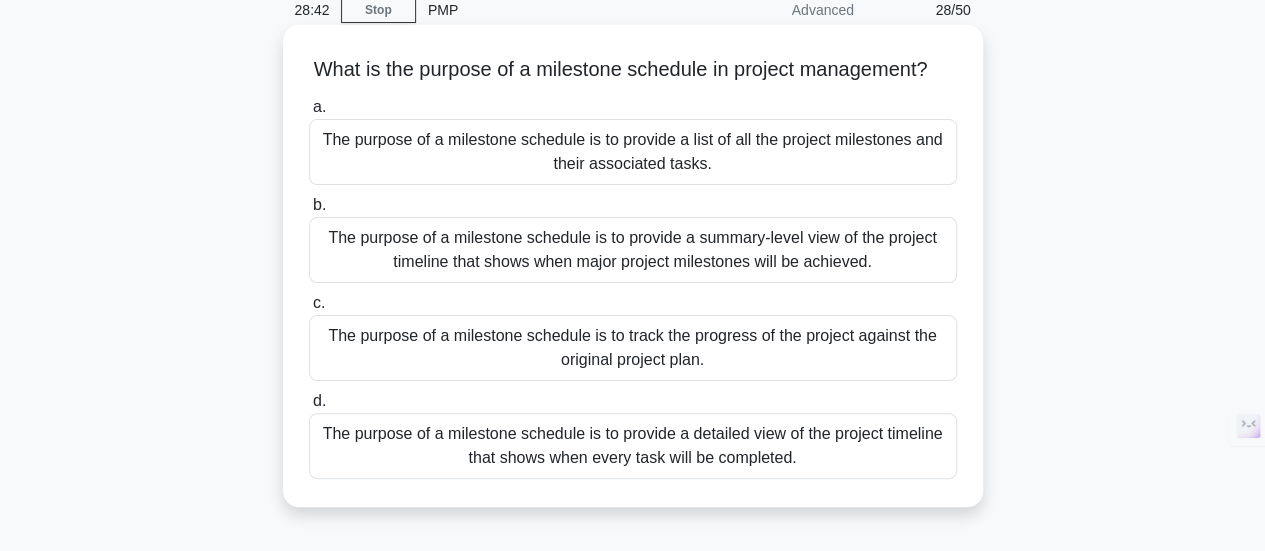 click on "The purpose of a milestone schedule is to provide a detailed view of the project timeline that shows when every task will be completed." at bounding box center (633, 446) 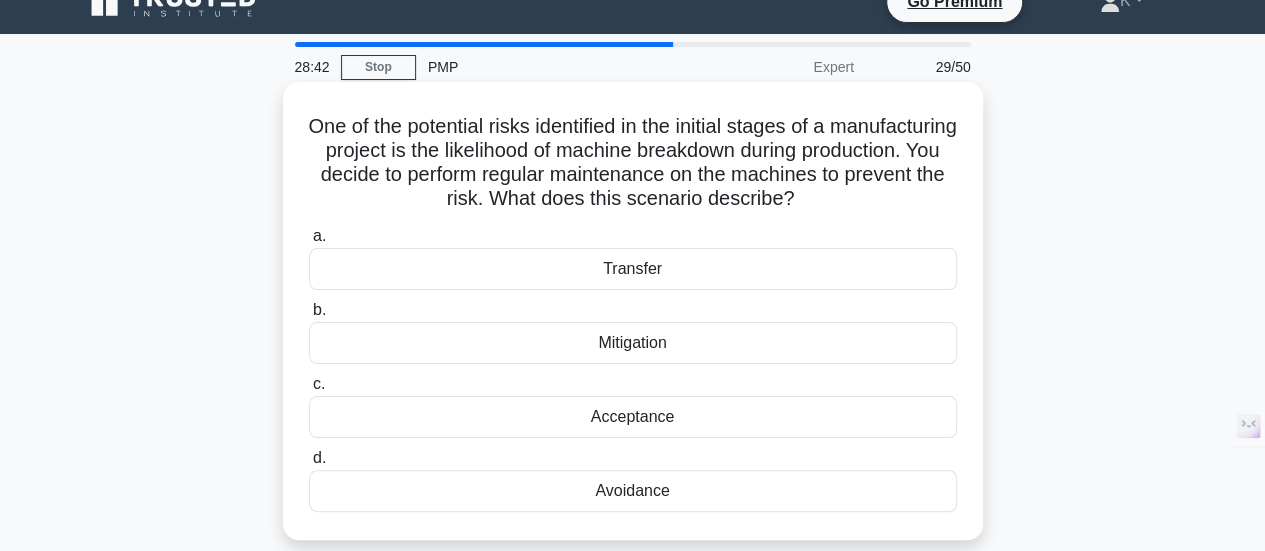 scroll, scrollTop: 0, scrollLeft: 0, axis: both 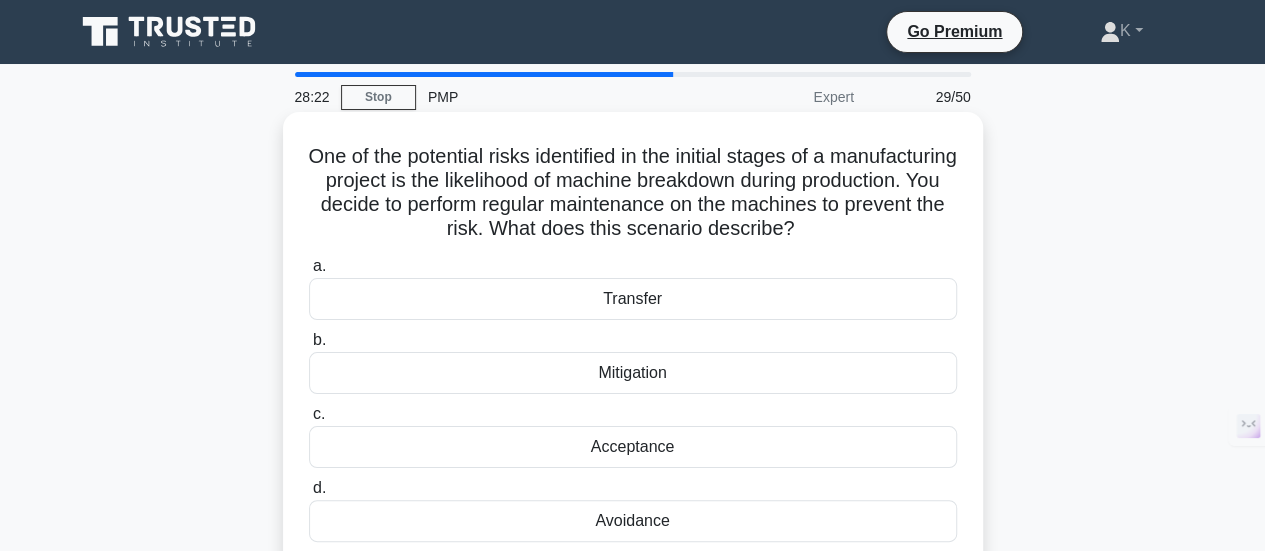 click on "Avoidance" at bounding box center (633, 521) 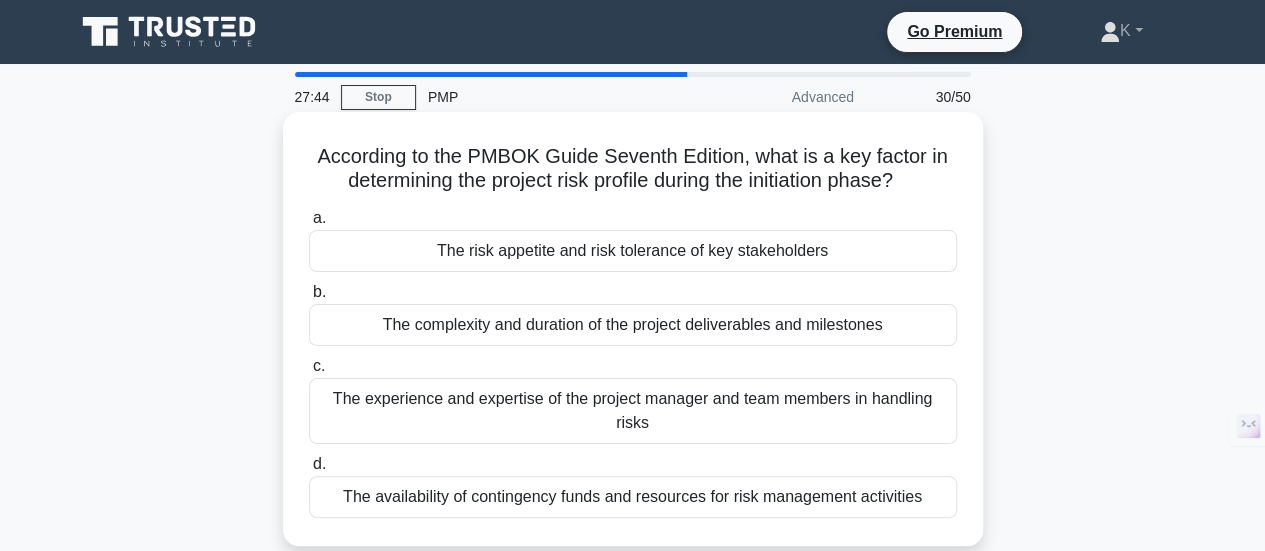 click on "The risk appetite and risk tolerance of key stakeholders" at bounding box center (633, 251) 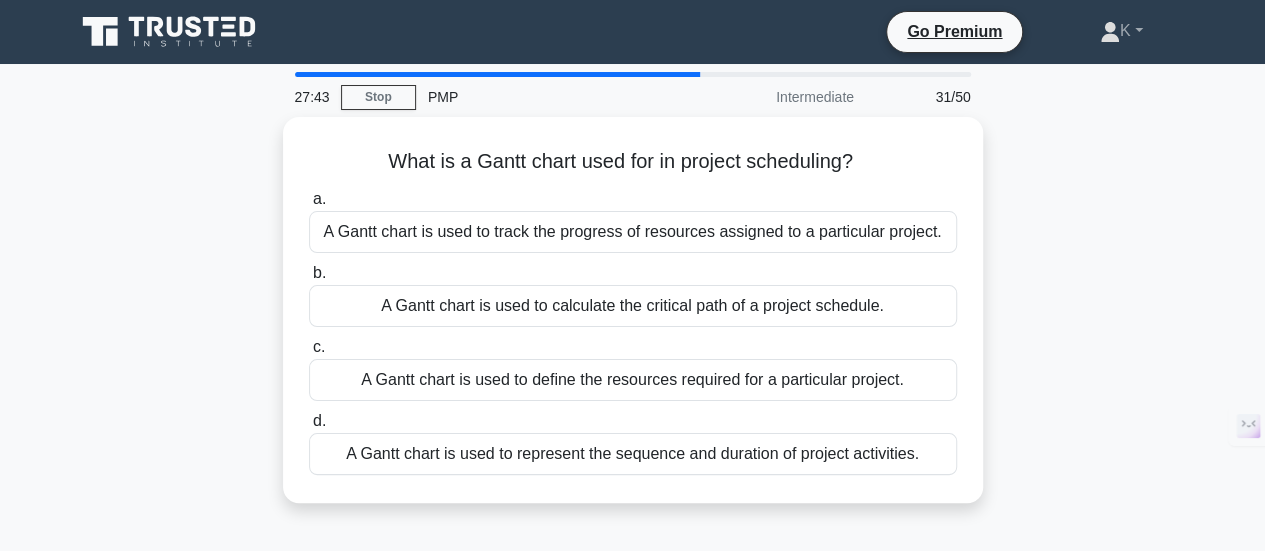 click on "What is a Gantt chart used for in project scheduling?
.spinner_0XTQ{transform-origin:center;animation:spinner_y6GP .75s linear infinite}@keyframes spinner_y6GP{100%{transform:rotate(360deg)}}
a.
A Gantt chart is used to track the progress of resources assigned to a particular project.
b. c." at bounding box center [633, 322] 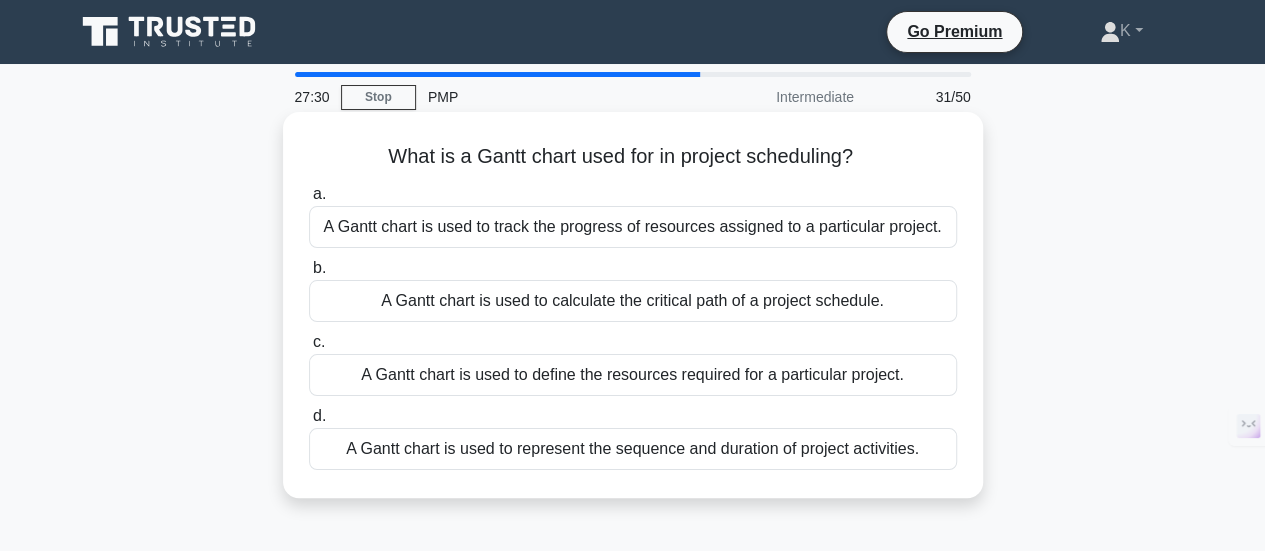 click on "A Gantt chart is used to represent the sequence and duration of project activities." at bounding box center (633, 449) 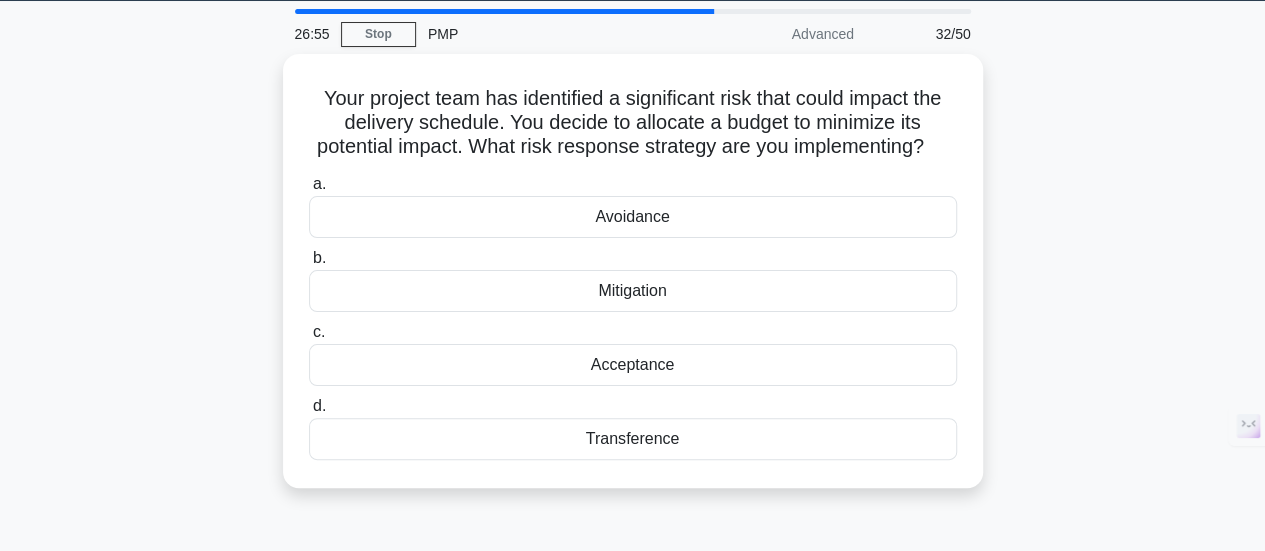 scroll, scrollTop: 68, scrollLeft: 0, axis: vertical 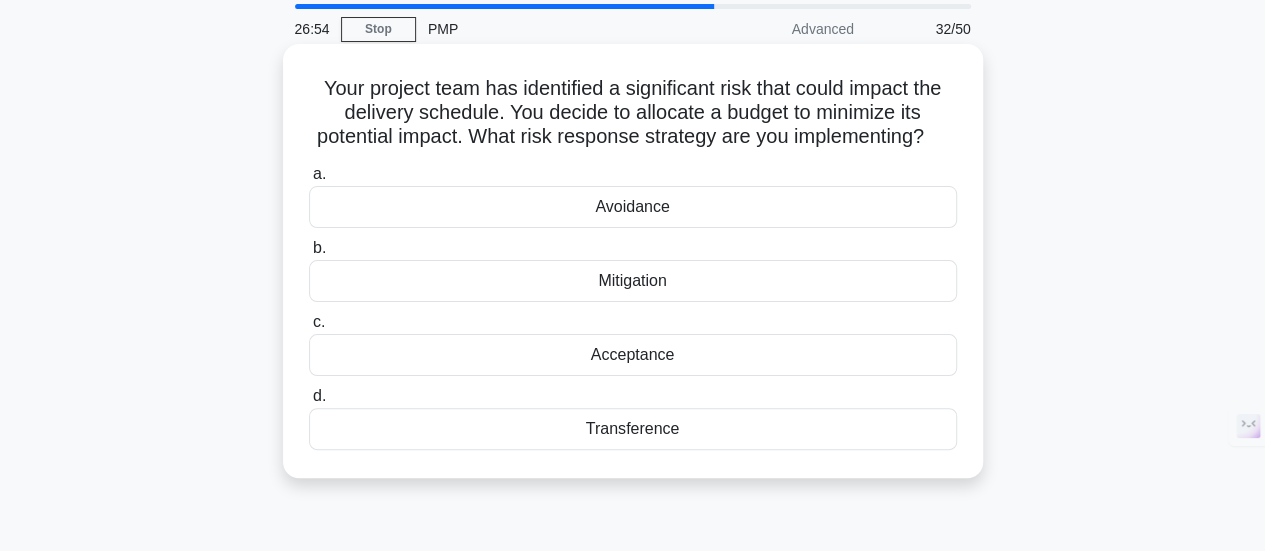 click on "Mitigation" at bounding box center [633, 281] 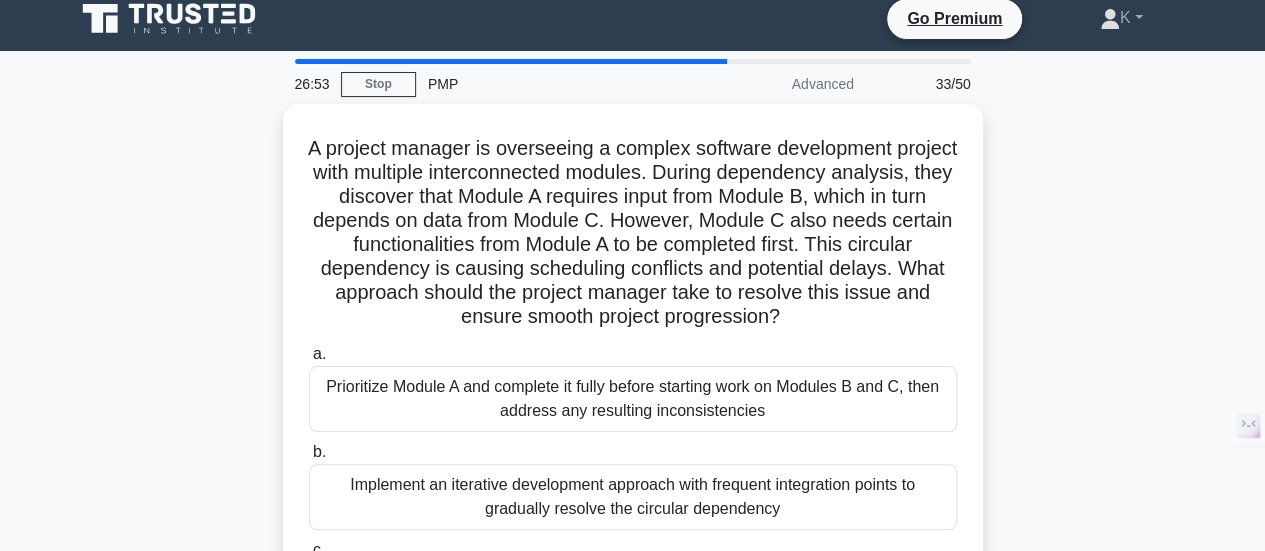 scroll, scrollTop: 0, scrollLeft: 0, axis: both 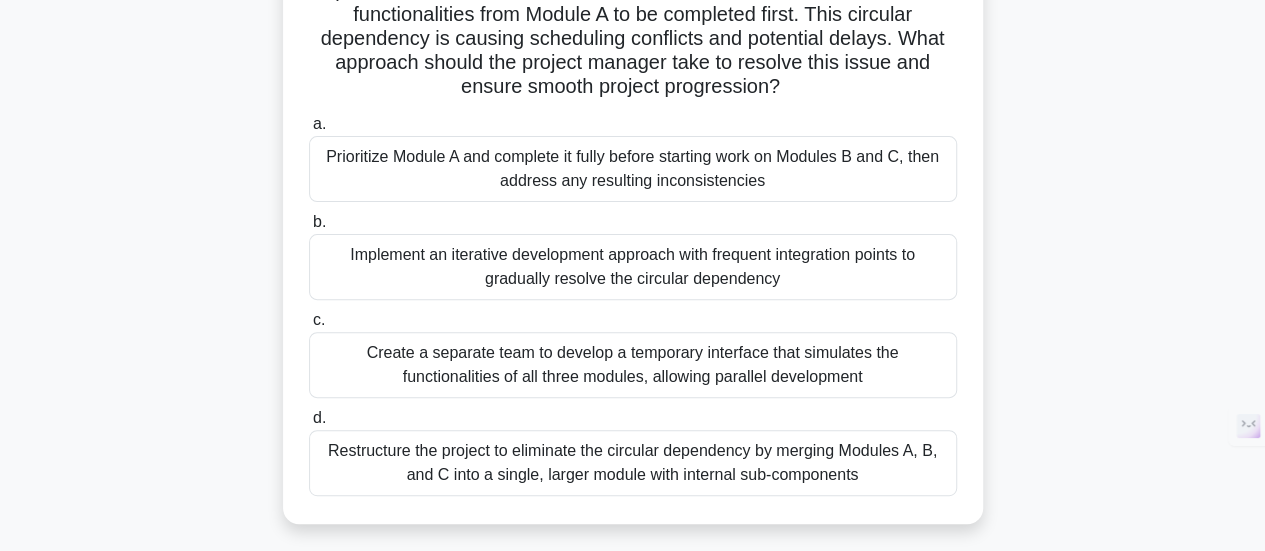 click on "Implement an iterative development approach with frequent integration points to gradually resolve the circular dependency" at bounding box center (633, 267) 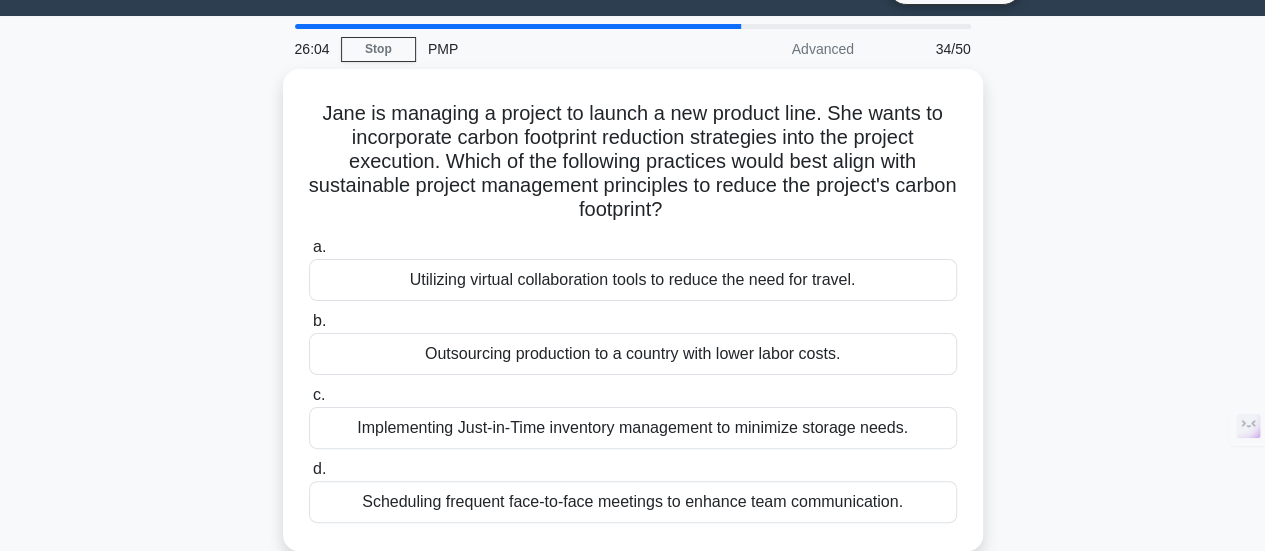 scroll, scrollTop: 0, scrollLeft: 0, axis: both 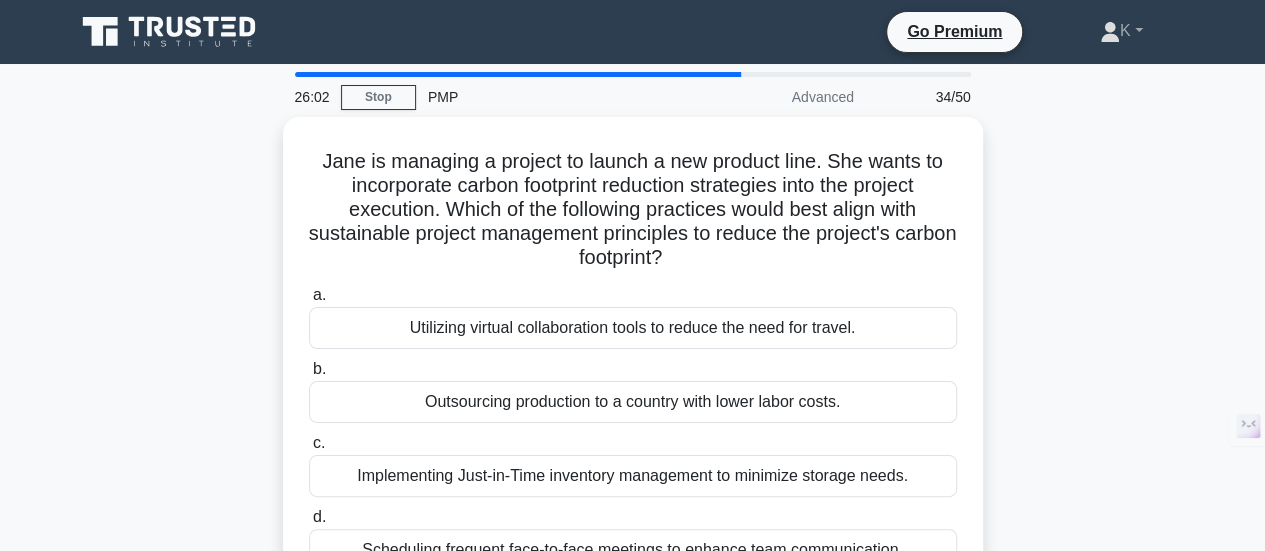 click on "Jane is managing a project to launch a new product line. She wants to incorporate carbon footprint reduction strategies into the project execution. Which of the following practices would best align with sustainable project management principles to reduce the project's carbon footprint?
.spinner_0XTQ{transform-origin:center;animation:spinner_y6GP .75s linear infinite}@keyframes spinner_y6GP{100%{transform:rotate(360deg)}}
a.
b. c. d." at bounding box center [633, 370] 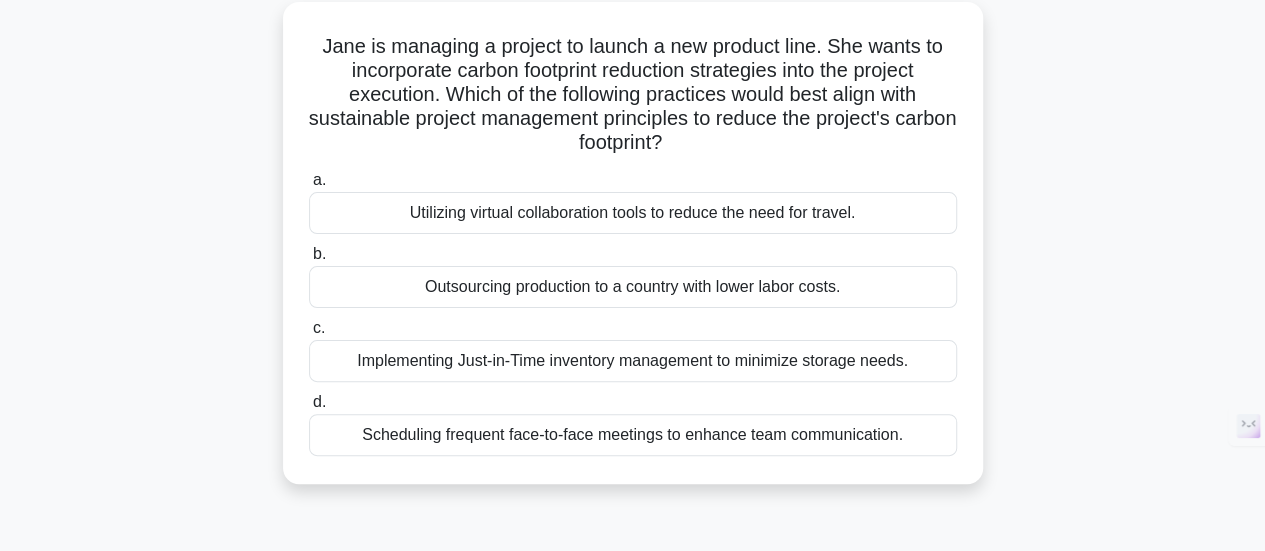 scroll, scrollTop: 123, scrollLeft: 0, axis: vertical 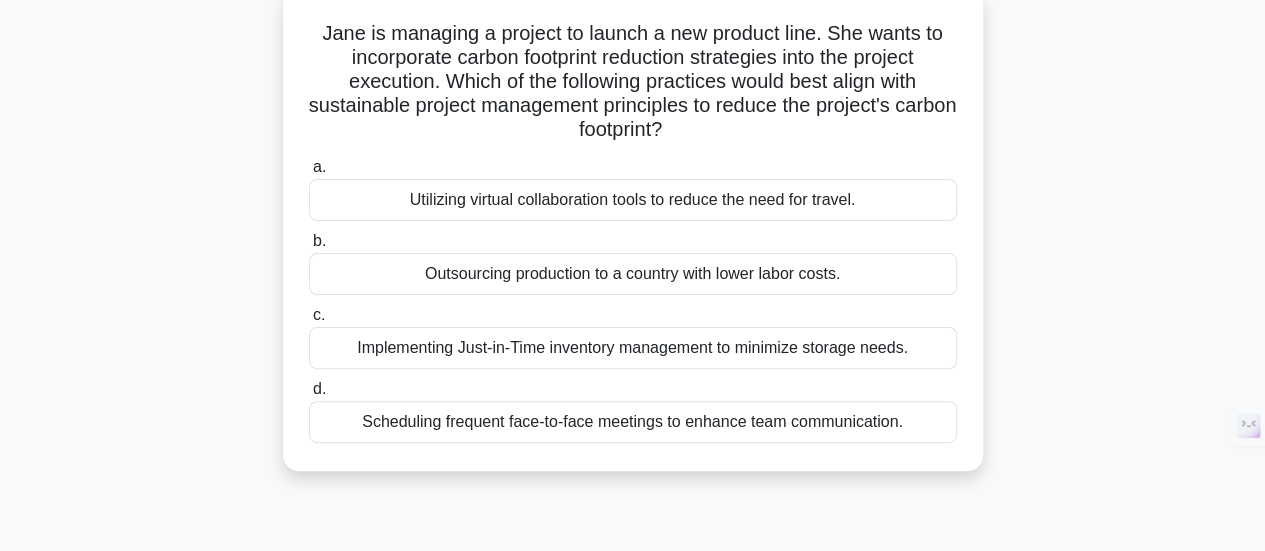 click on "Utilizing virtual collaboration tools to reduce the need for travel." at bounding box center (633, 200) 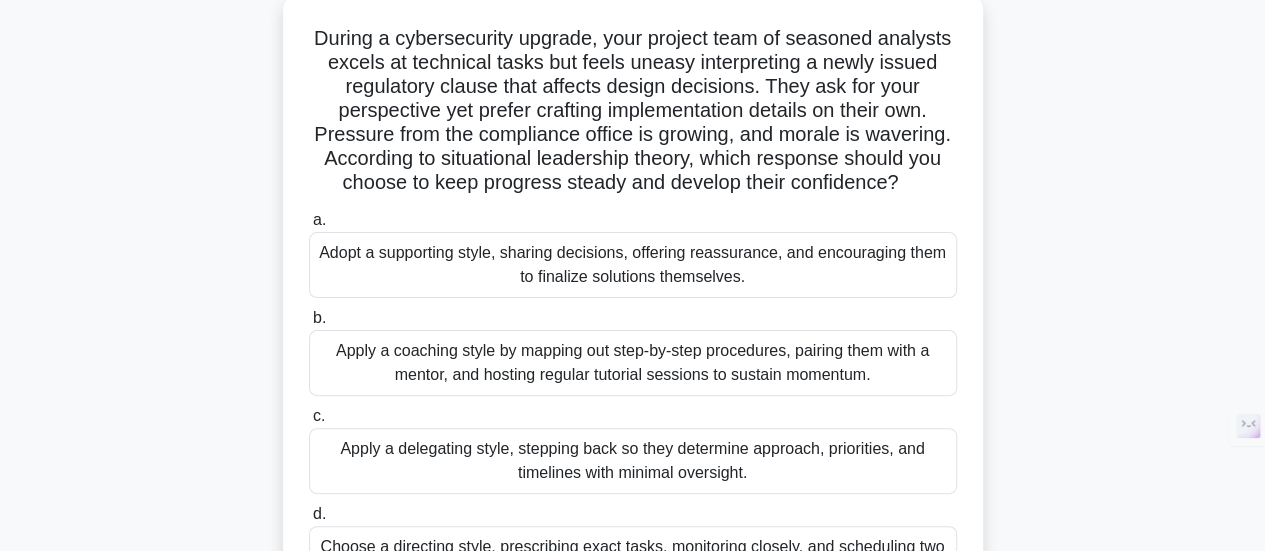 scroll, scrollTop: 0, scrollLeft: 0, axis: both 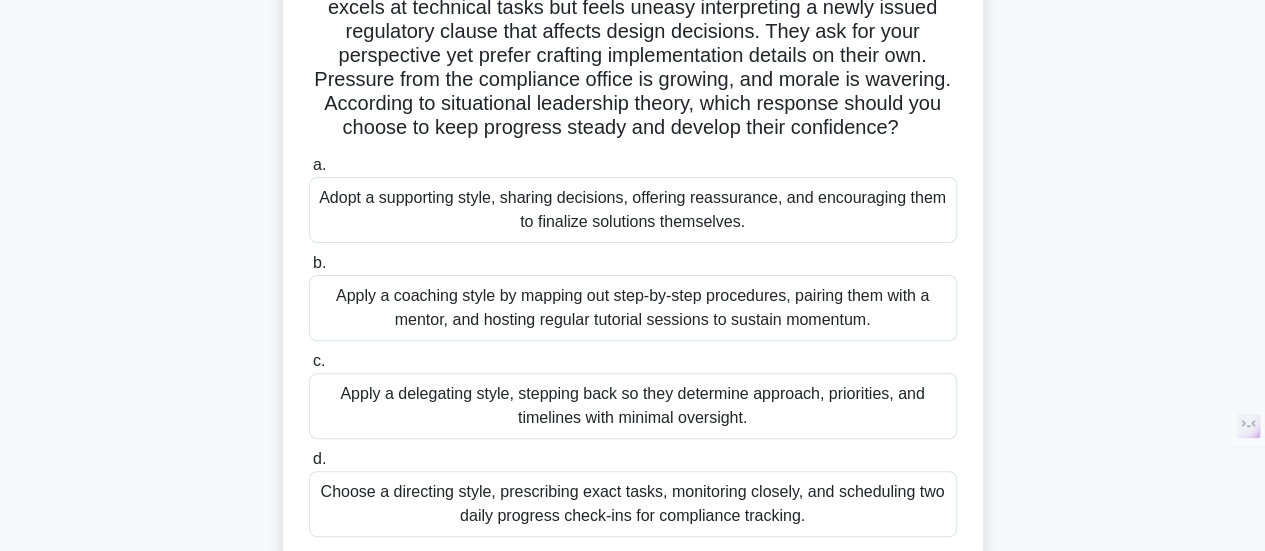 click on "Adopt a supporting style, sharing decisions, offering reassurance, and encouraging them to finalize solutions themselves." at bounding box center [633, 210] 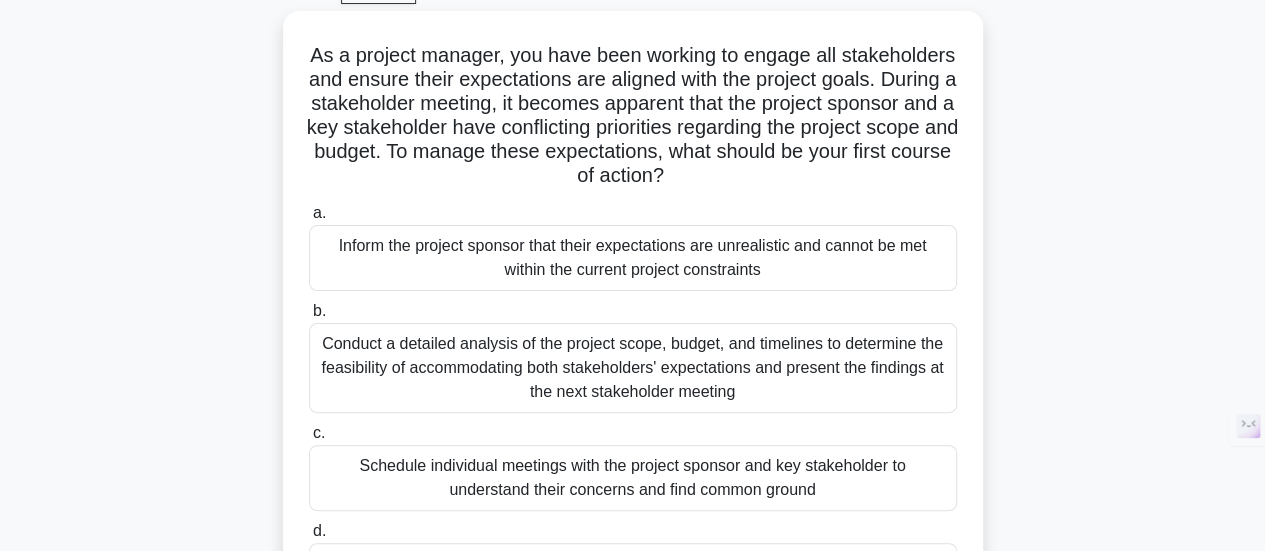 scroll, scrollTop: 0, scrollLeft: 0, axis: both 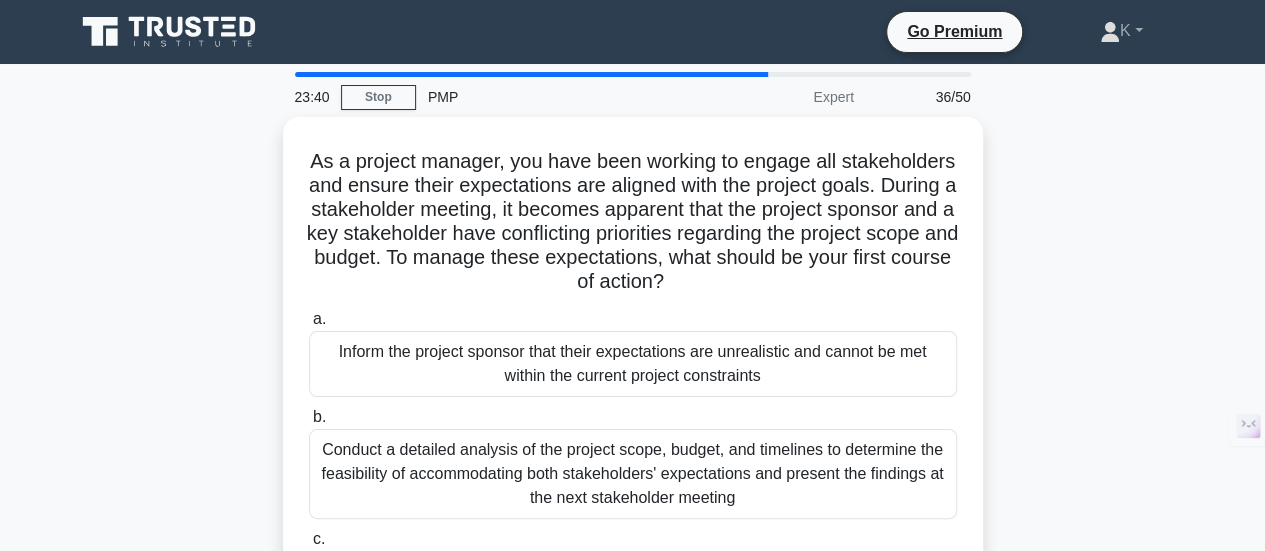 click on "As a project manager, you have been working to engage all stakeholders and ensure their expectations are aligned with the project goals. During a stakeholder meeting, it becomes apparent that the project sponsor and a key stakeholder have conflicting priorities regarding the project scope and budget. To manage these expectations, what should be your first course of action?
.spinner_0XTQ{transform-origin:center;animation:spinner_y6GP .75s linear infinite}@keyframes spinner_y6GP{100%{transform:rotate(360deg)}}
a.
b. c. d." at bounding box center [633, 442] 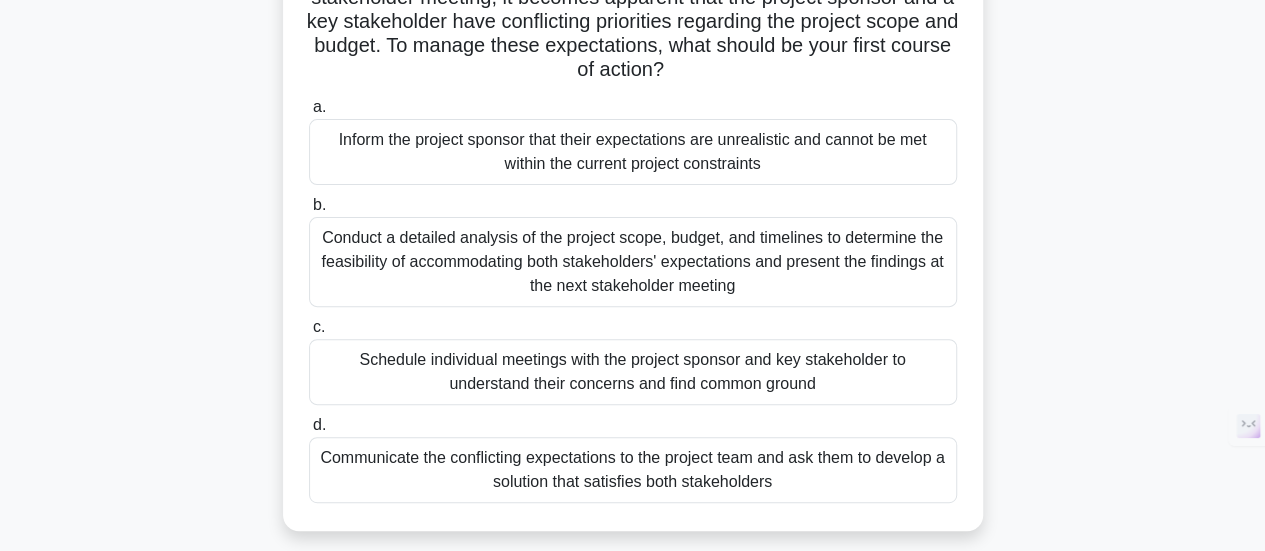 scroll, scrollTop: 211, scrollLeft: 0, axis: vertical 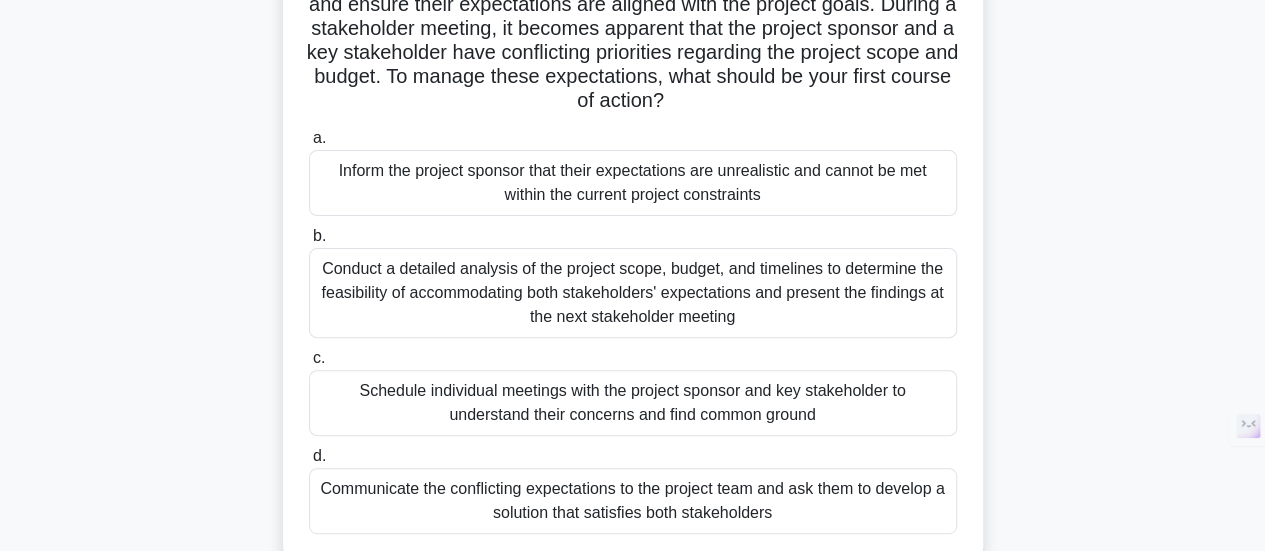 click on "Schedule individual meetings with the project sponsor and key stakeholder to understand their concerns and find common ground" at bounding box center (633, 403) 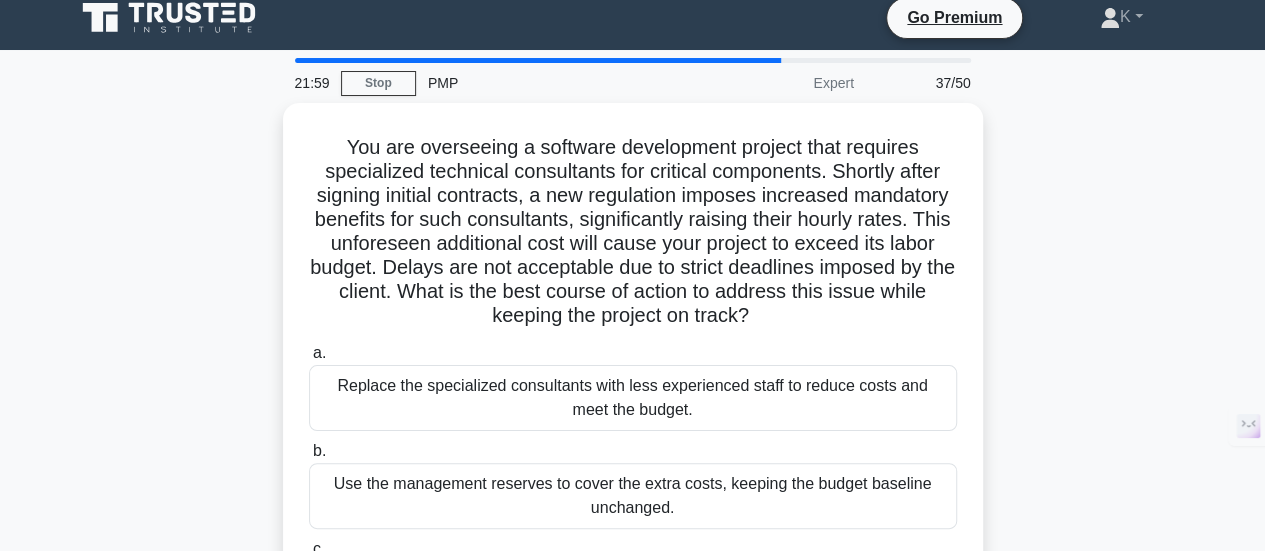 scroll, scrollTop: 0, scrollLeft: 0, axis: both 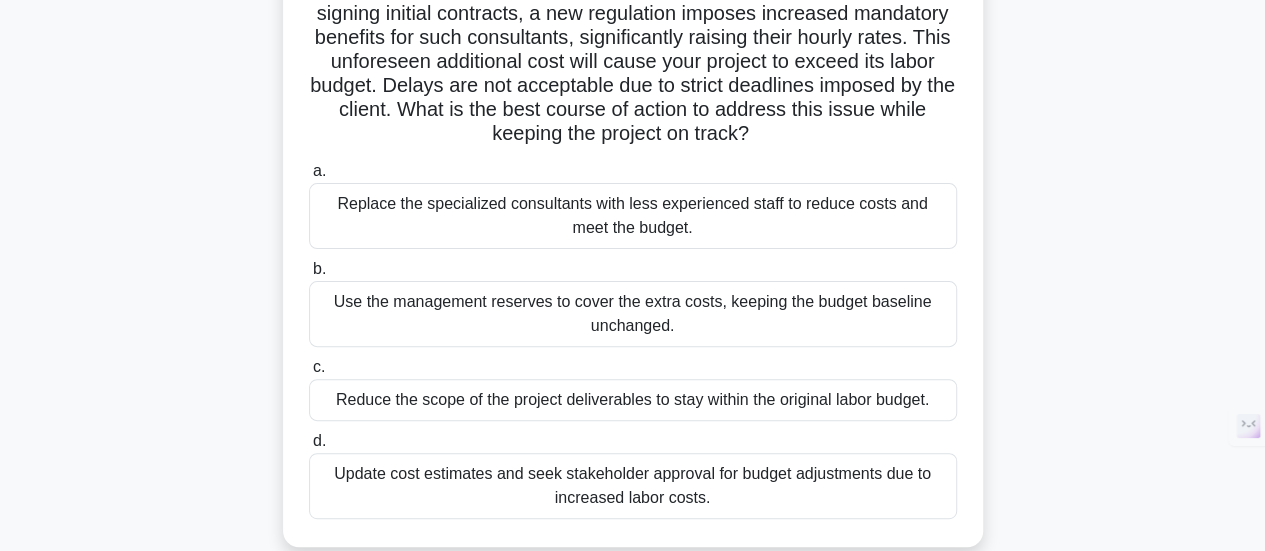 click on "Use the management reserves to cover the extra costs, keeping the budget baseline unchanged." at bounding box center (633, 314) 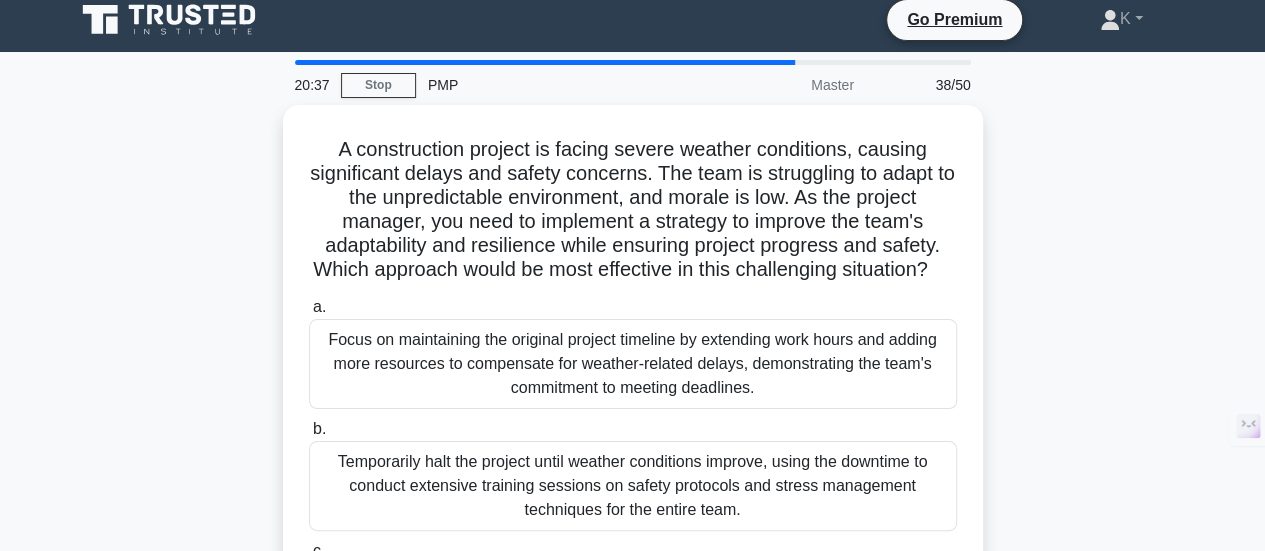 scroll, scrollTop: 0, scrollLeft: 0, axis: both 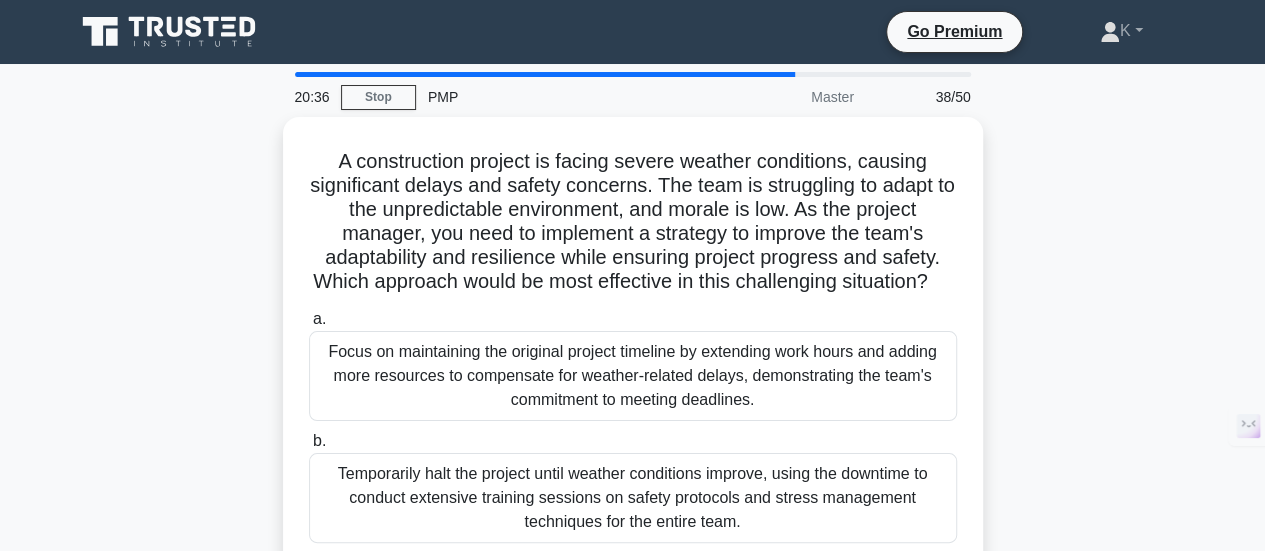click on "A construction project is facing severe weather conditions, causing significant delays and safety concerns. The team is struggling to adapt to the unpredictable environment, and morale is low. As the project manager, you need to implement a strategy to improve the team's adaptability and resilience while ensuring project progress and safety. Which approach would be most effective in this challenging situation?
.spinner_0XTQ{transform-origin:center;animation:spinner_y6GP .75s linear infinite}@keyframes spinner_y6GP{100%{transform:rotate(360deg)}}
a." at bounding box center (633, 466) 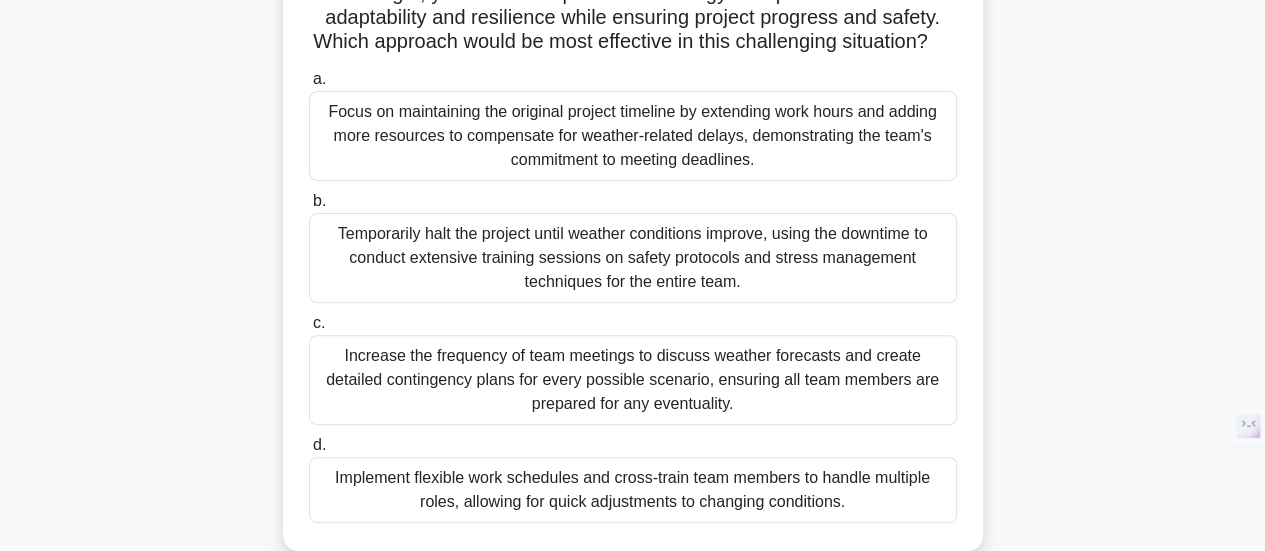 scroll, scrollTop: 280, scrollLeft: 0, axis: vertical 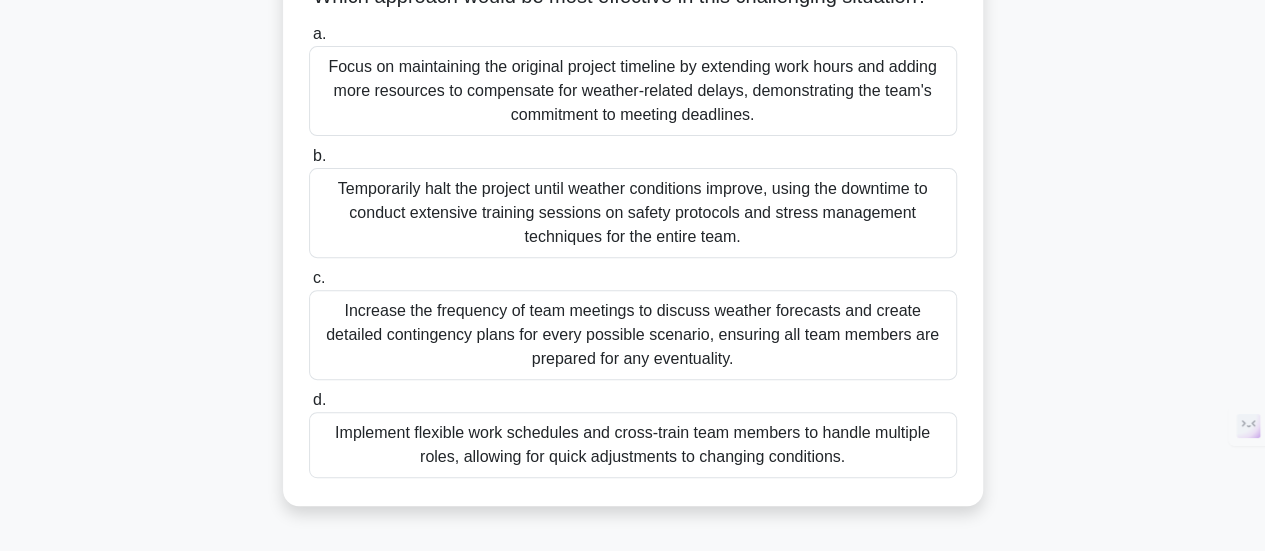 click on "Increase the frequency of team meetings to discuss weather forecasts and create detailed contingency plans for every possible scenario, ensuring all team members are prepared for any eventuality." at bounding box center (633, 335) 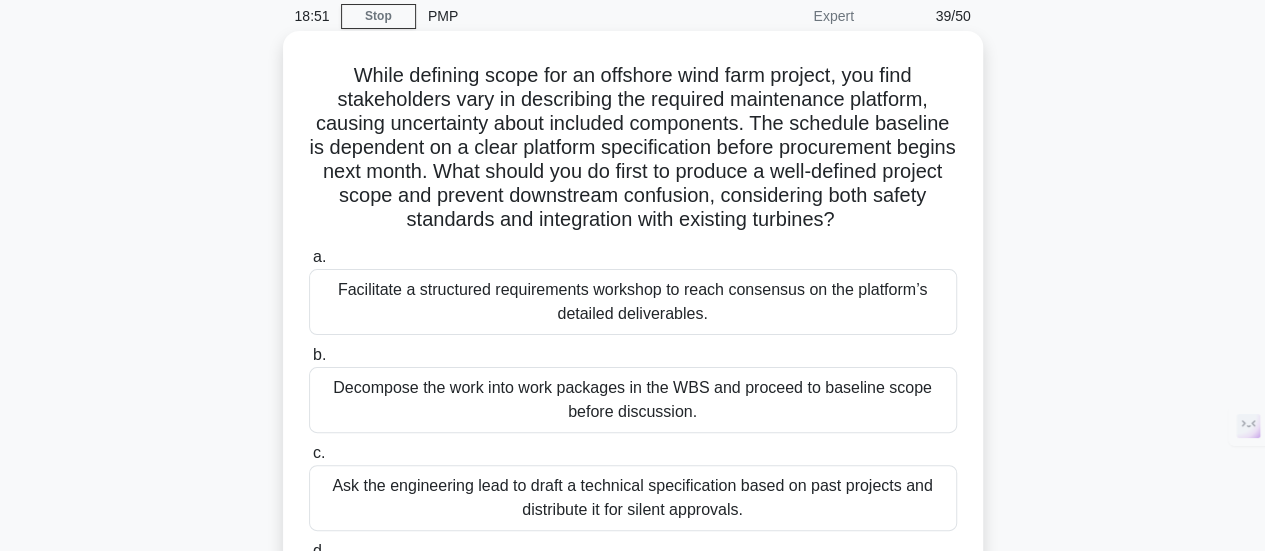 scroll, scrollTop: 80, scrollLeft: 0, axis: vertical 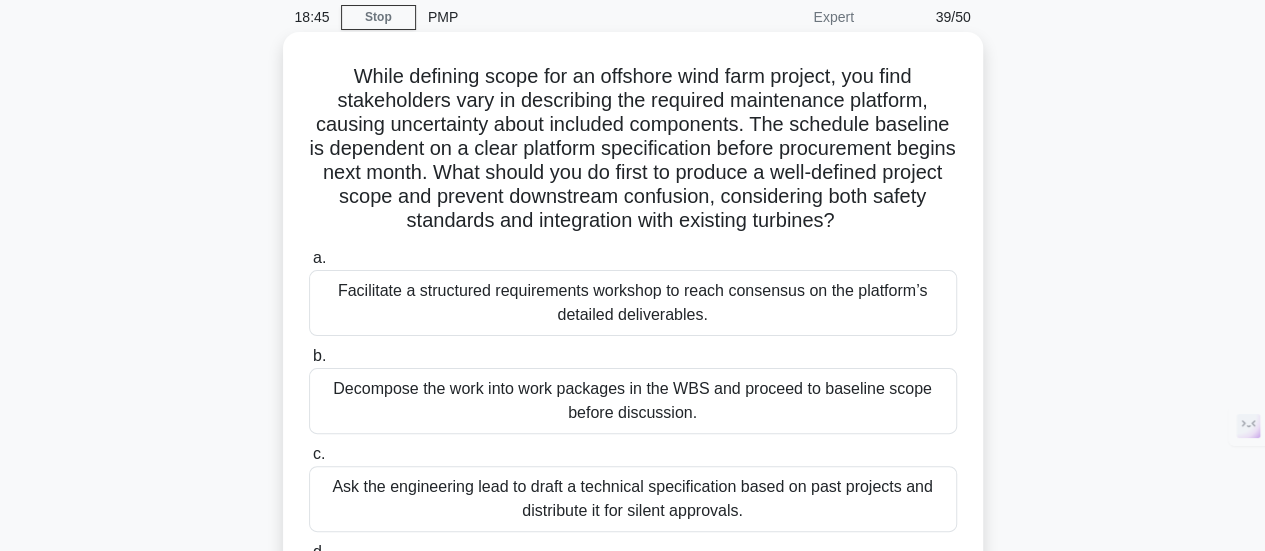 click on "Facilitate a structured requirements workshop to reach consensus on the platform’s detailed deliverables." at bounding box center [633, 303] 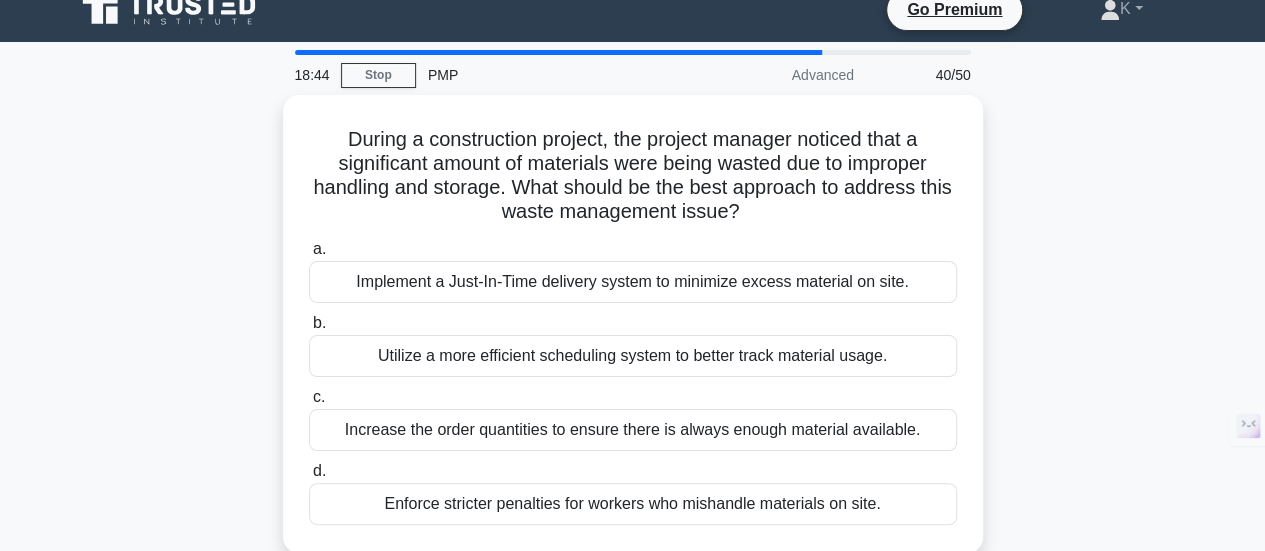 scroll, scrollTop: 0, scrollLeft: 0, axis: both 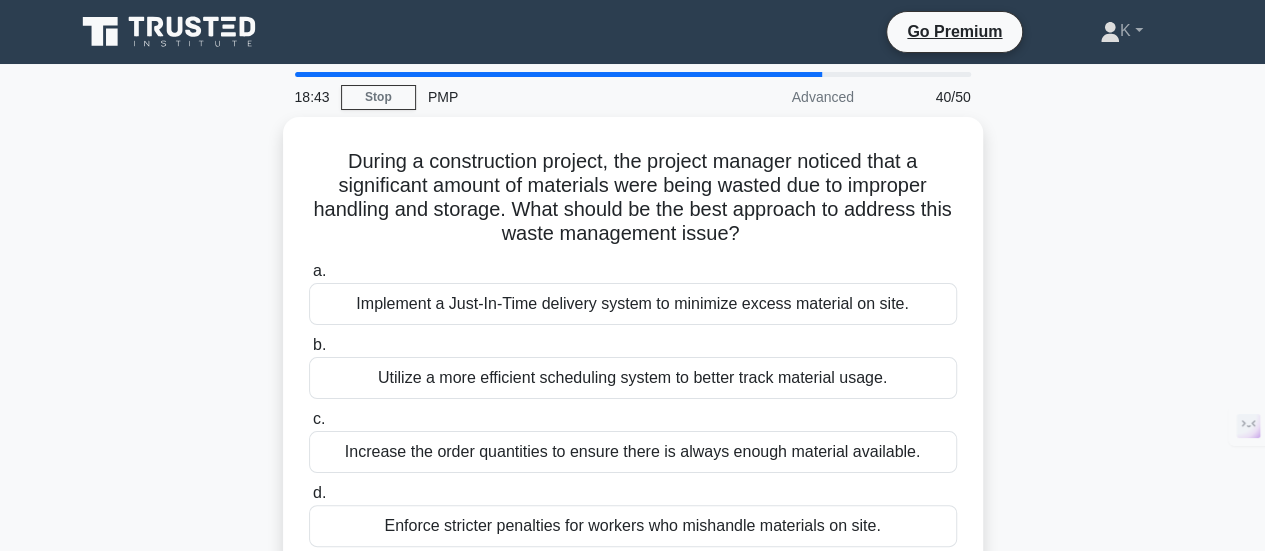 click on "During a construction project, the project manager noticed that a significant amount of materials were being wasted due to improper handling and storage. What should be the best approach to address this waste management issue?
.spinner_0XTQ{transform-origin:center;animation:spinner_y6GP .75s linear infinite}@keyframes spinner_y6GP{100%{transform:rotate(360deg)}}
a.
b. c. d." at bounding box center (633, 358) 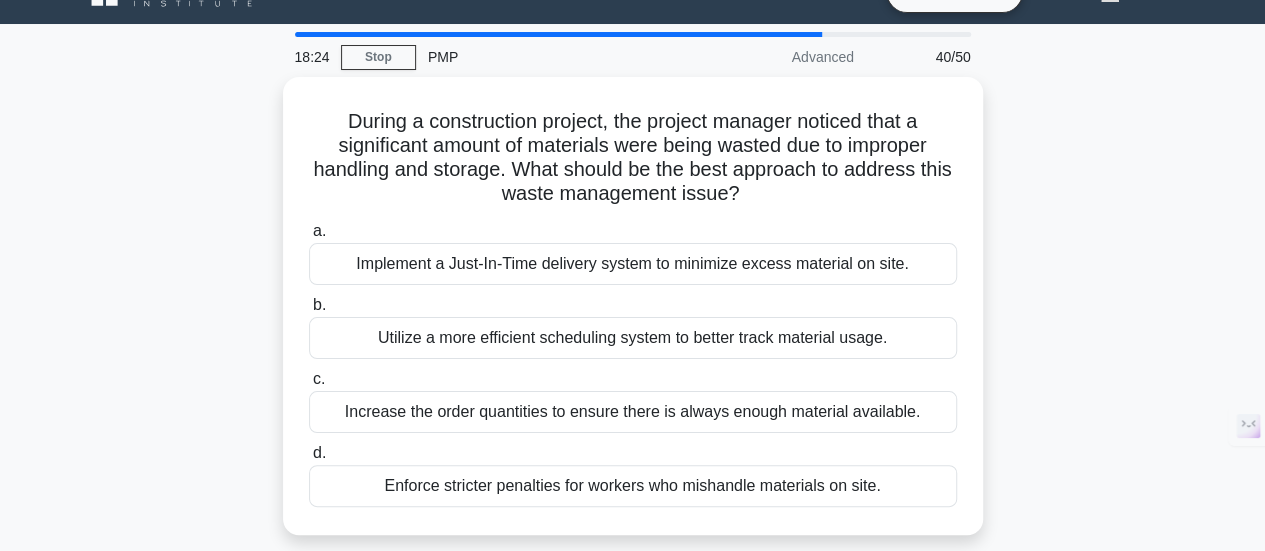 scroll, scrollTop: 80, scrollLeft: 0, axis: vertical 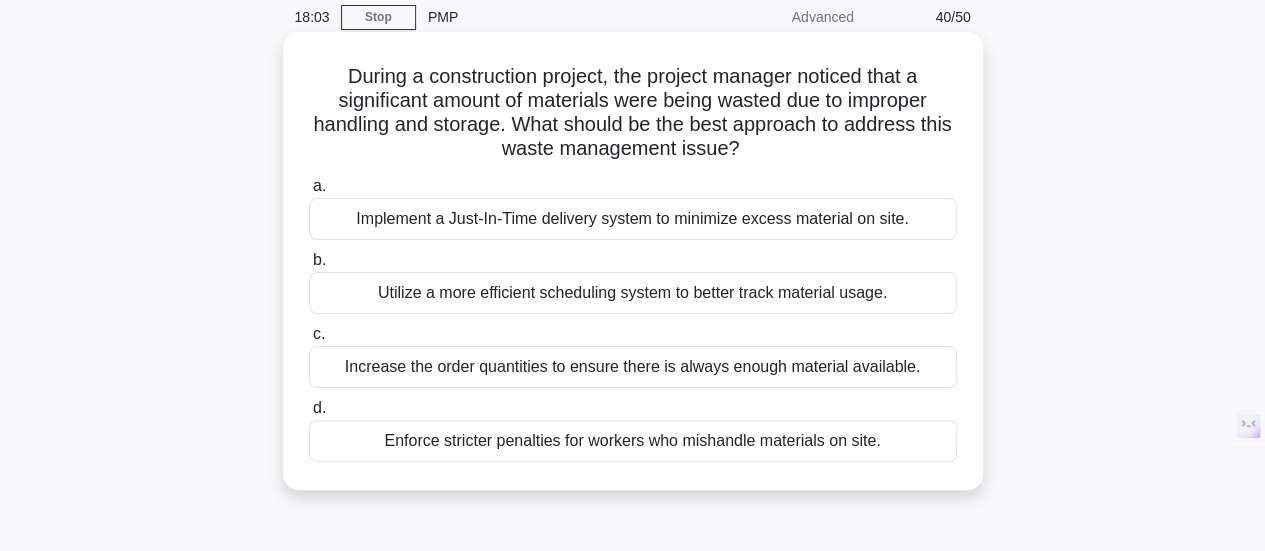 click on "Utilize a more efficient scheduling system to better track material usage." at bounding box center [633, 293] 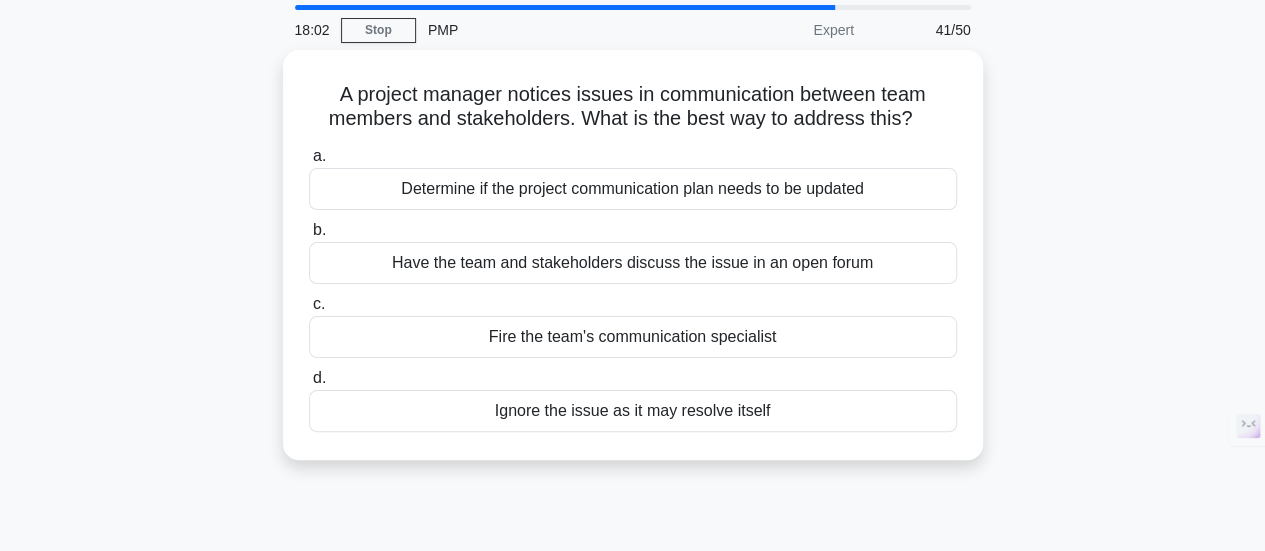 scroll, scrollTop: 0, scrollLeft: 0, axis: both 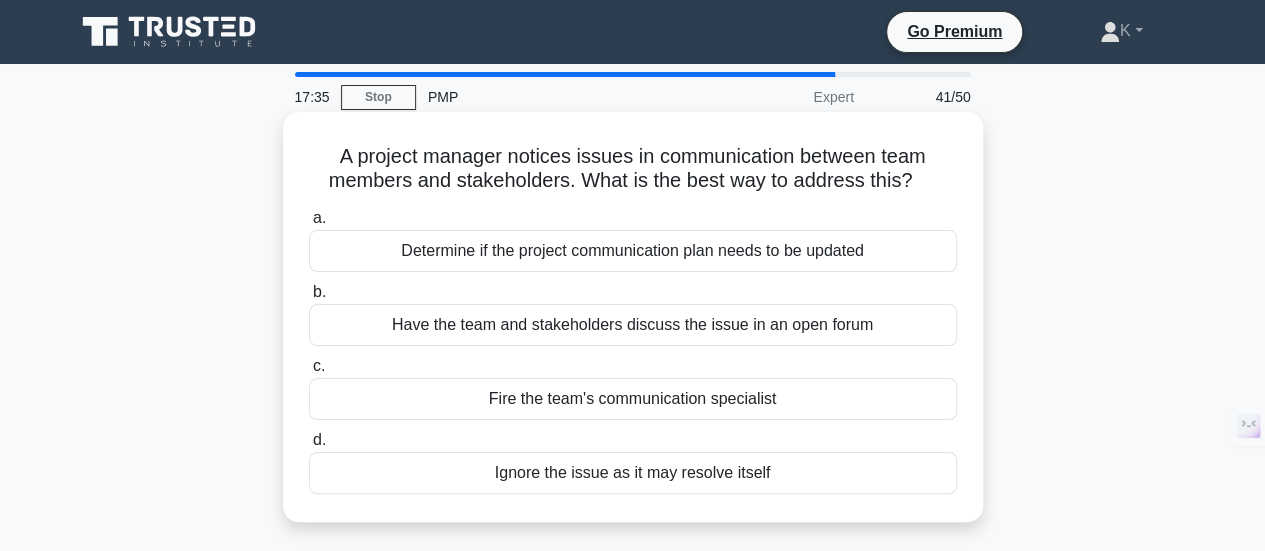 click on "Determine if the project communication plan needs to be updated" at bounding box center [633, 251] 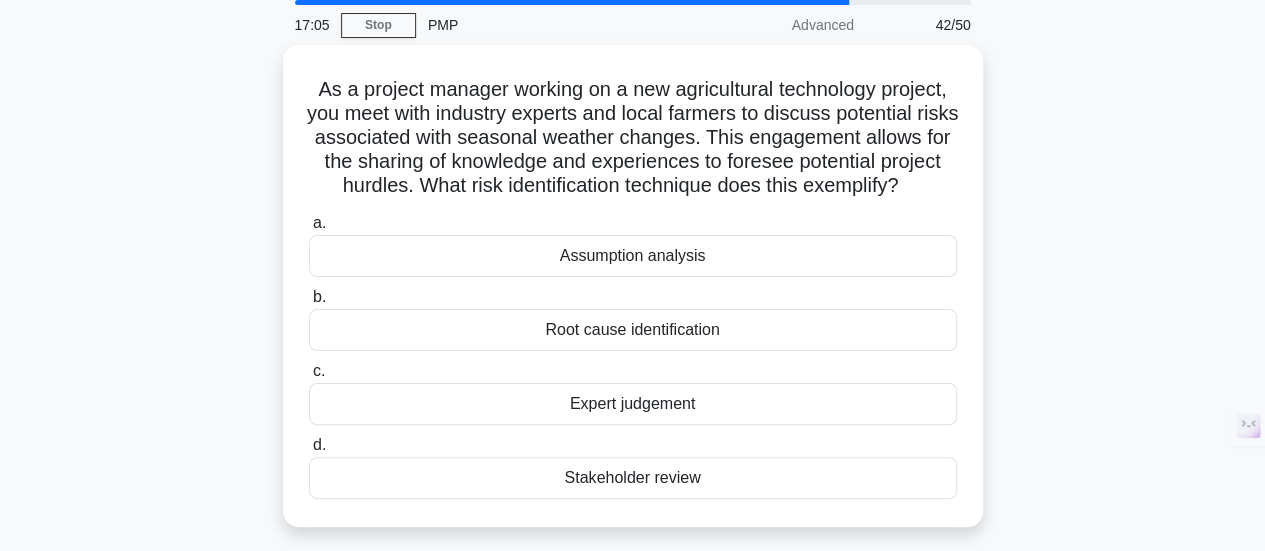 scroll, scrollTop: 62, scrollLeft: 0, axis: vertical 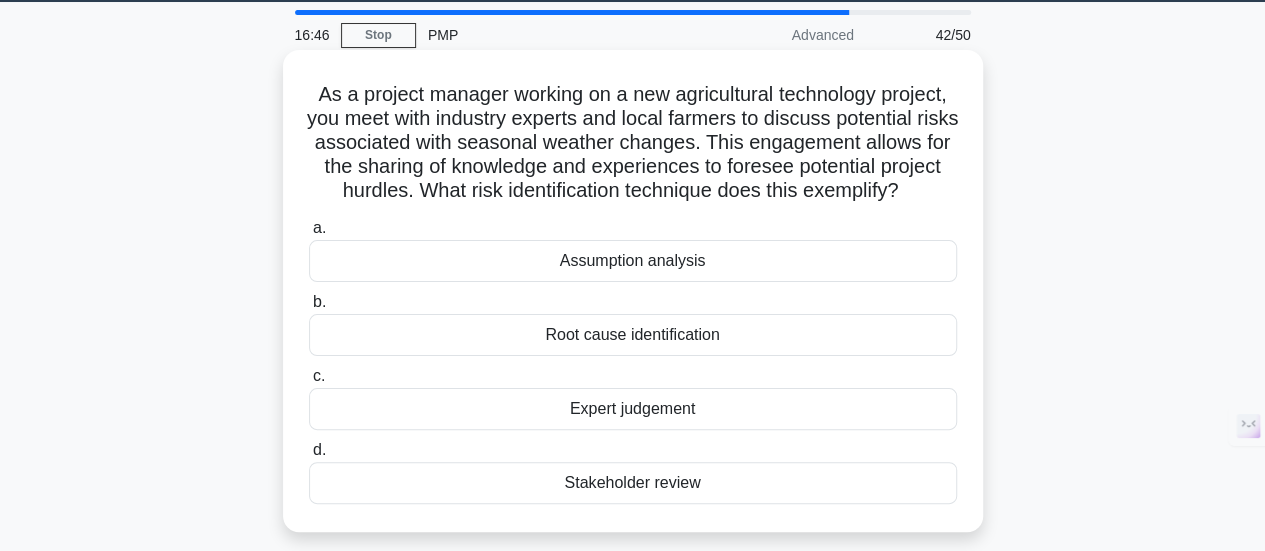 click on "Assumption analysis" at bounding box center (633, 261) 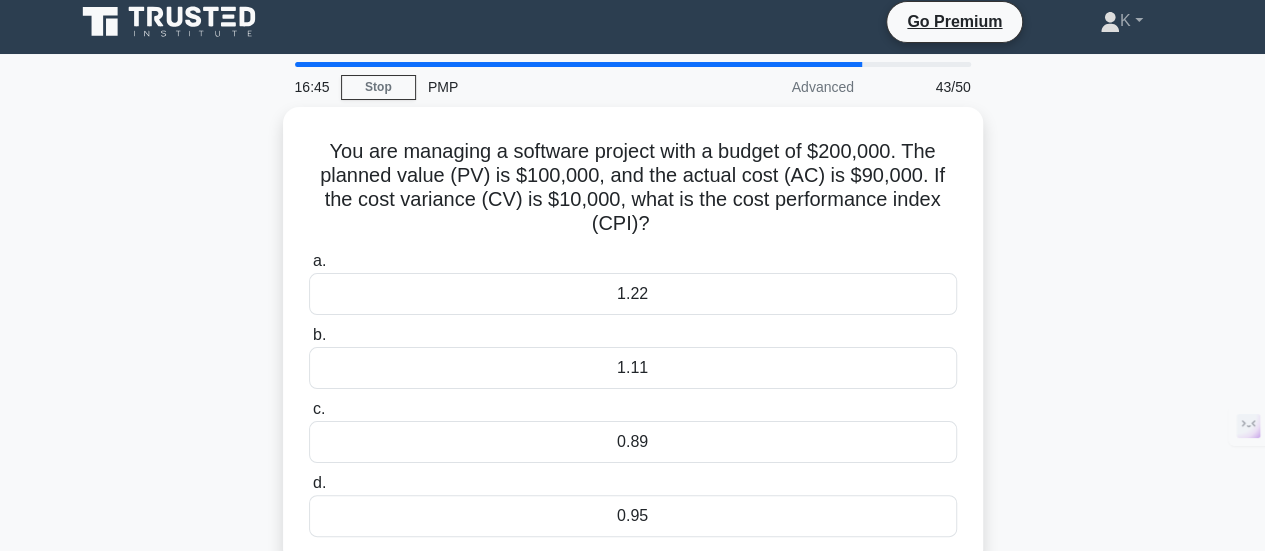 scroll, scrollTop: 0, scrollLeft: 0, axis: both 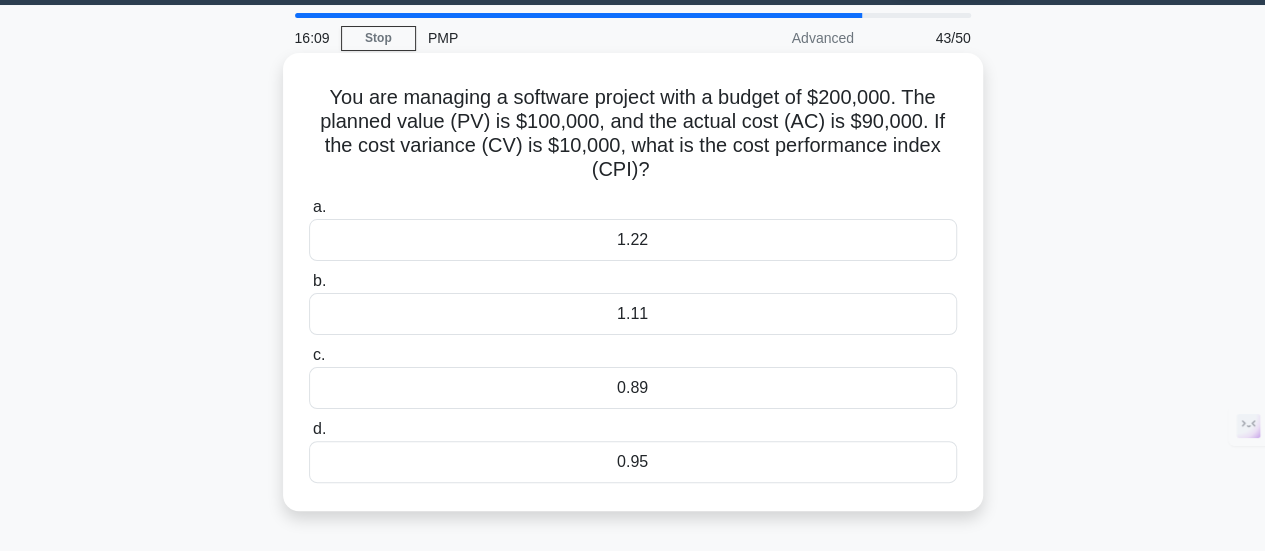 click on "0.95" at bounding box center [633, 462] 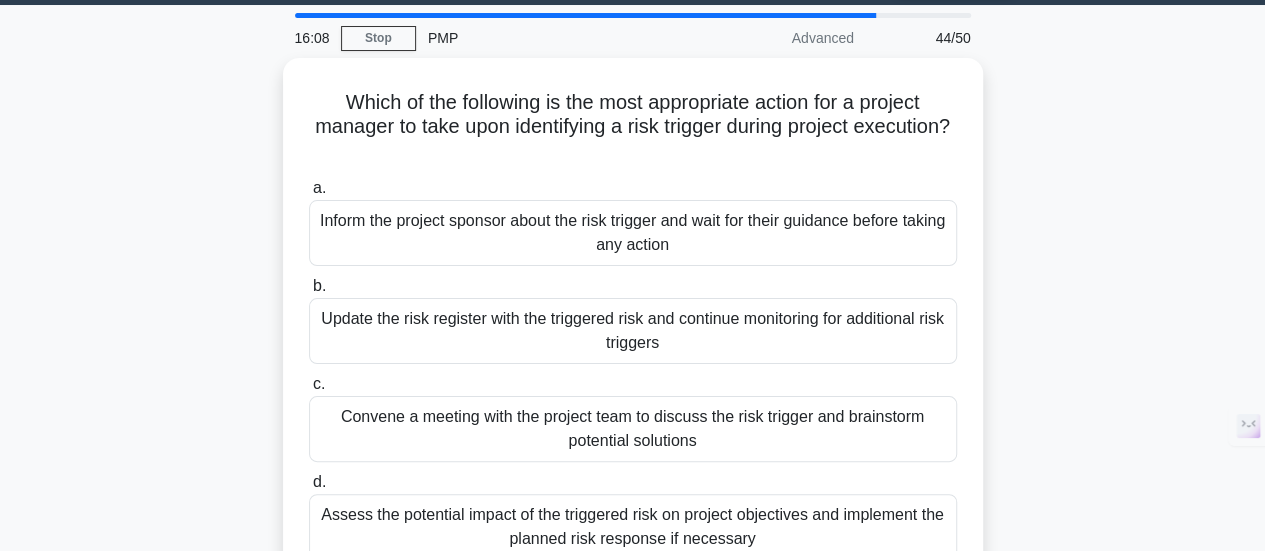 scroll, scrollTop: 0, scrollLeft: 0, axis: both 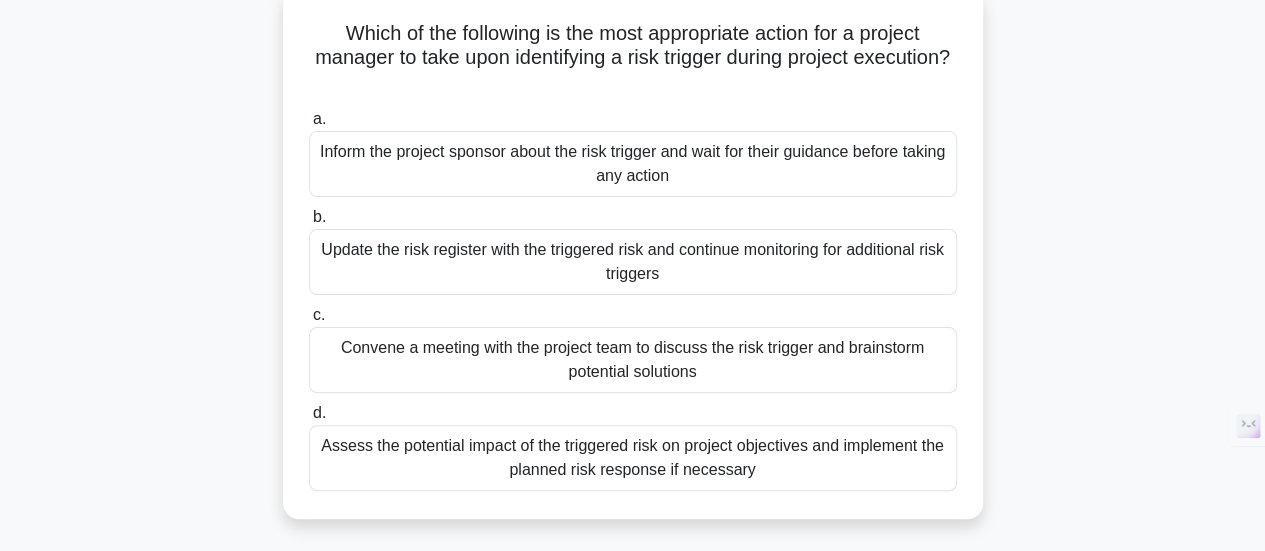 click on "Assess the potential impact of the triggered risk on project objectives and implement the planned risk response if necessary" at bounding box center (633, 458) 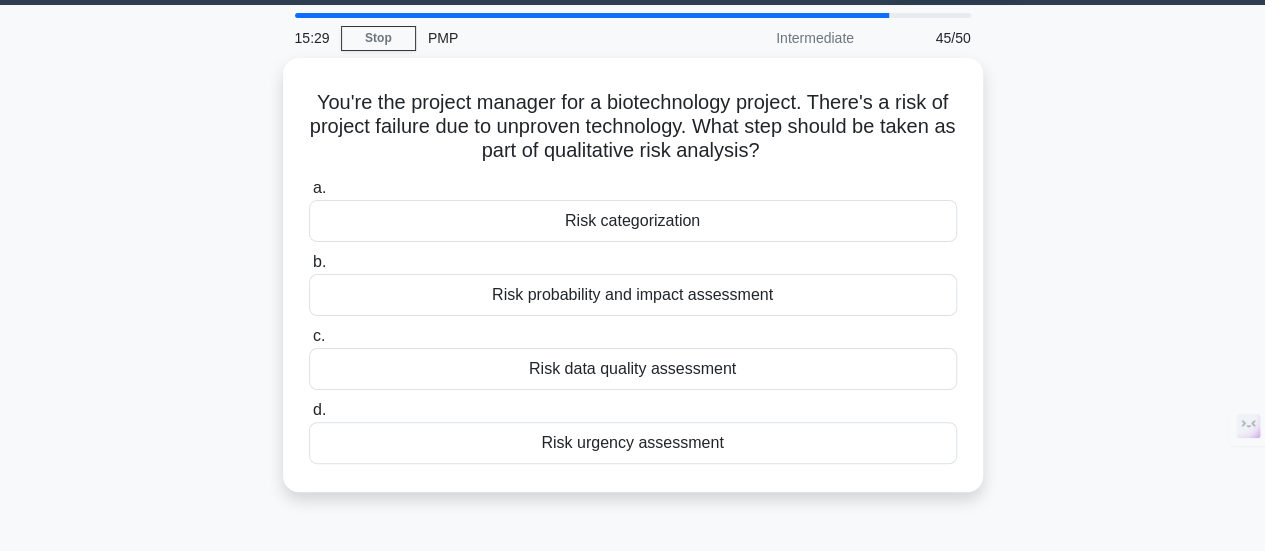 scroll, scrollTop: 0, scrollLeft: 0, axis: both 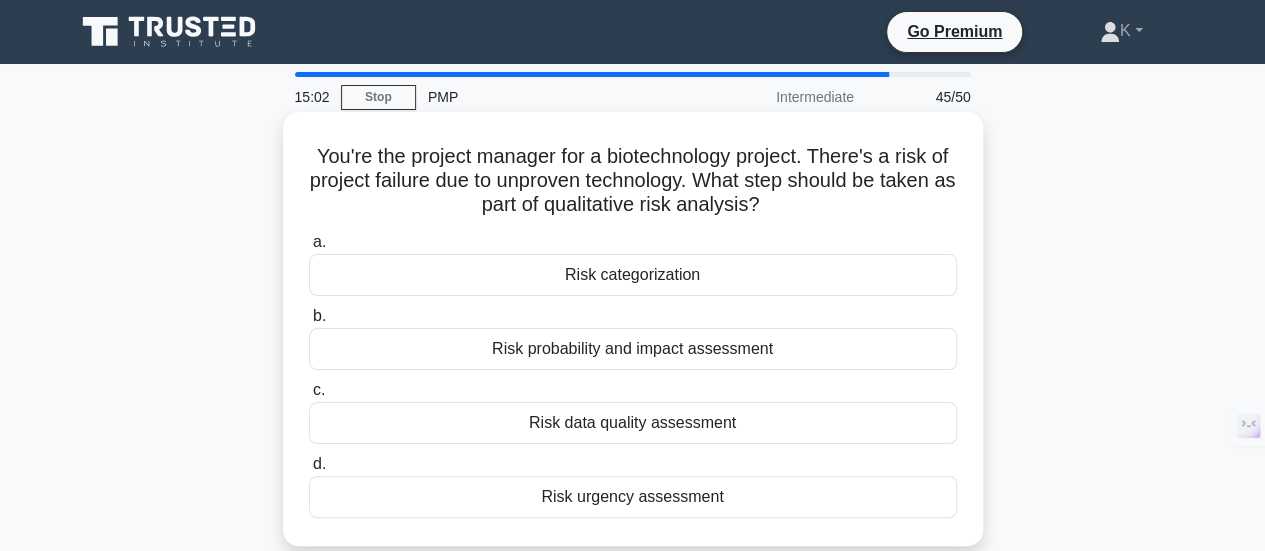 click on "Risk probability and impact assessment" at bounding box center (633, 349) 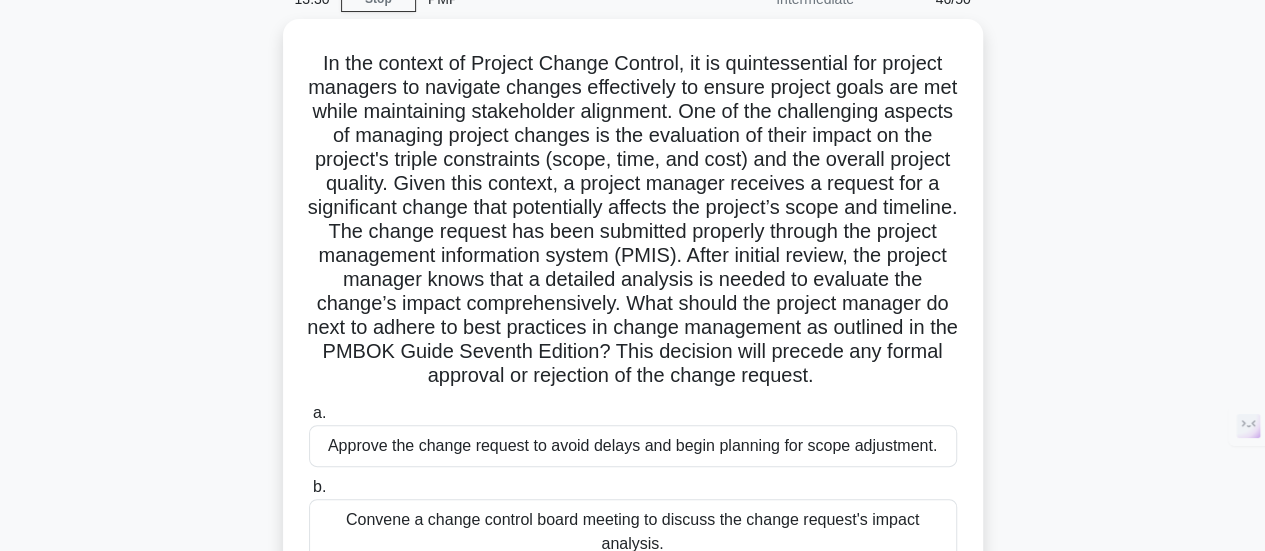 scroll, scrollTop: 102, scrollLeft: 0, axis: vertical 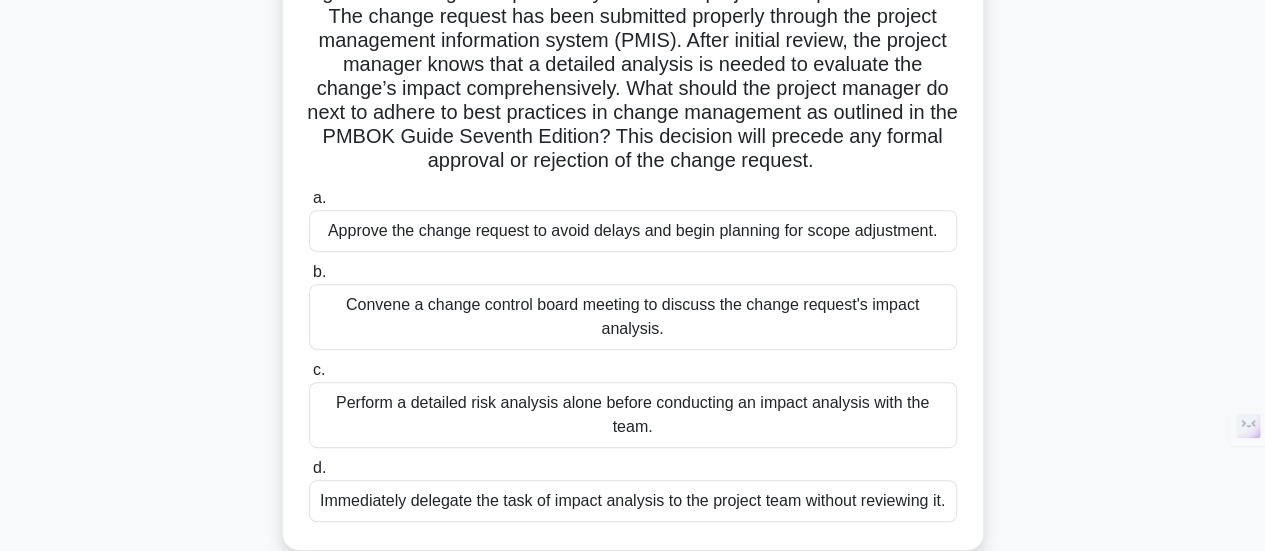 click on "Convene a change control board meeting to discuss the change request's impact analysis." at bounding box center (633, 317) 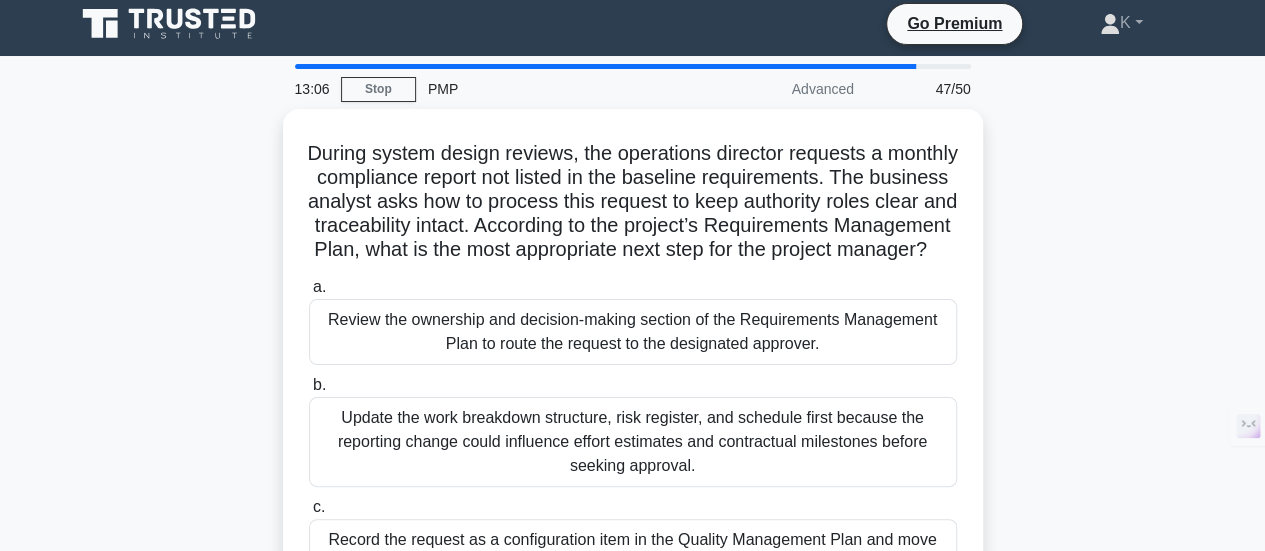 scroll, scrollTop: 0, scrollLeft: 0, axis: both 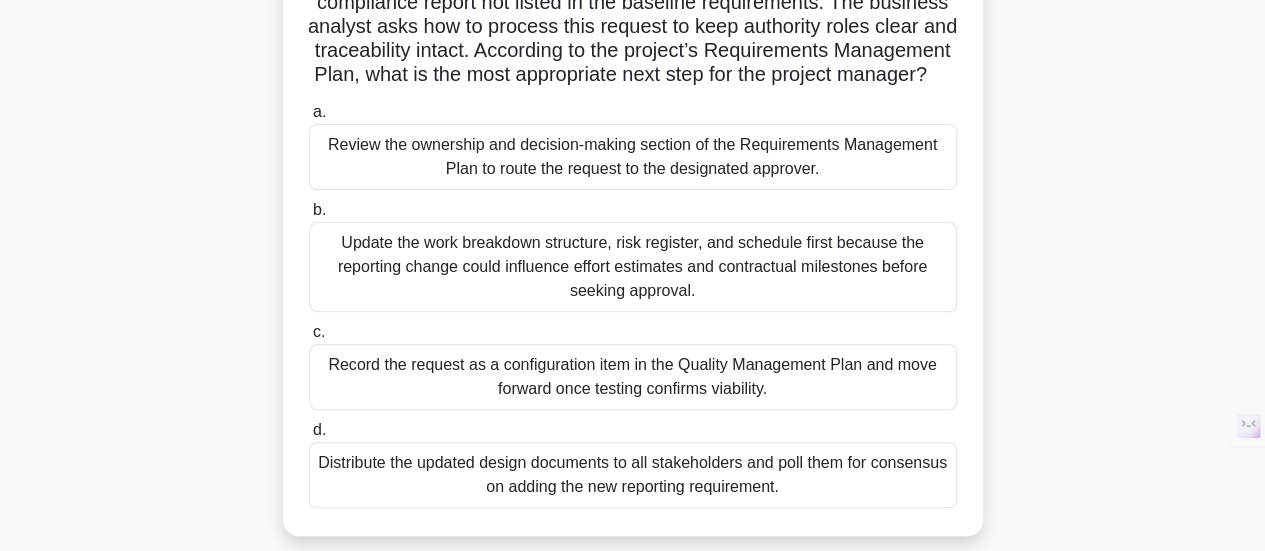 click on "Review the ownership and decision-making section of the Requirements Management Plan to route the request to the designated approver." at bounding box center [633, 157] 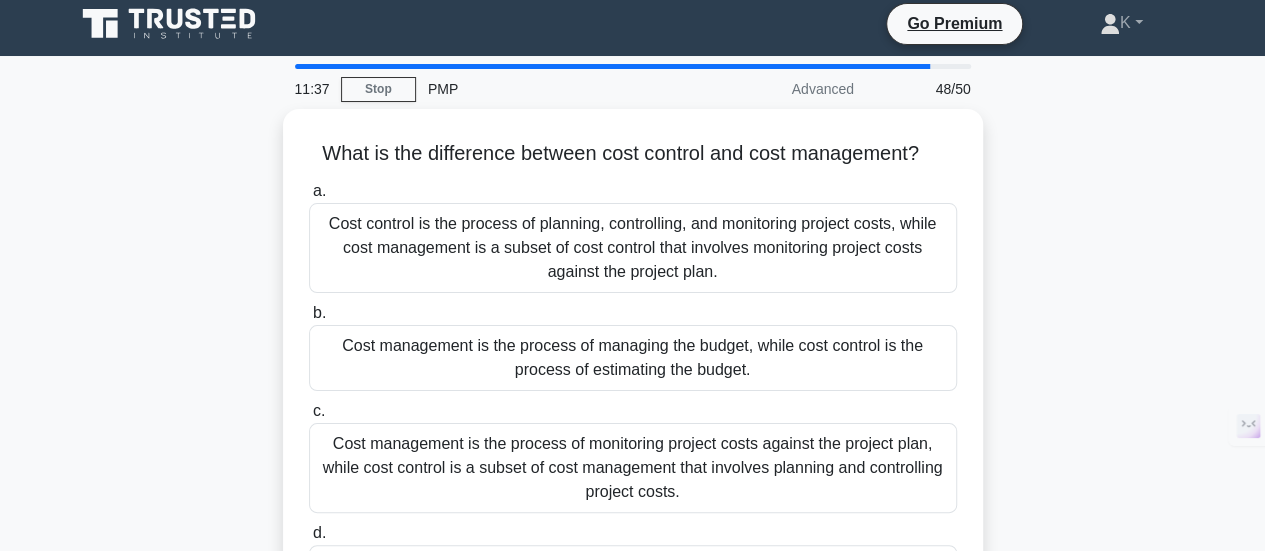 scroll, scrollTop: 0, scrollLeft: 0, axis: both 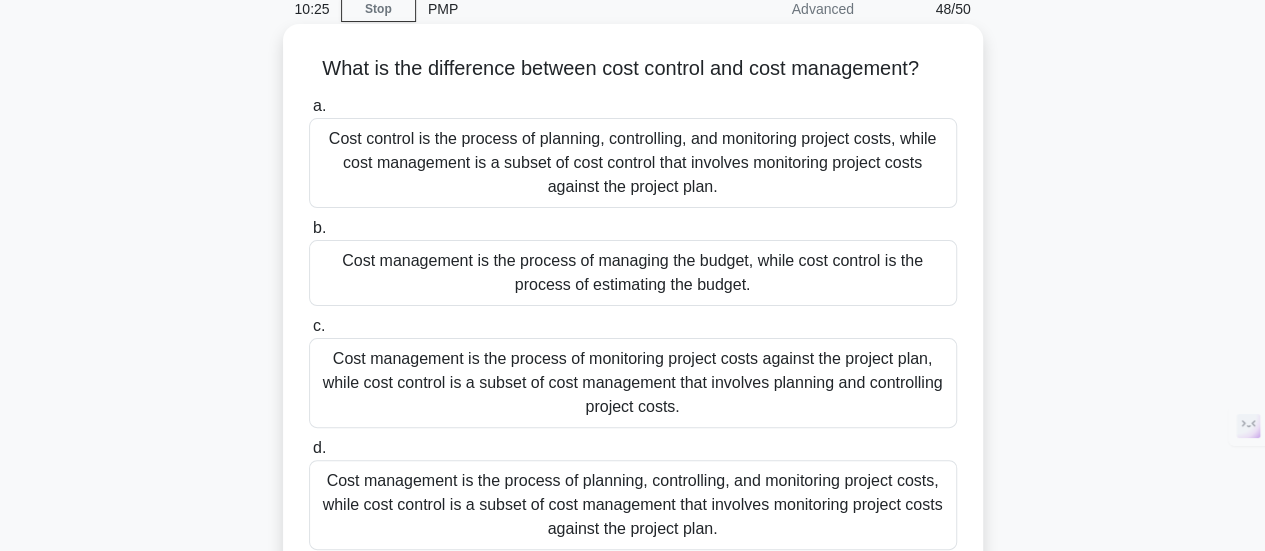 click on "Cost control is the process of planning, controlling, and monitoring project costs, while cost management is a subset of cost control that involves monitoring project costs against the project plan." at bounding box center [633, 163] 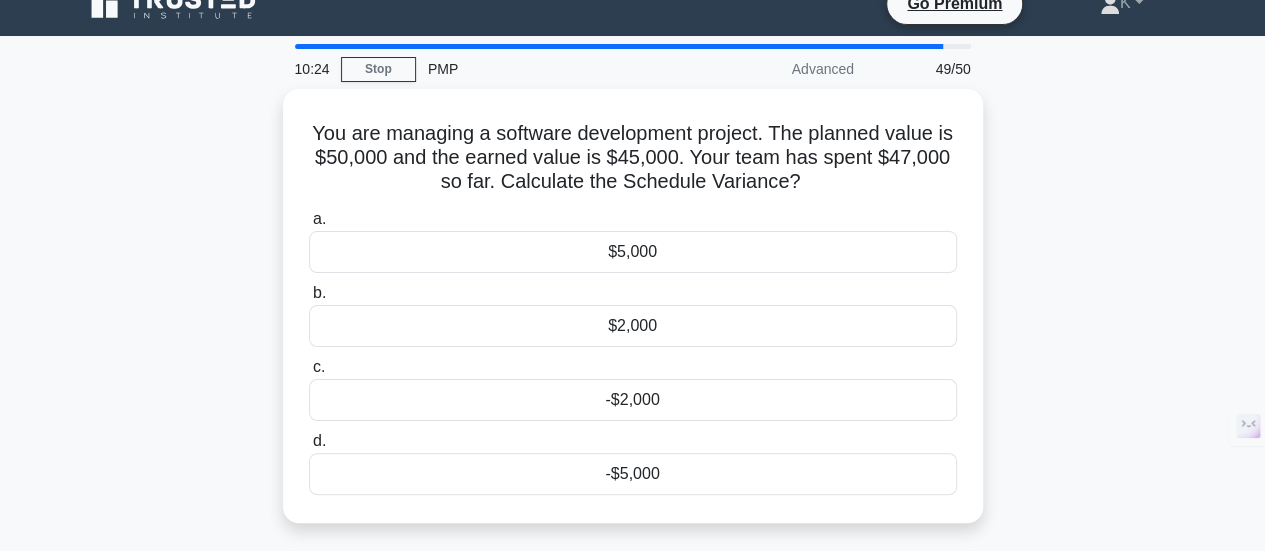 scroll, scrollTop: 0, scrollLeft: 0, axis: both 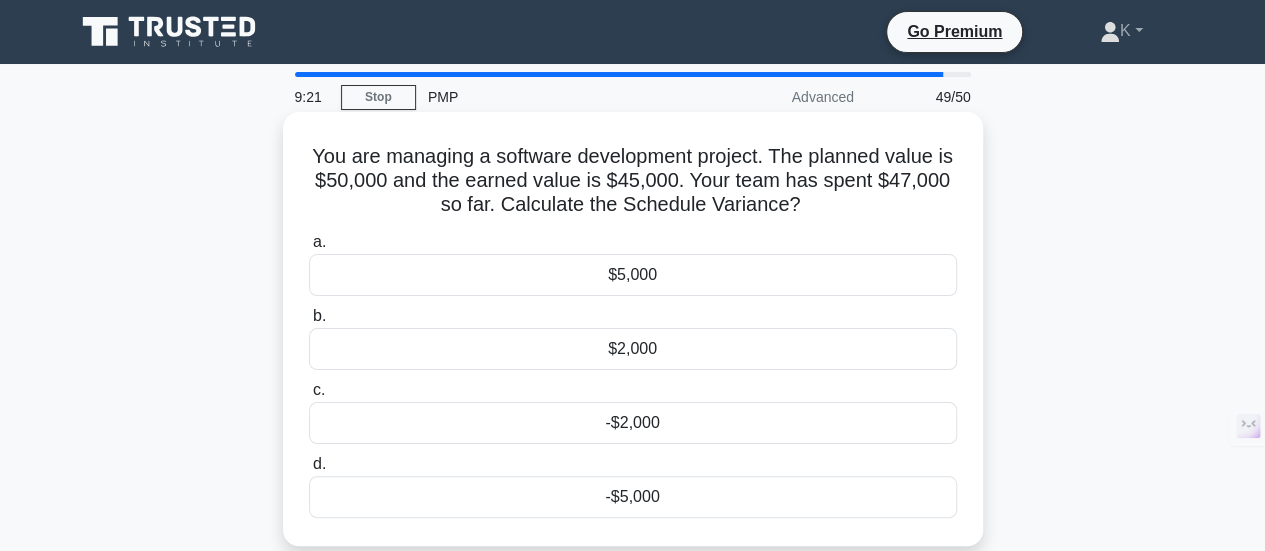 click on "-$2,000" at bounding box center [633, 423] 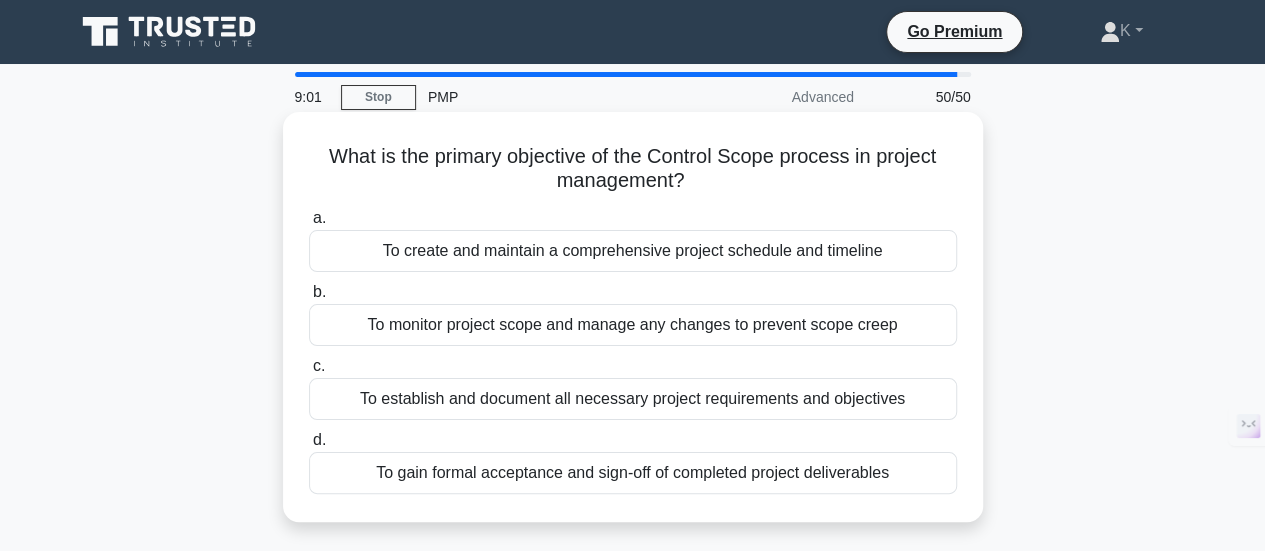 click on "To monitor project scope and manage any changes to prevent scope creep" at bounding box center [633, 325] 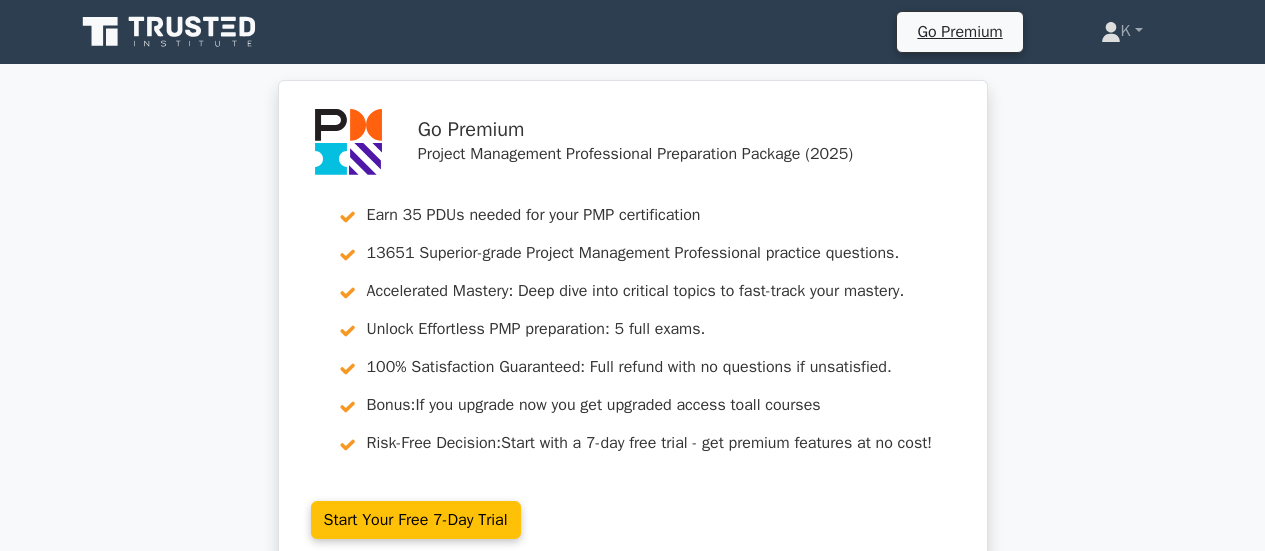 scroll, scrollTop: 0, scrollLeft: 0, axis: both 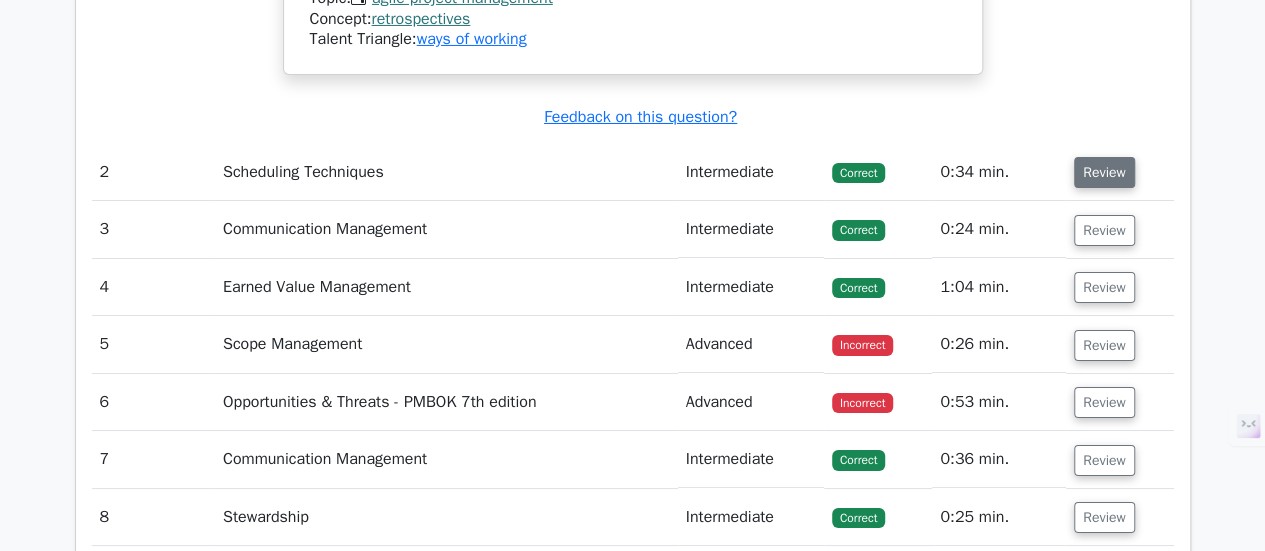 click on "Review" at bounding box center (1104, 172) 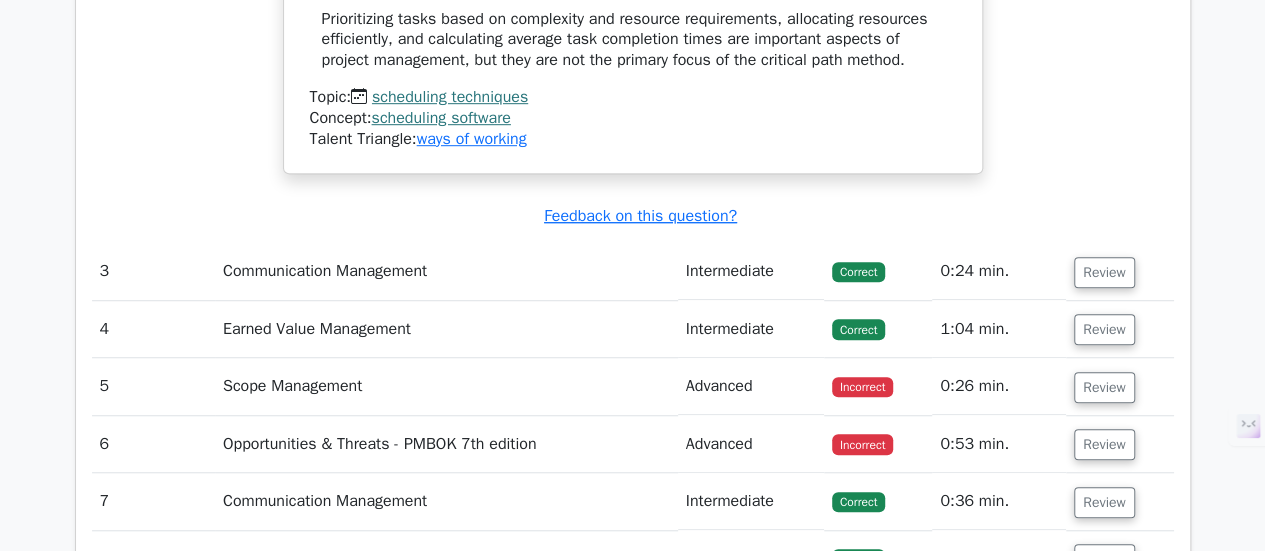 scroll, scrollTop: 4482, scrollLeft: 0, axis: vertical 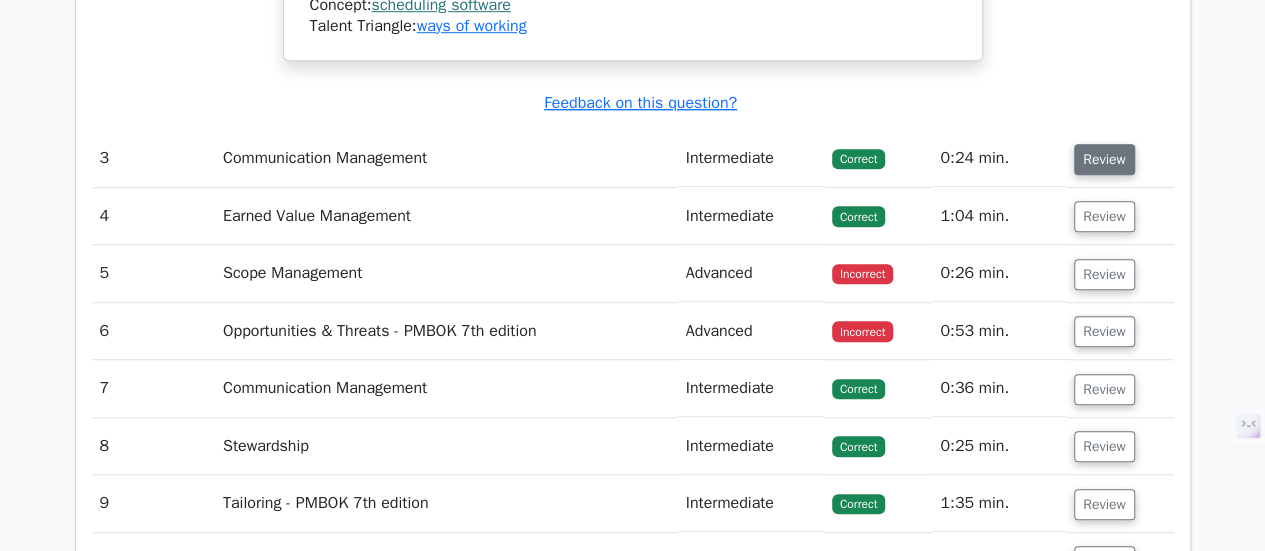 click on "Review" at bounding box center [1104, 159] 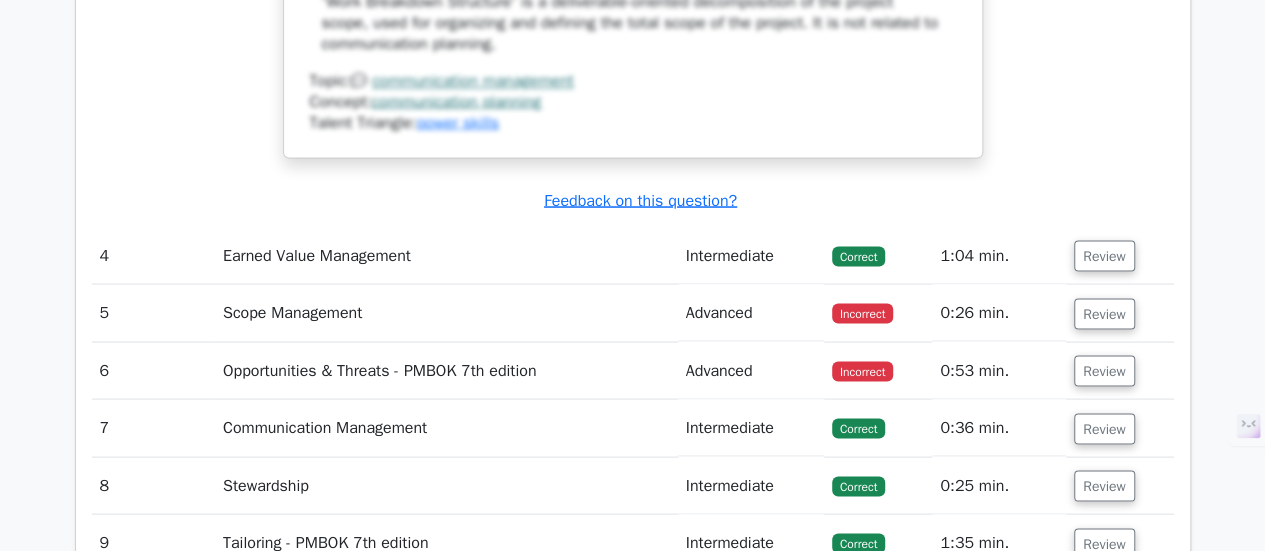 scroll, scrollTop: 5634, scrollLeft: 0, axis: vertical 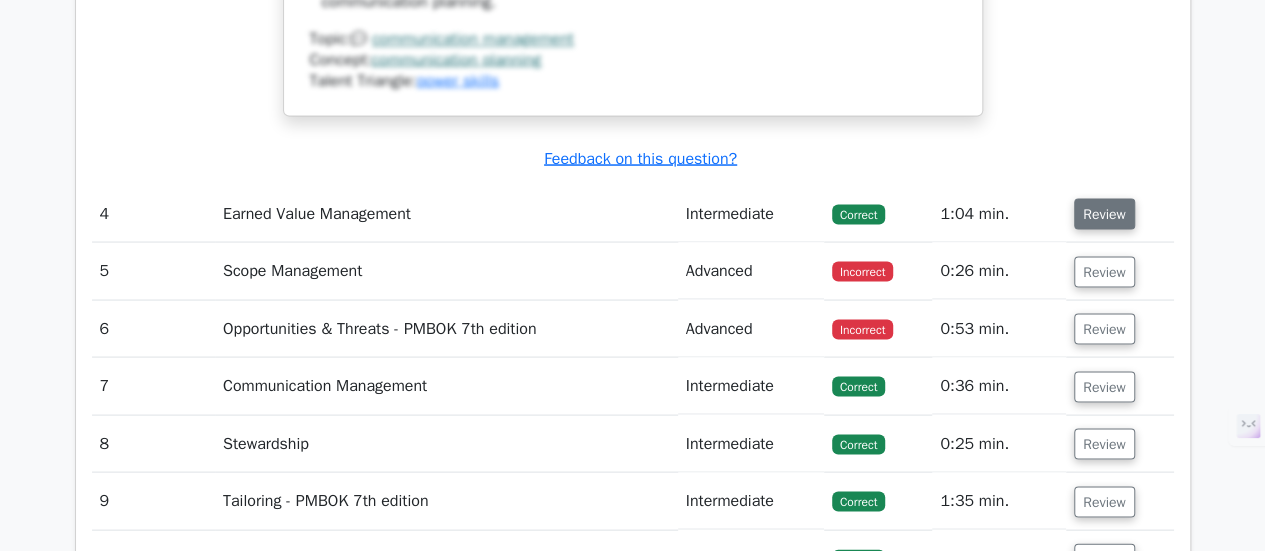 click on "Review" at bounding box center [1104, 213] 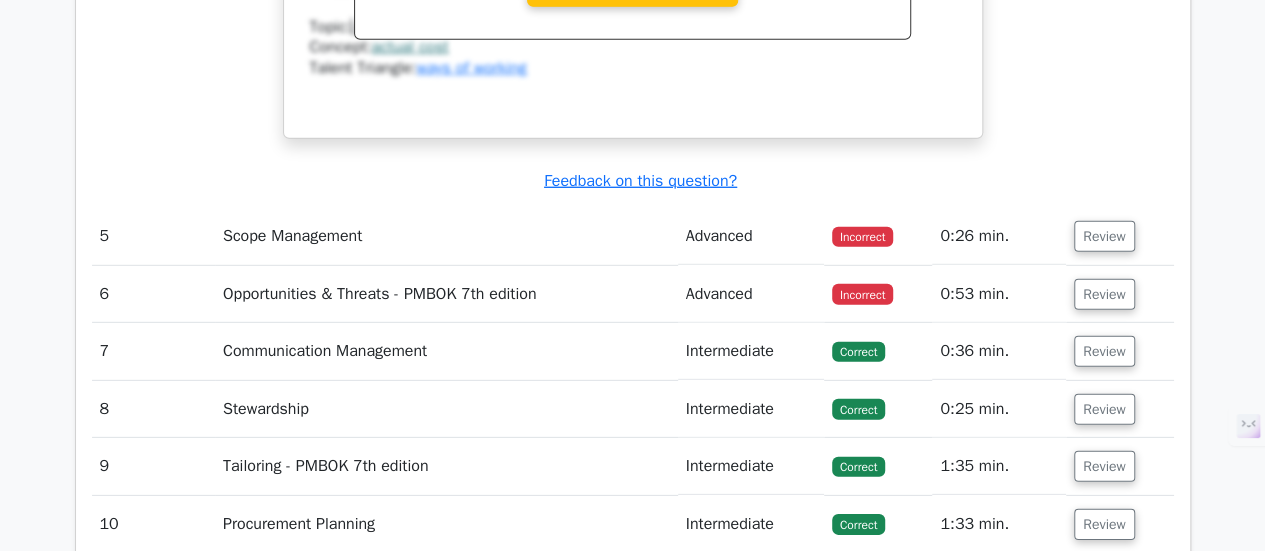 scroll, scrollTop: 6640, scrollLeft: 0, axis: vertical 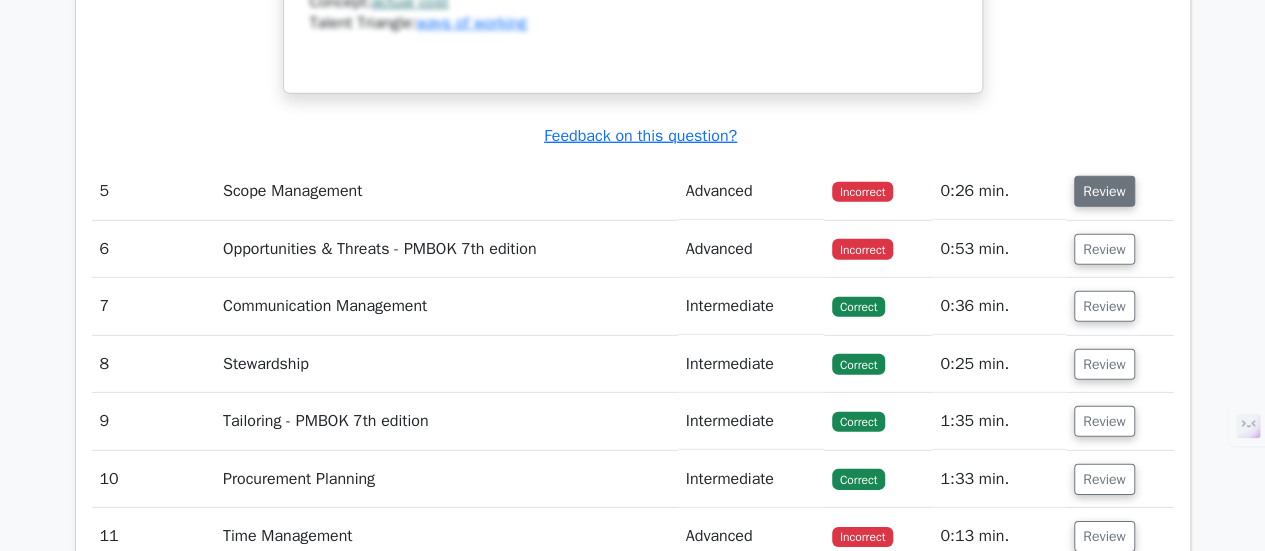 click on "Review" at bounding box center (1104, 191) 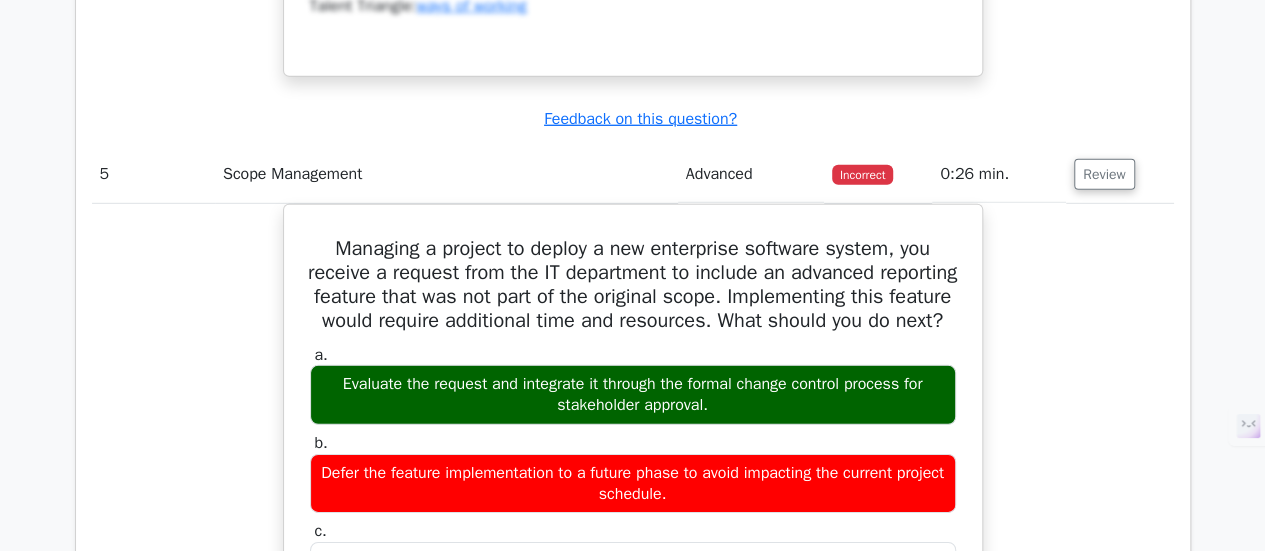 scroll, scrollTop: 6692, scrollLeft: 0, axis: vertical 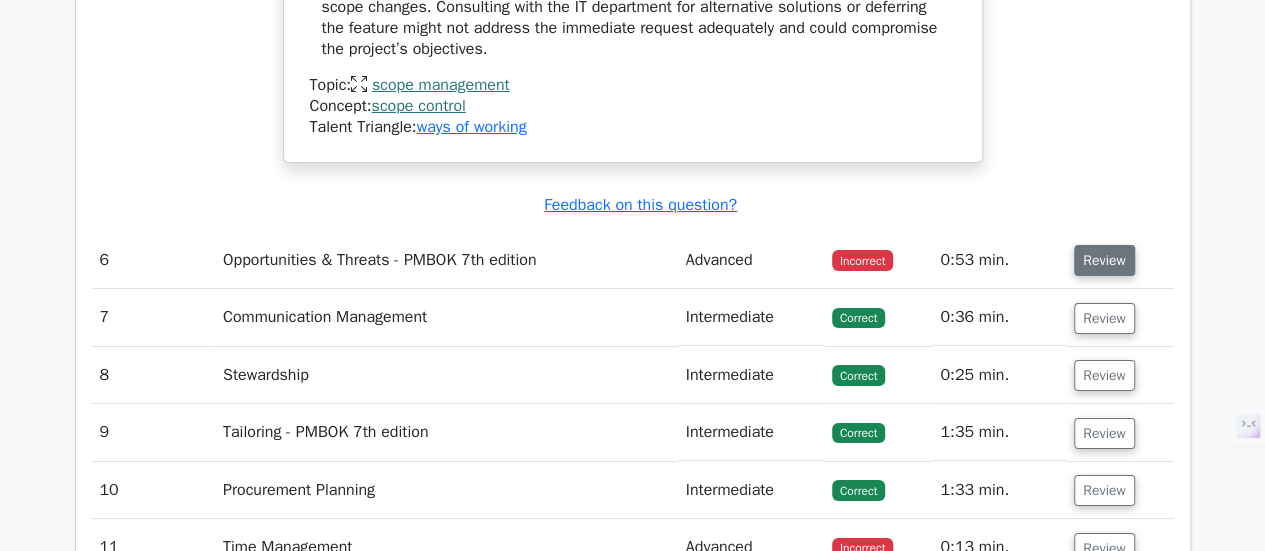 click on "Review" at bounding box center [1104, 260] 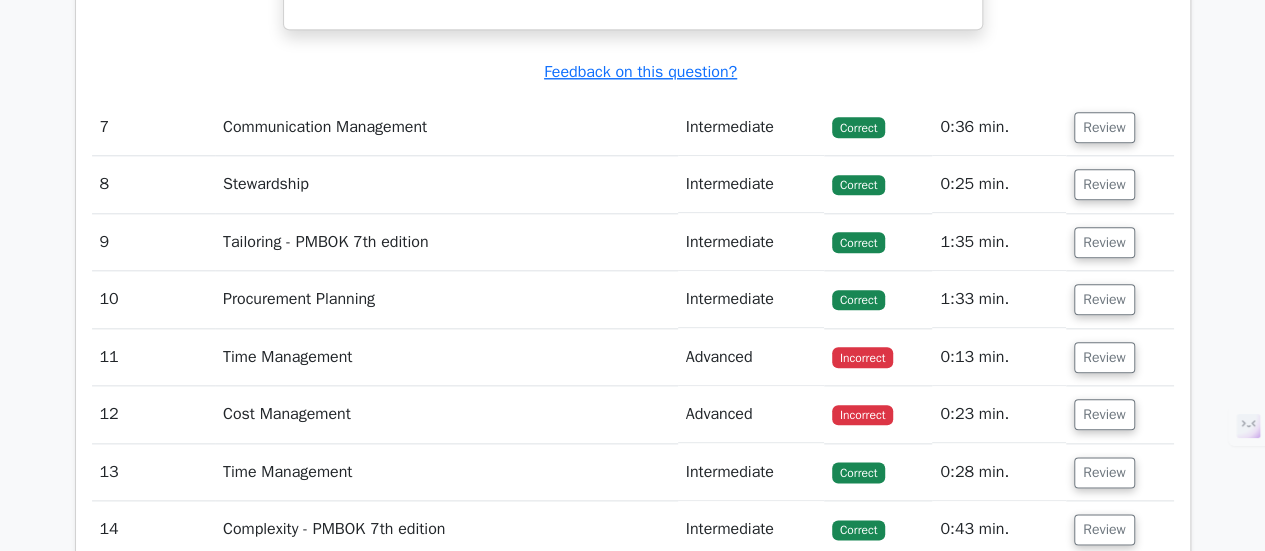 scroll, scrollTop: 8717, scrollLeft: 0, axis: vertical 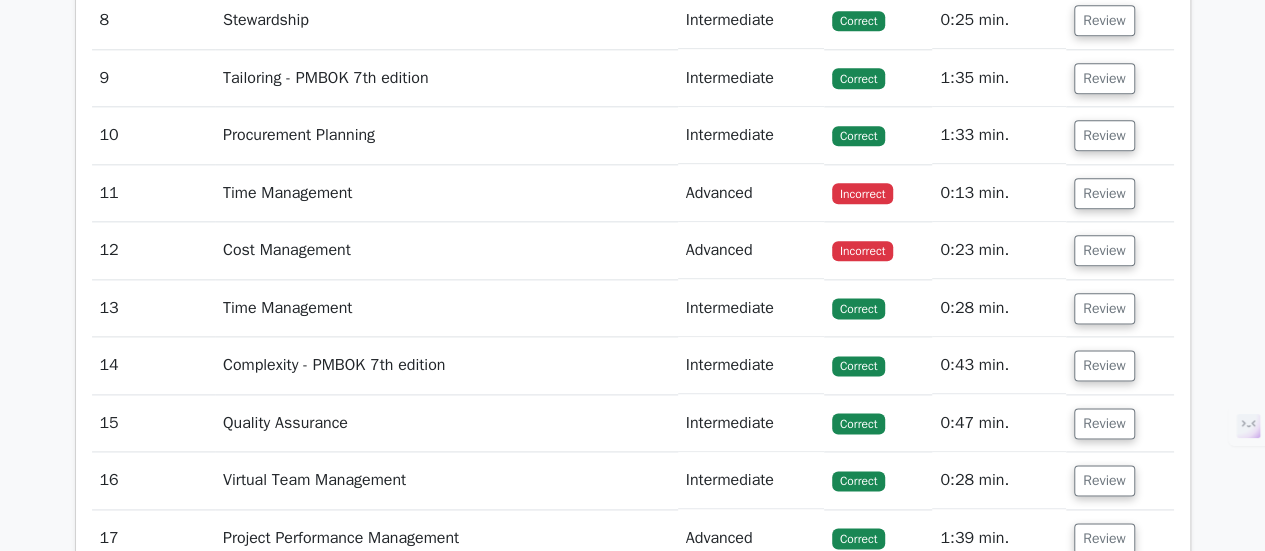 click on "Review" at bounding box center [1104, -37] 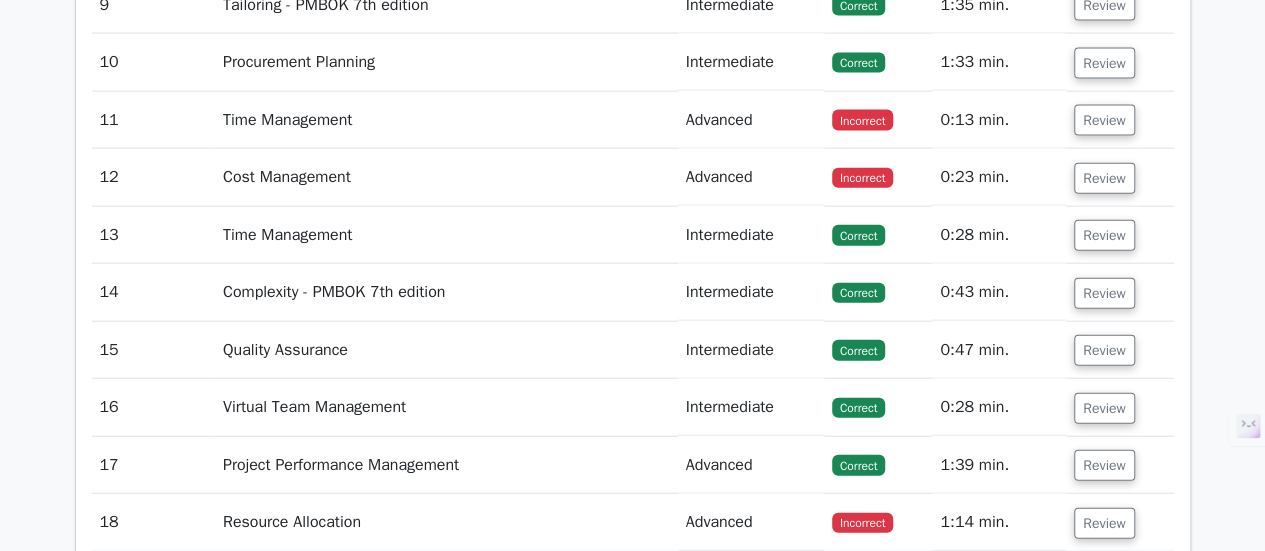 scroll, scrollTop: 9842, scrollLeft: 0, axis: vertical 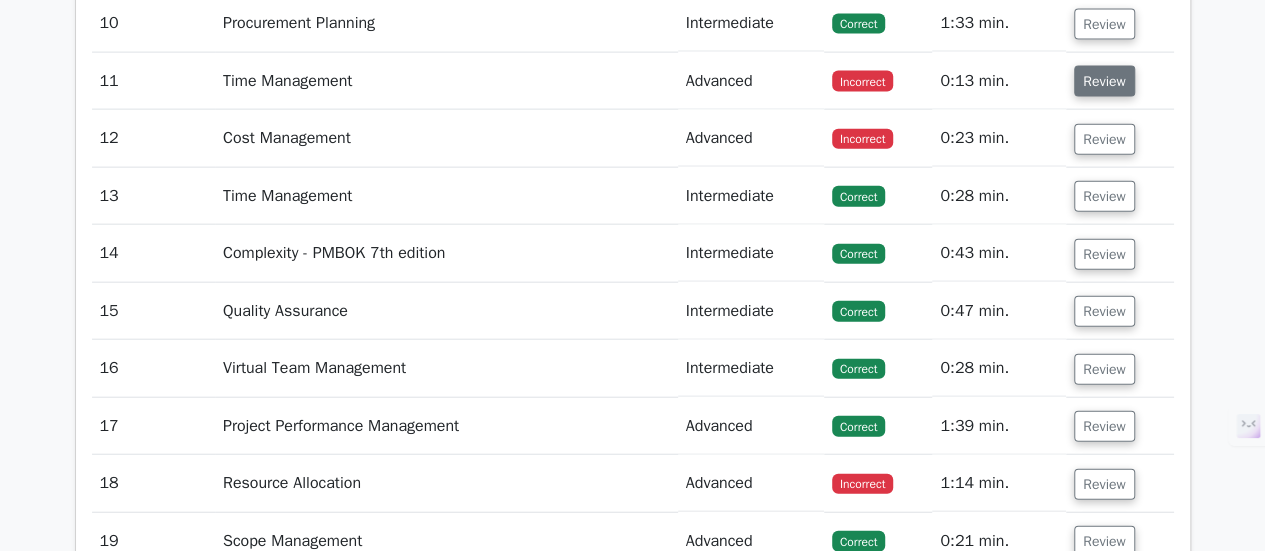click on "Review" at bounding box center (1104, 81) 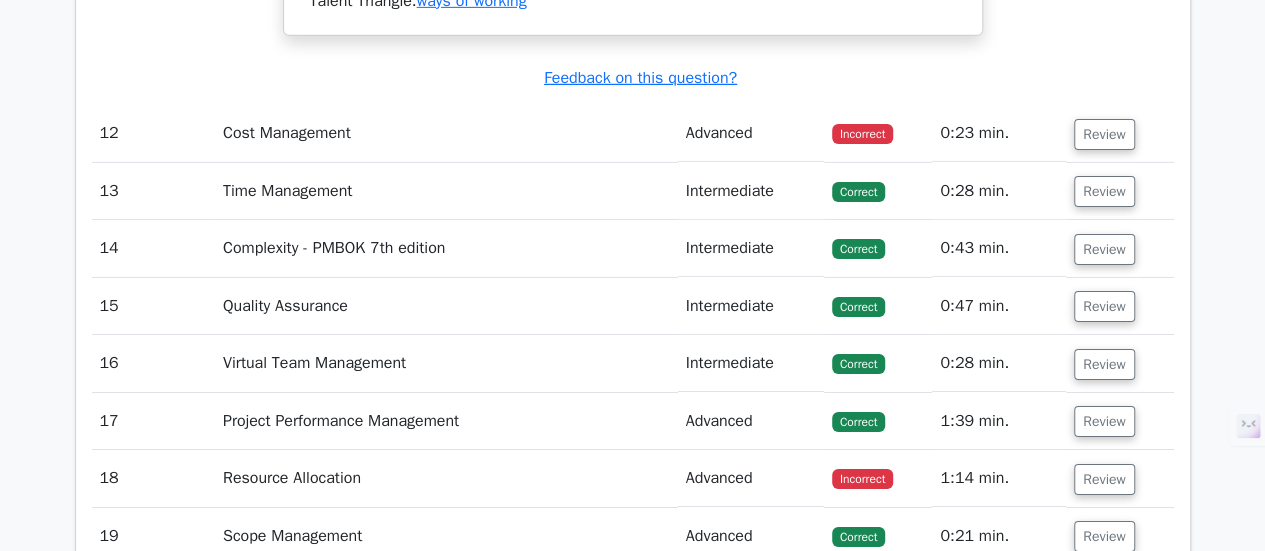 scroll, scrollTop: 10904, scrollLeft: 0, axis: vertical 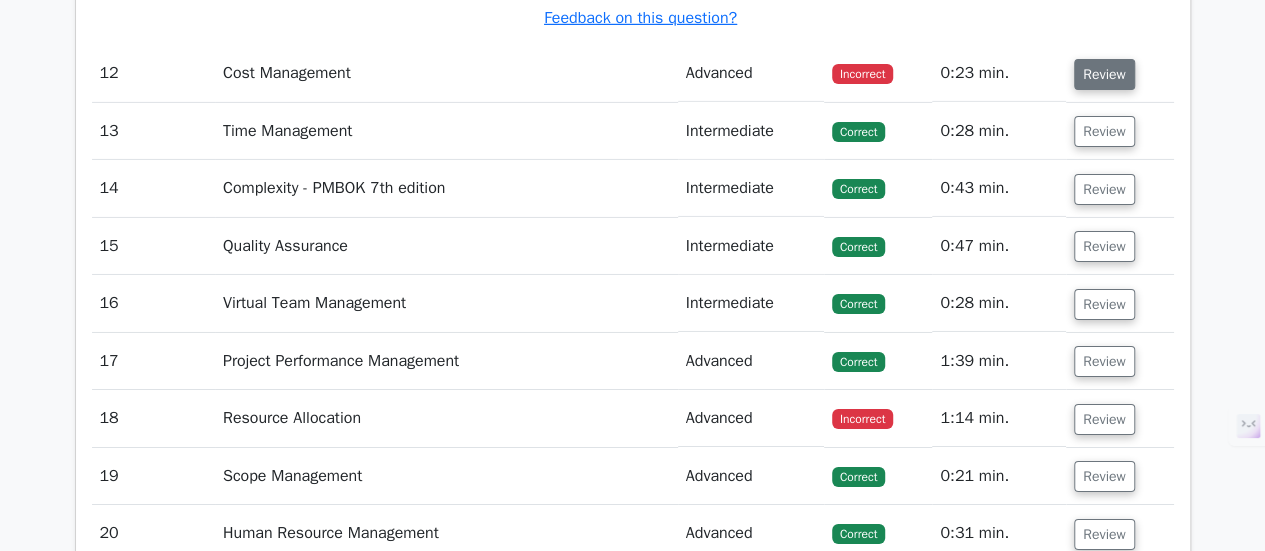 click on "Review" at bounding box center (1104, 74) 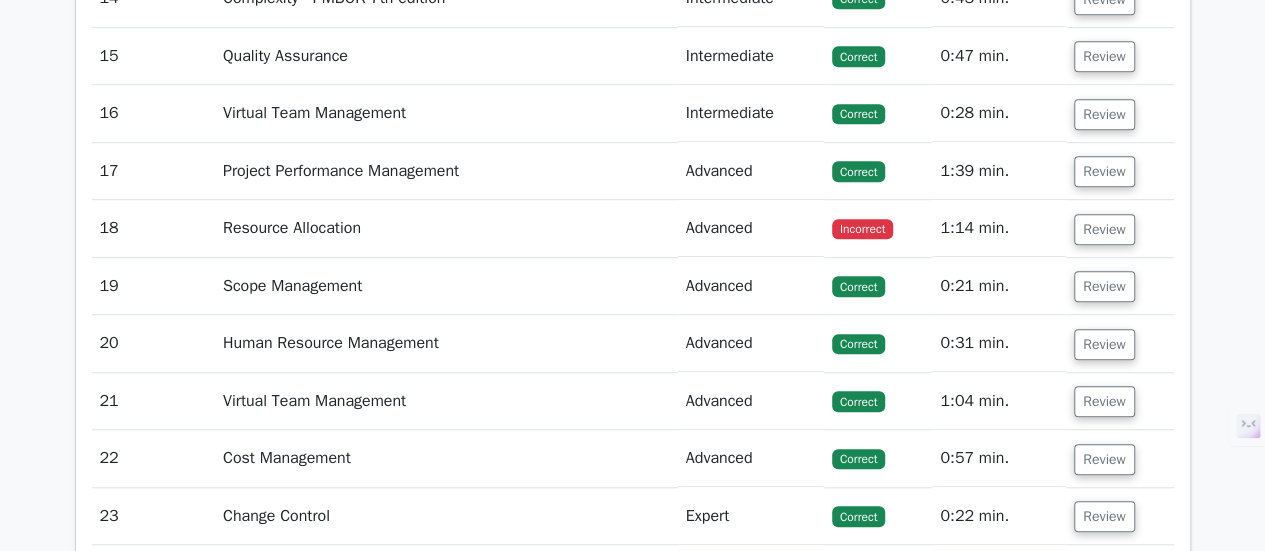 scroll, scrollTop: 11948, scrollLeft: 0, axis: vertical 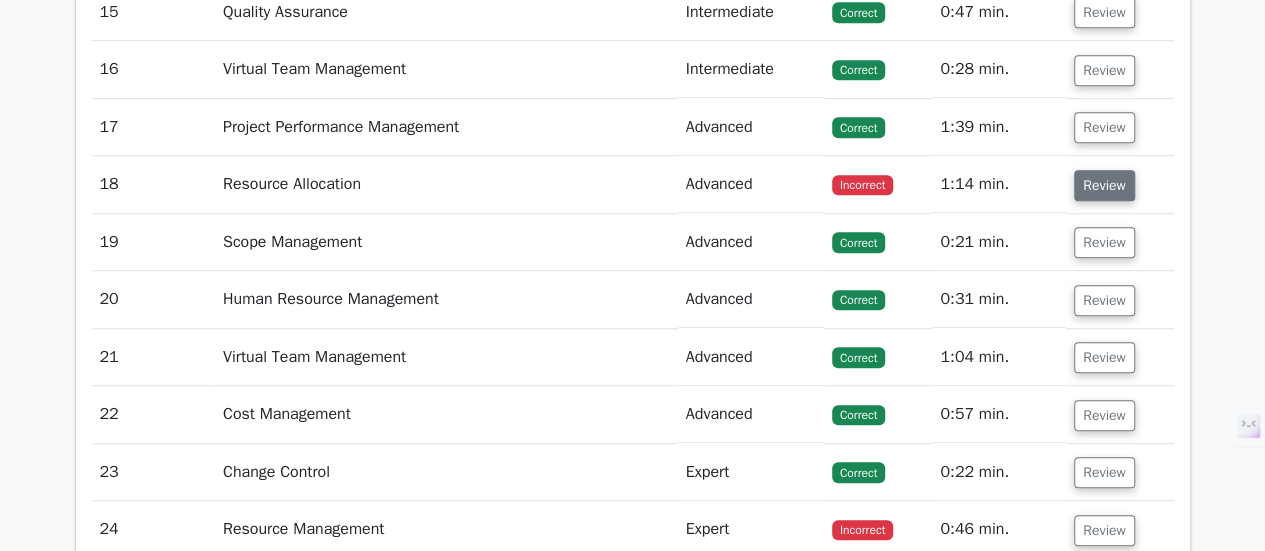 click on "Review" at bounding box center [1104, 185] 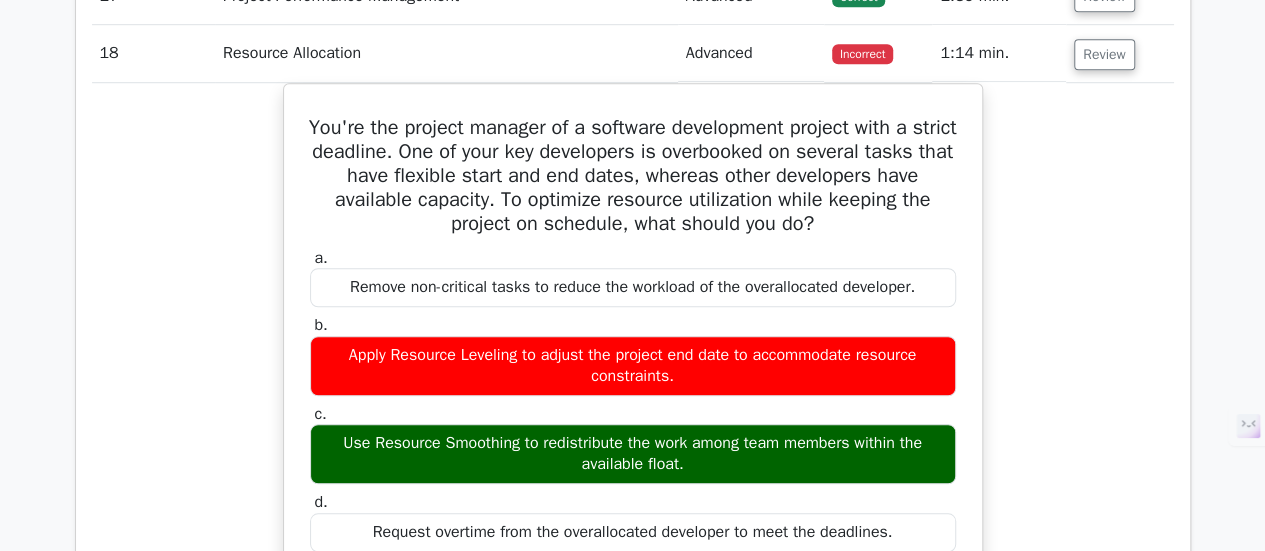 scroll, scrollTop: 12104, scrollLeft: 0, axis: vertical 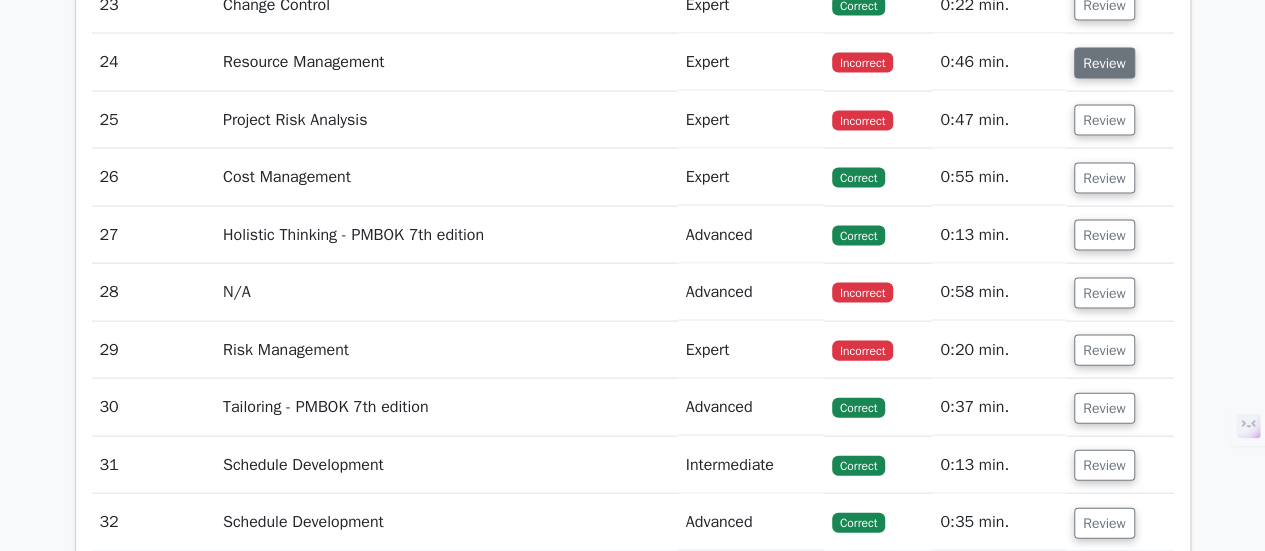 click on "Review" at bounding box center [1104, 63] 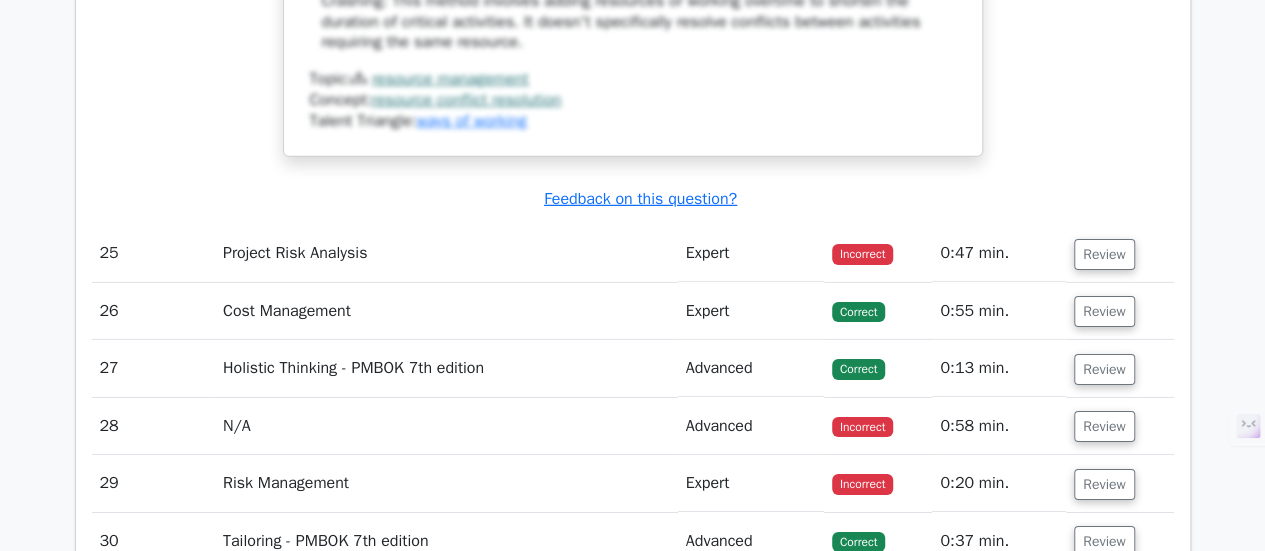 scroll, scrollTop: 14555, scrollLeft: 0, axis: vertical 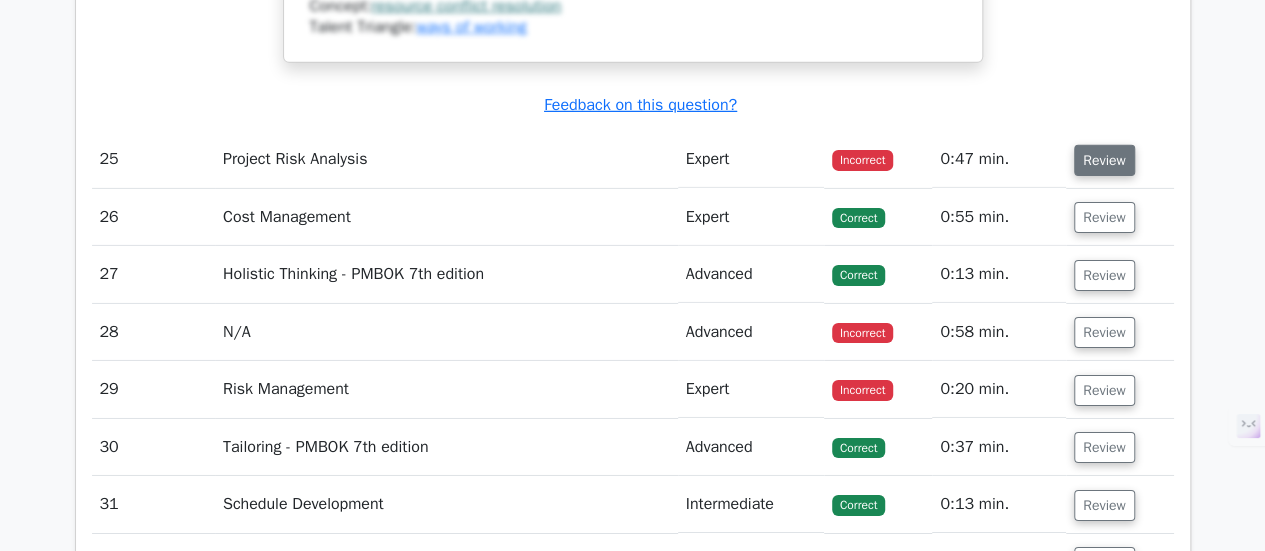 click on "Review" at bounding box center (1104, 160) 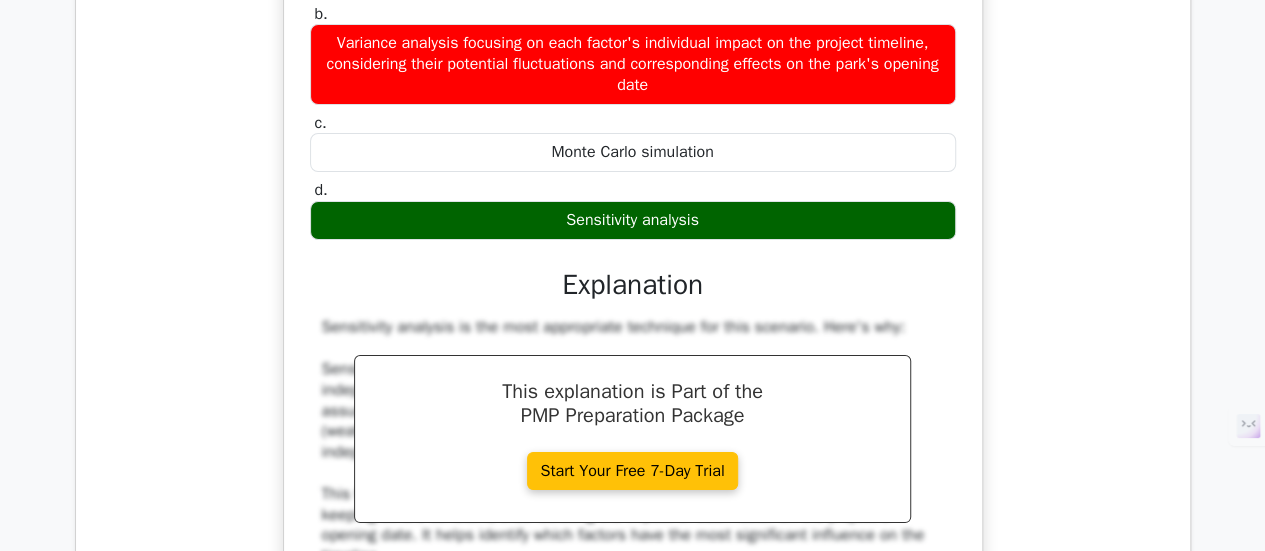 scroll, scrollTop: 14978, scrollLeft: 0, axis: vertical 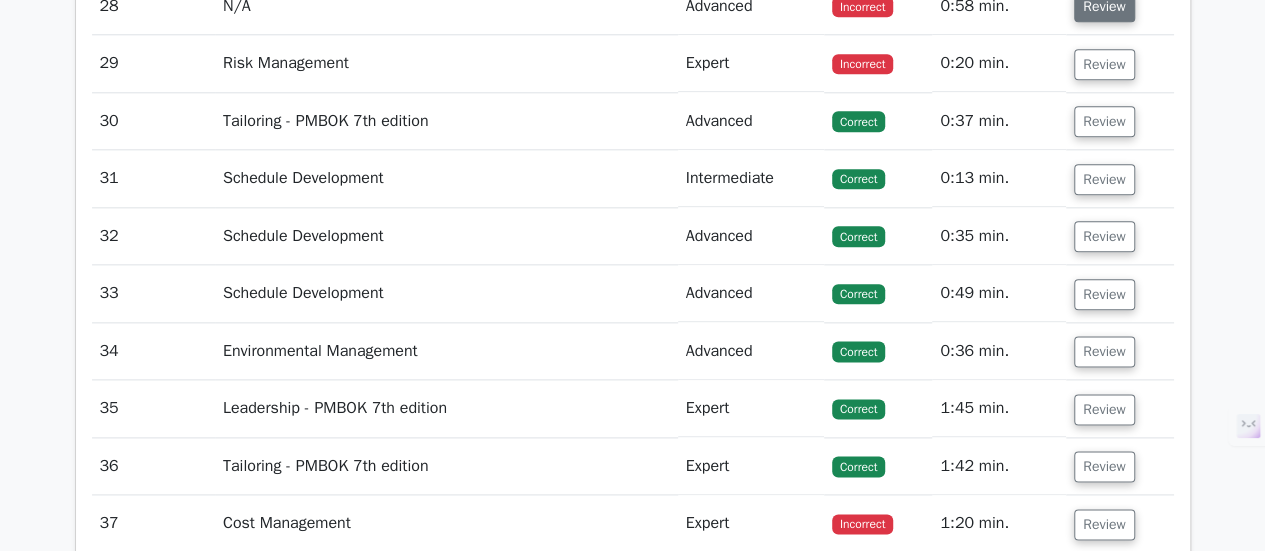 click on "Review" at bounding box center [1104, 6] 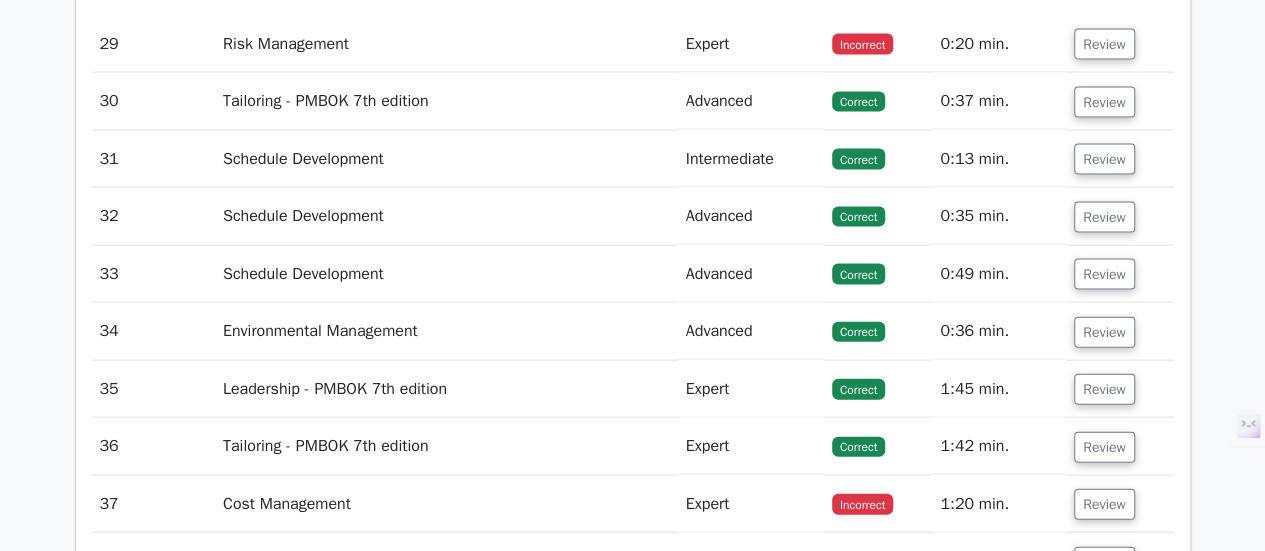 scroll, scrollTop: 17277, scrollLeft: 0, axis: vertical 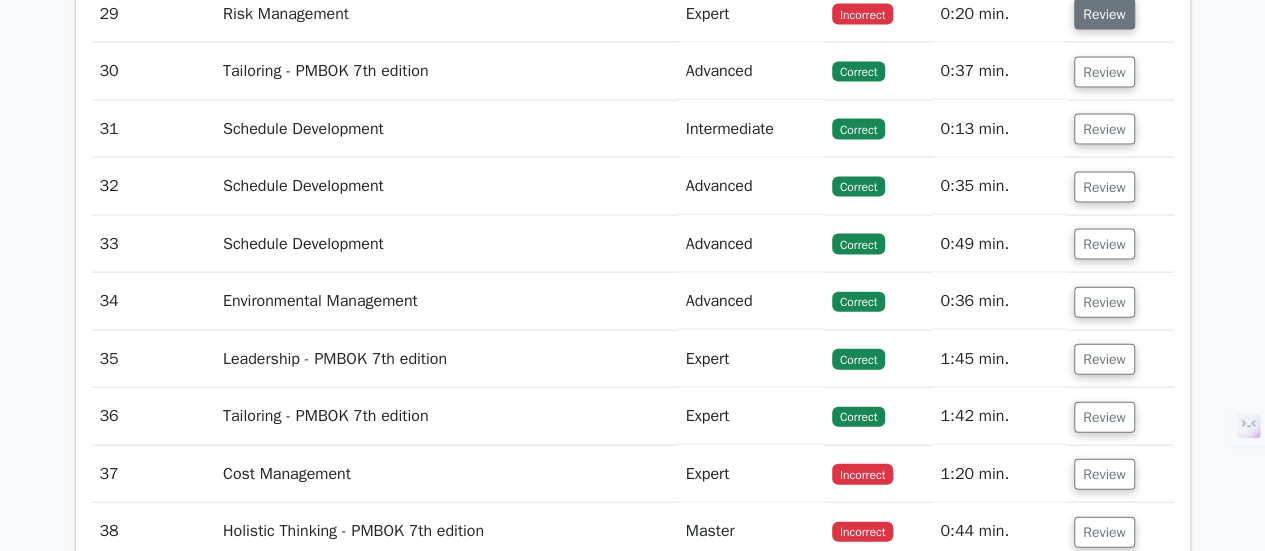 click on "Review" at bounding box center (1104, 14) 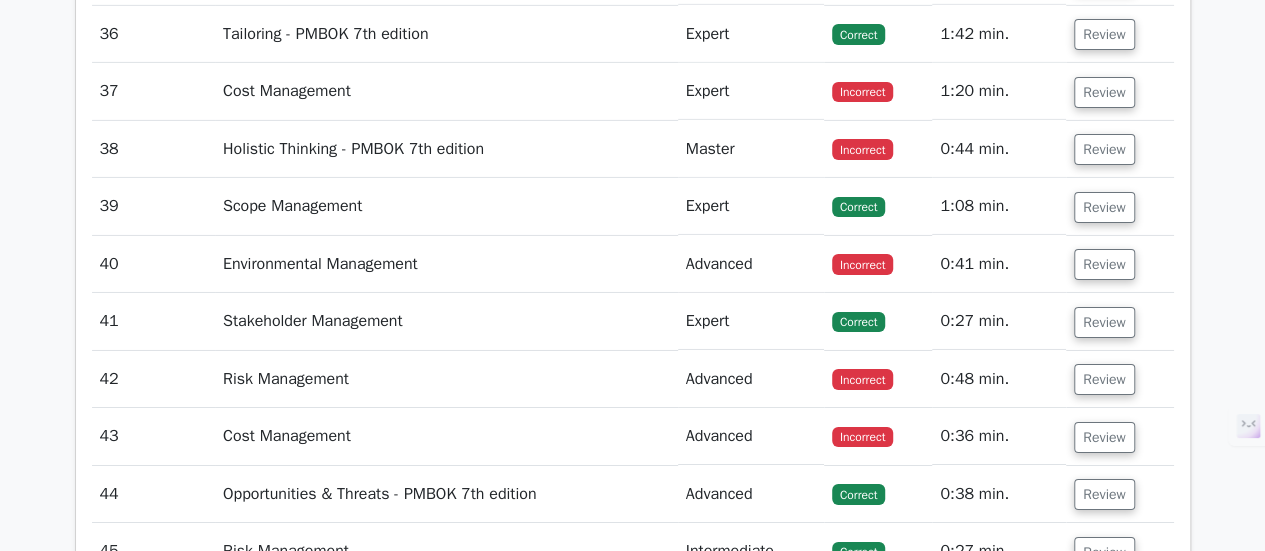 scroll, scrollTop: 18537, scrollLeft: 0, axis: vertical 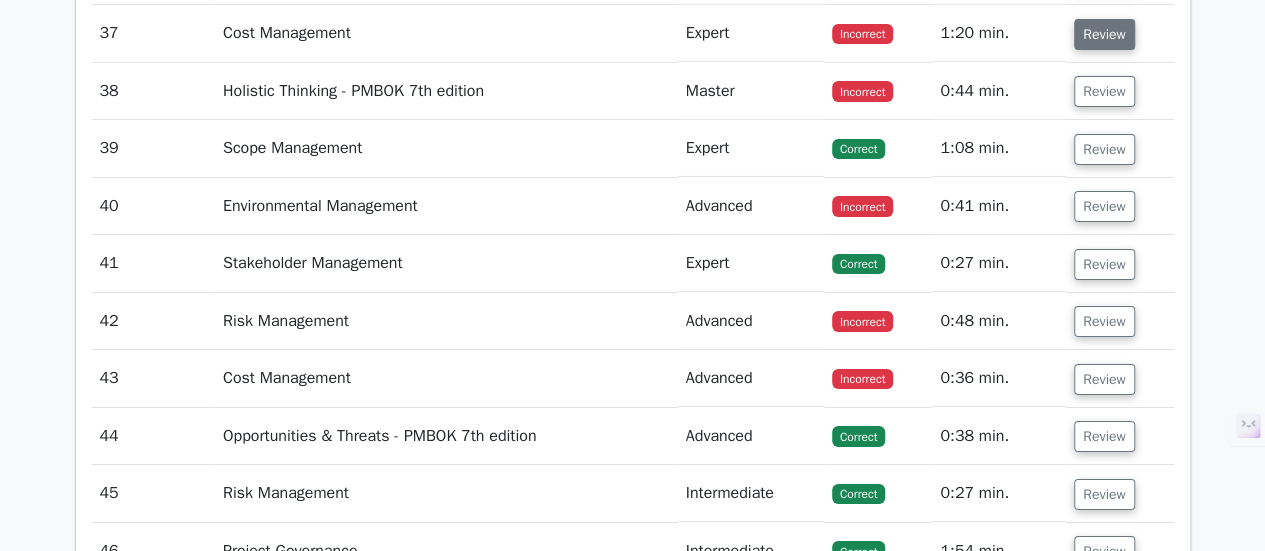 click on "Review" at bounding box center (1104, 34) 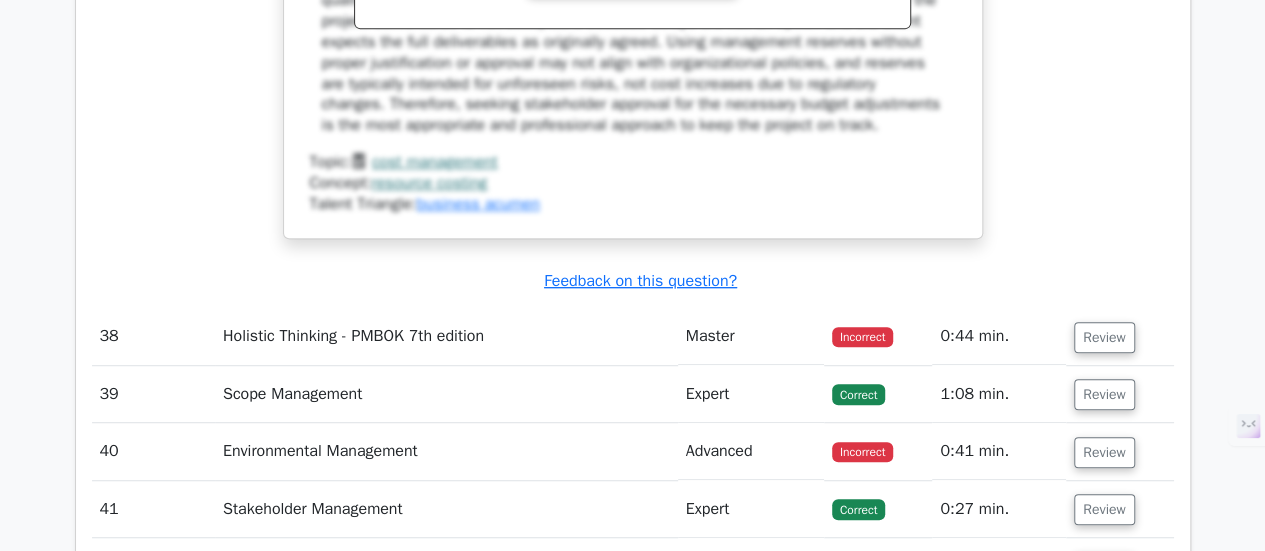 scroll, scrollTop: 19588, scrollLeft: 0, axis: vertical 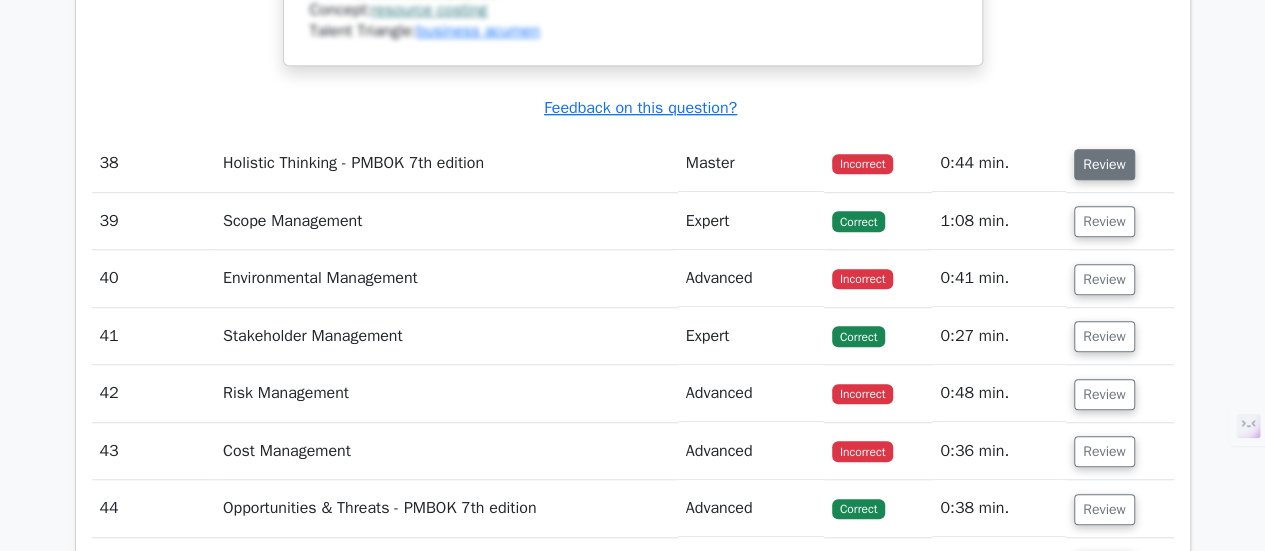 click on "Review" at bounding box center (1104, 164) 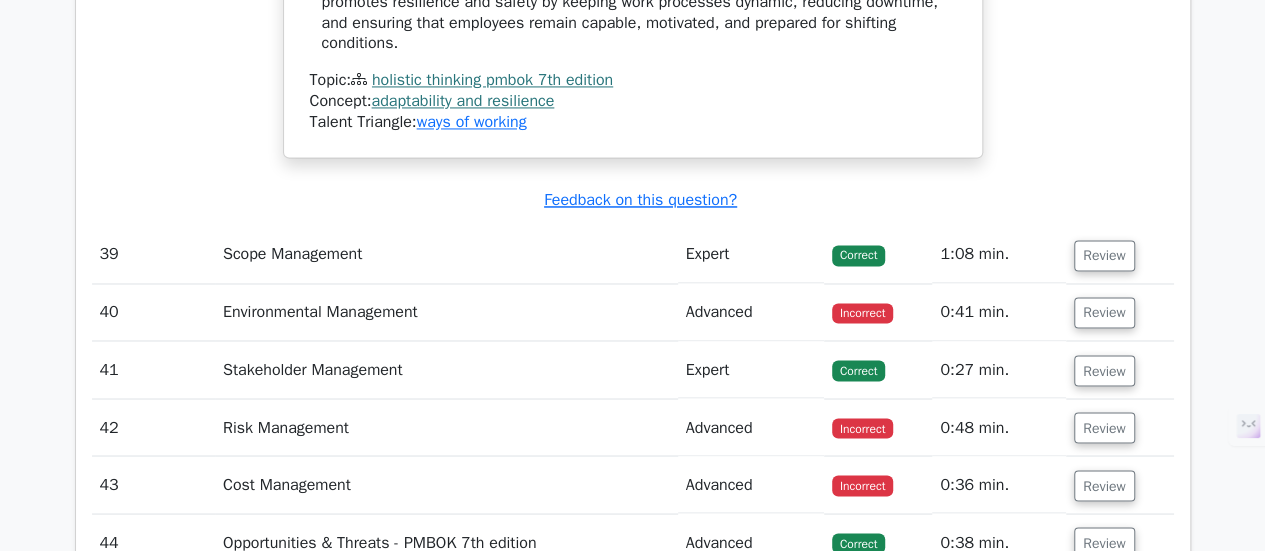 scroll, scrollTop: 20686, scrollLeft: 0, axis: vertical 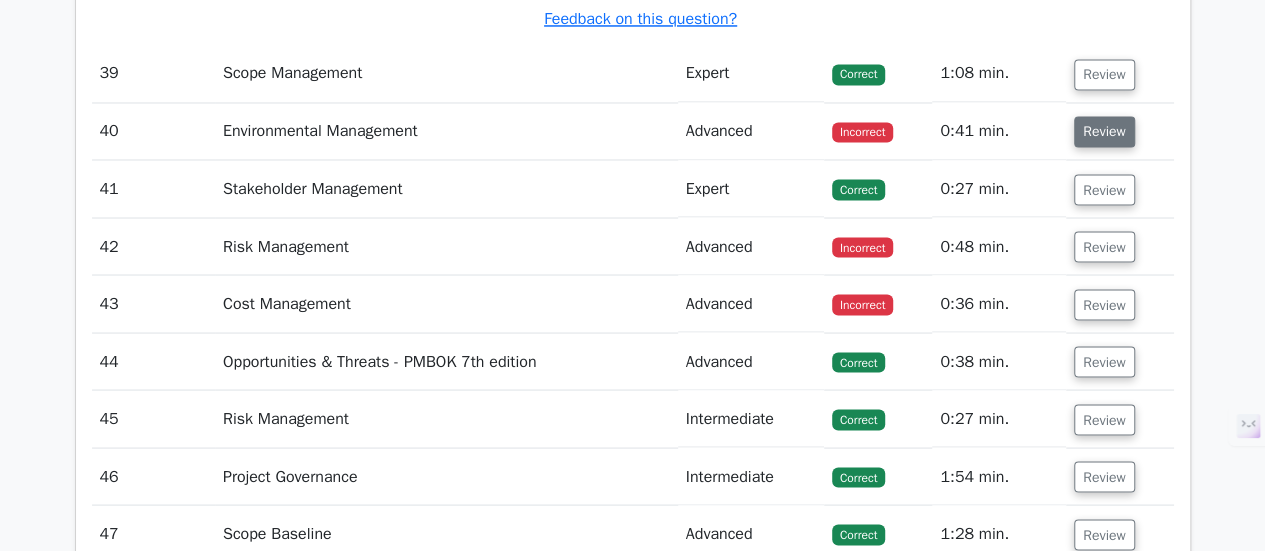 click on "Review" at bounding box center (1104, 131) 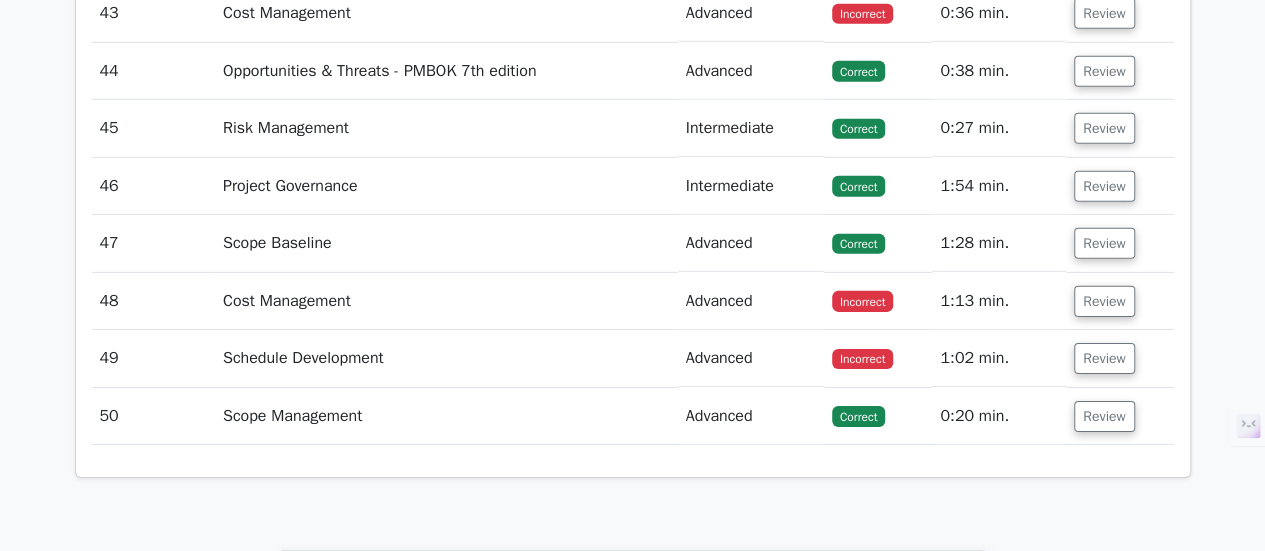 scroll, scrollTop: 22050, scrollLeft: 0, axis: vertical 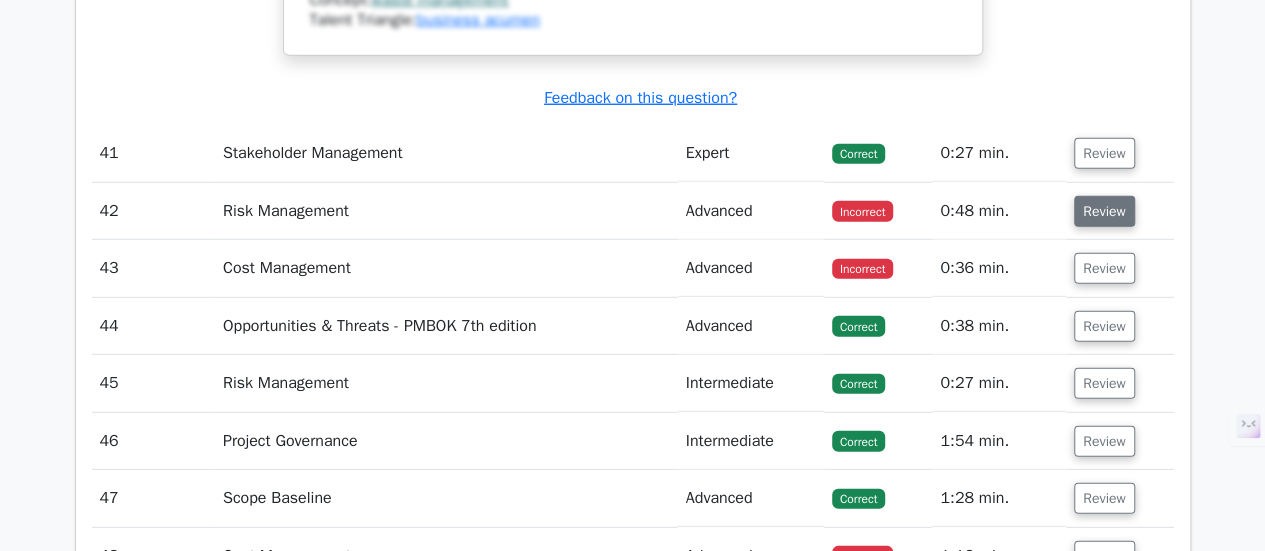 click on "Review" at bounding box center [1104, 211] 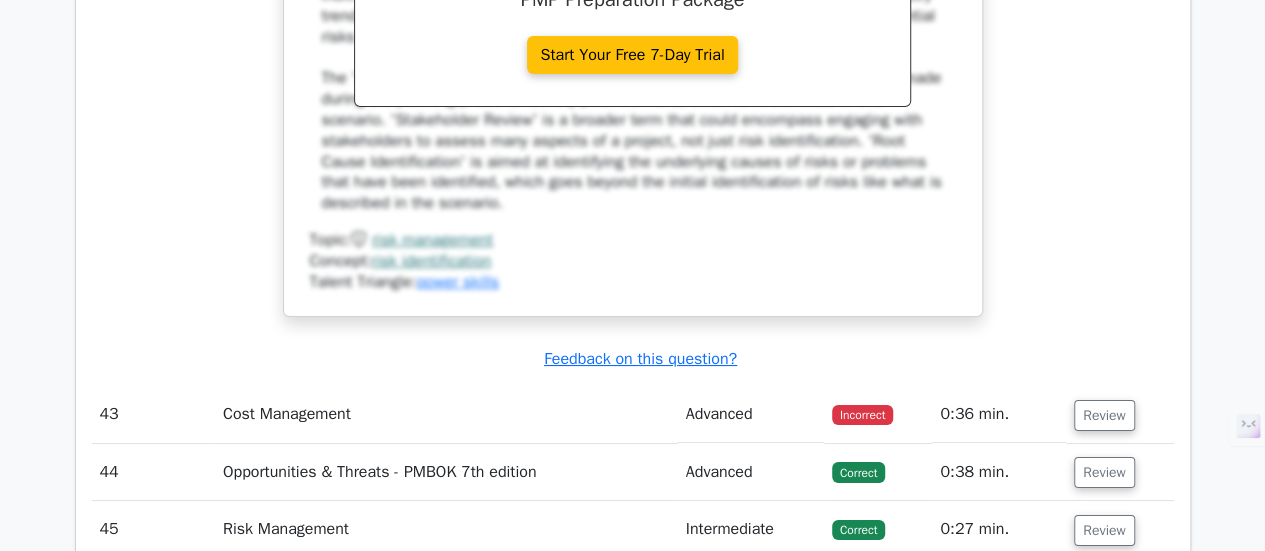 scroll, scrollTop: 22895, scrollLeft: 0, axis: vertical 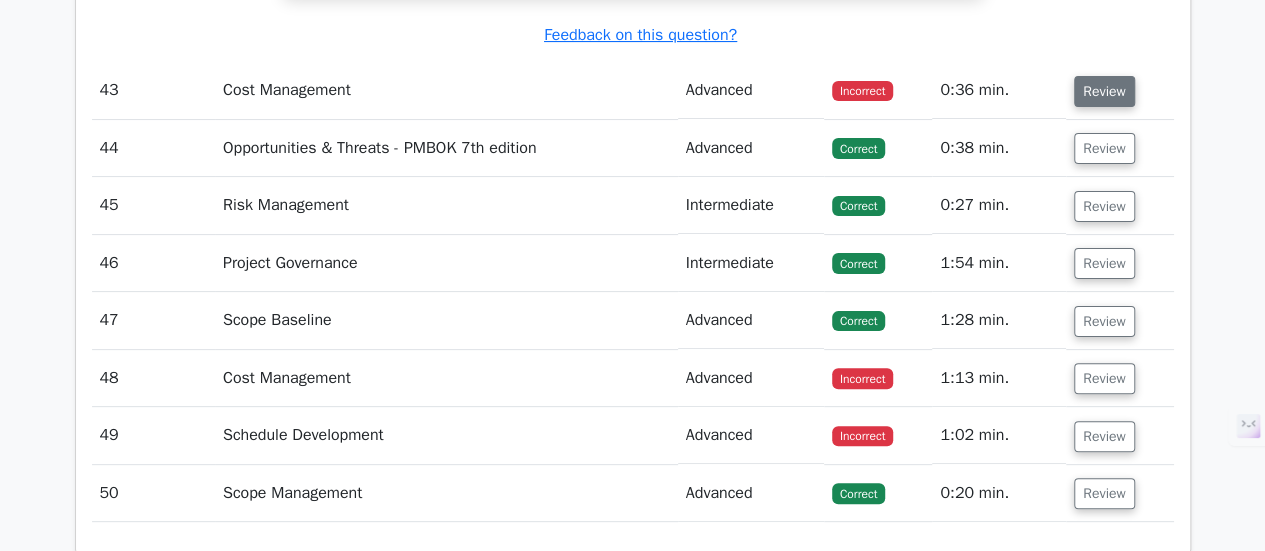 click on "Review" at bounding box center (1104, 91) 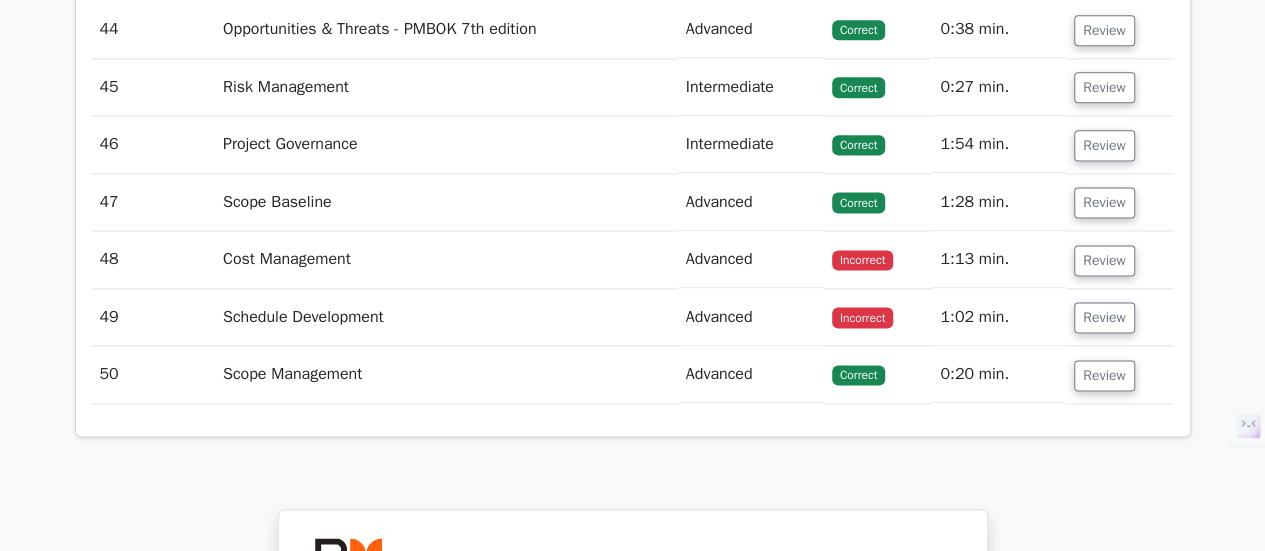 scroll, scrollTop: 24146, scrollLeft: 0, axis: vertical 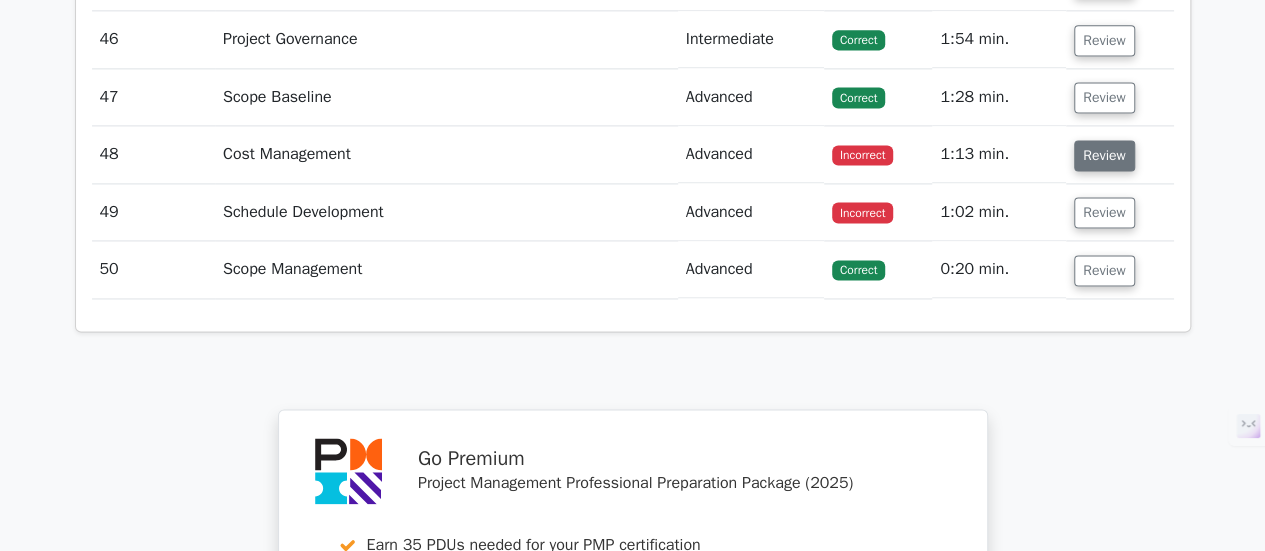 click on "Review" at bounding box center (1104, 155) 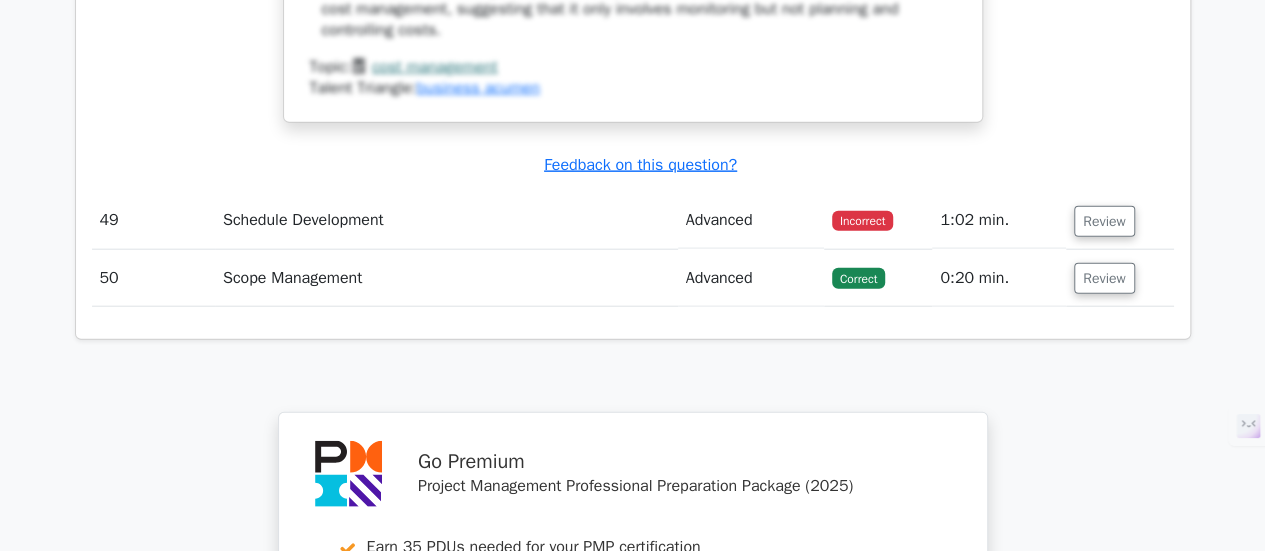 scroll, scrollTop: 25236, scrollLeft: 0, axis: vertical 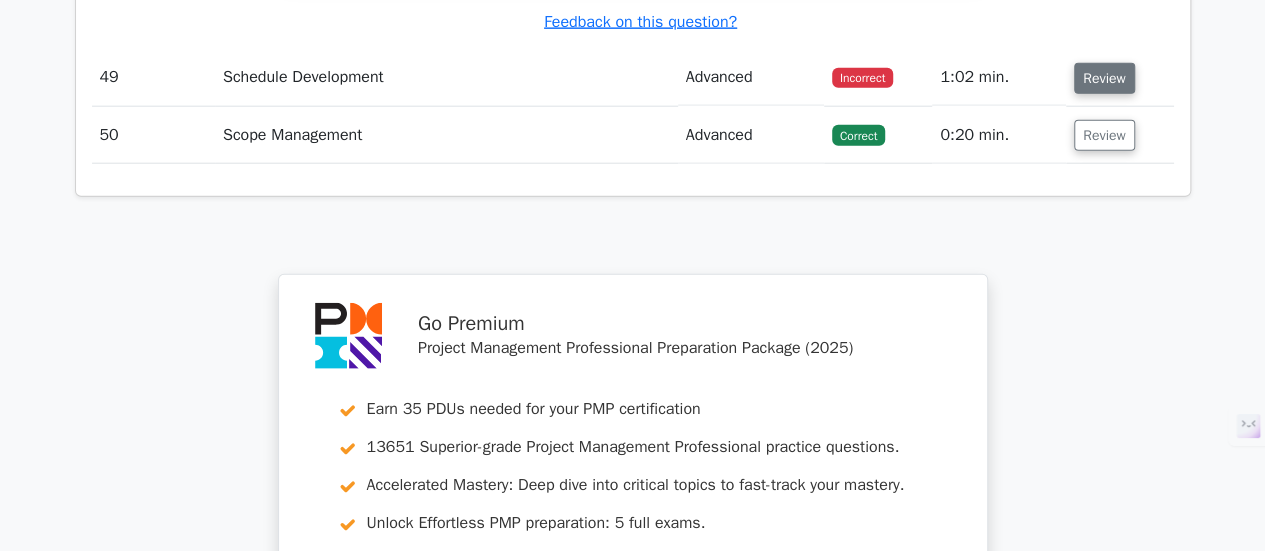 click on "Review" at bounding box center [1104, 78] 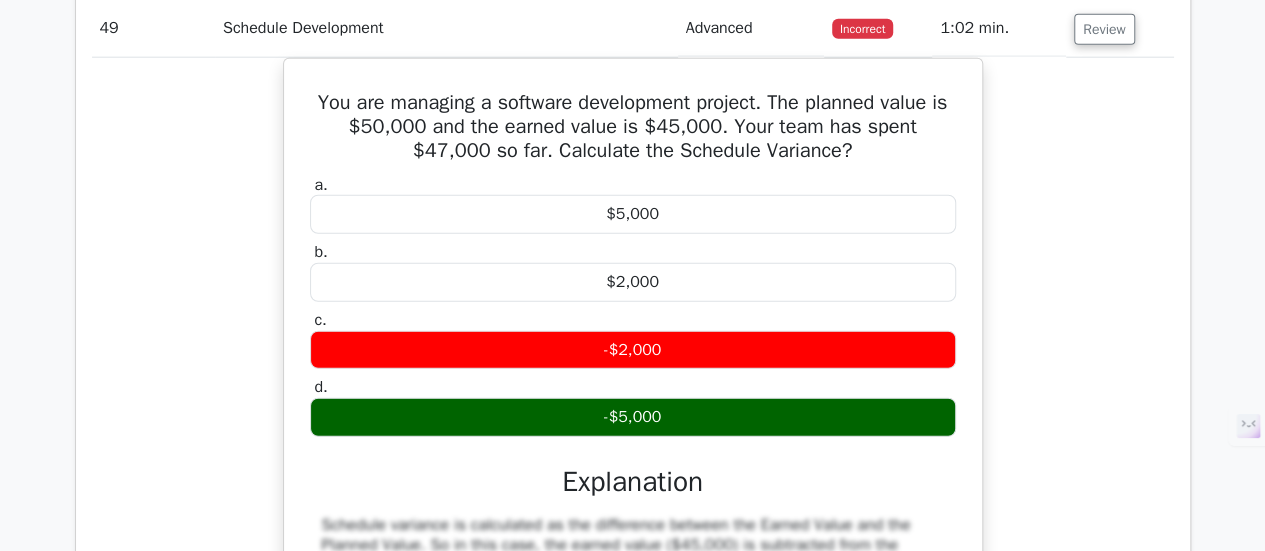 scroll, scrollTop: 25254, scrollLeft: 0, axis: vertical 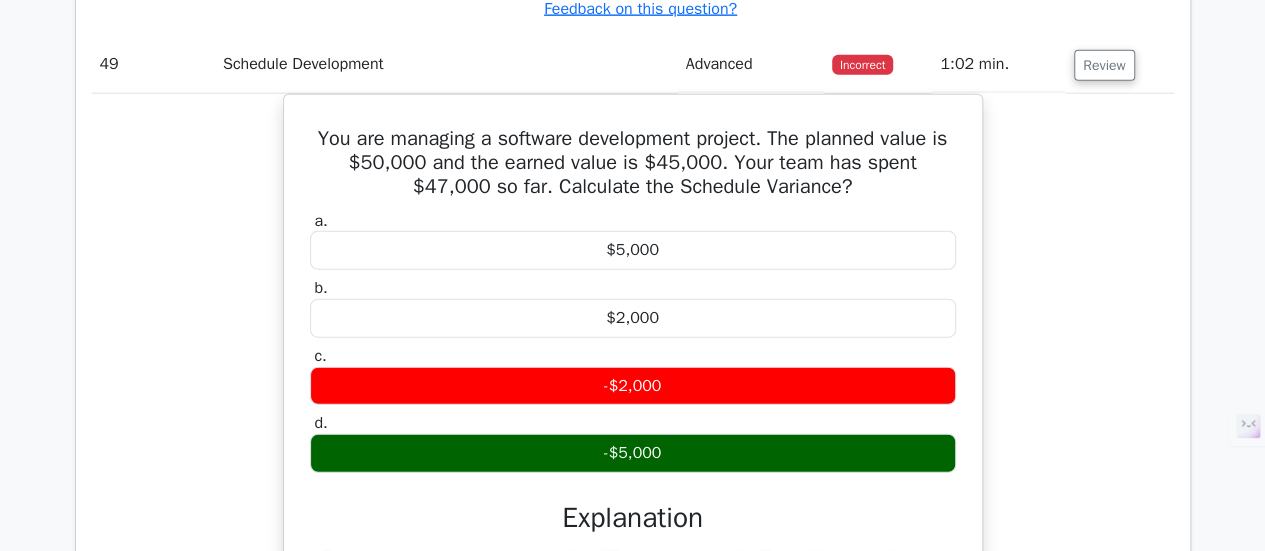 type 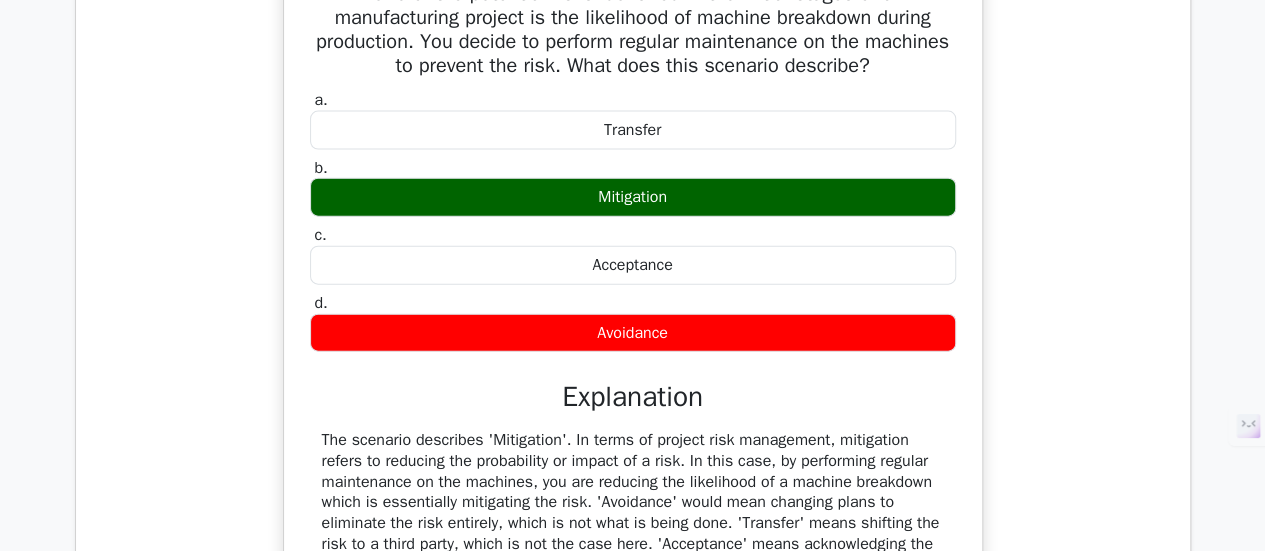 scroll, scrollTop: 17340, scrollLeft: 0, axis: vertical 